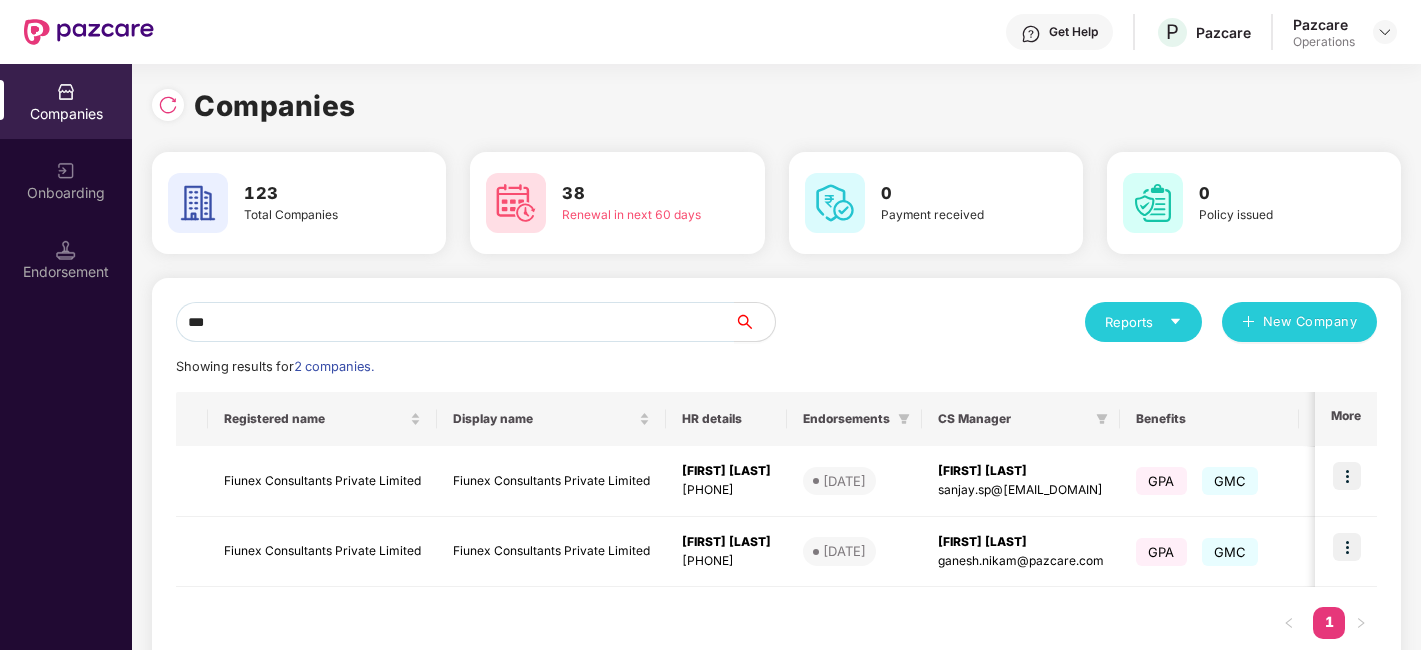 scroll, scrollTop: 0, scrollLeft: 0, axis: both 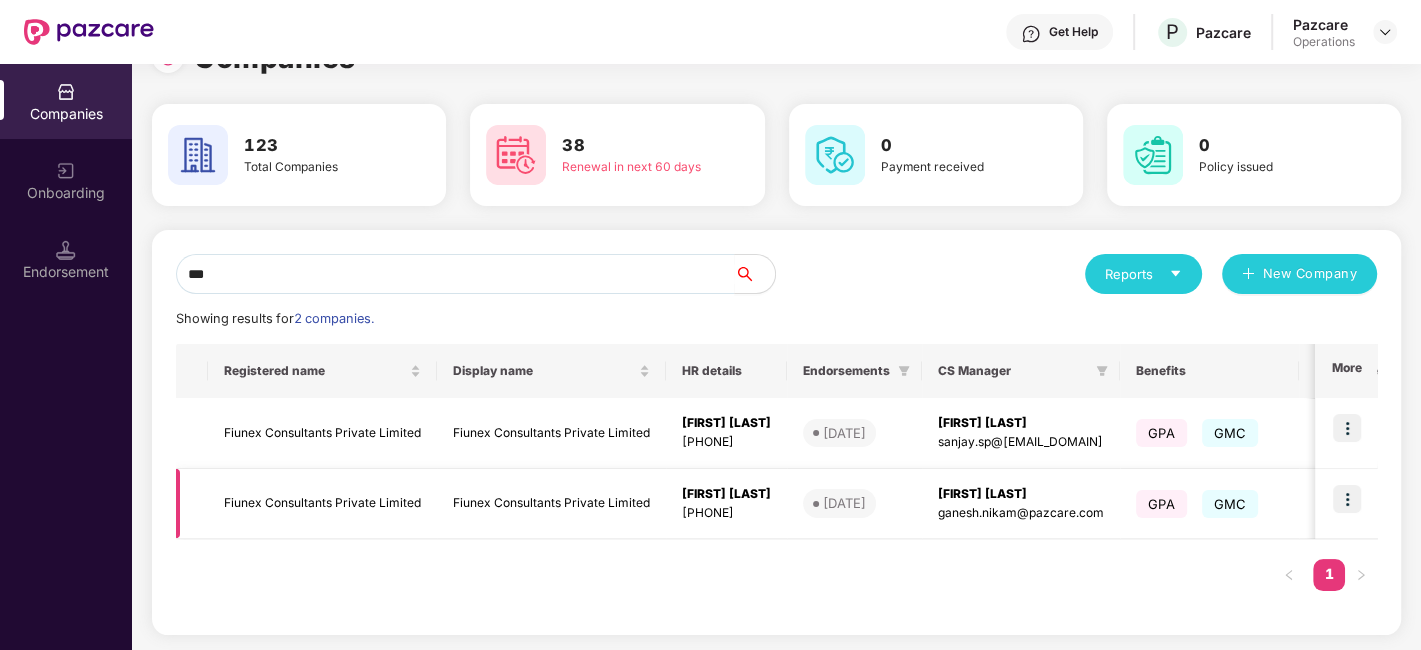 type on "***" 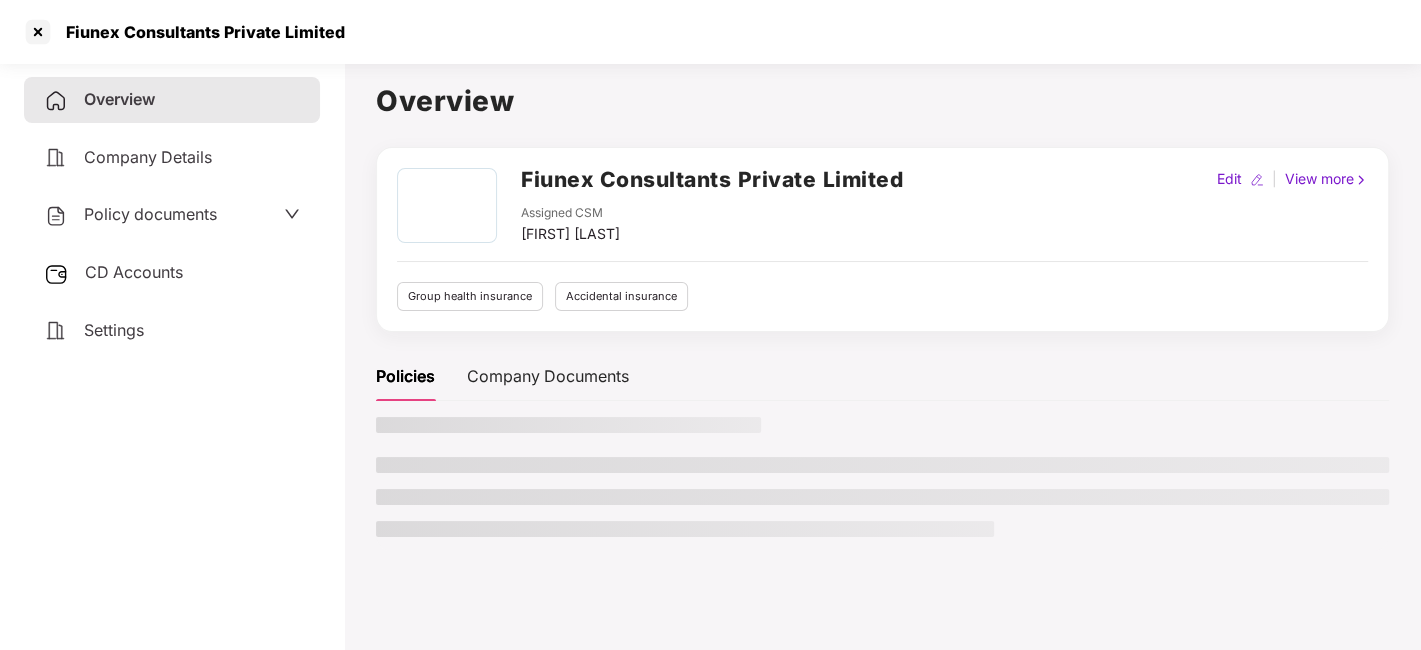 click on "Policy documents" at bounding box center [150, 214] 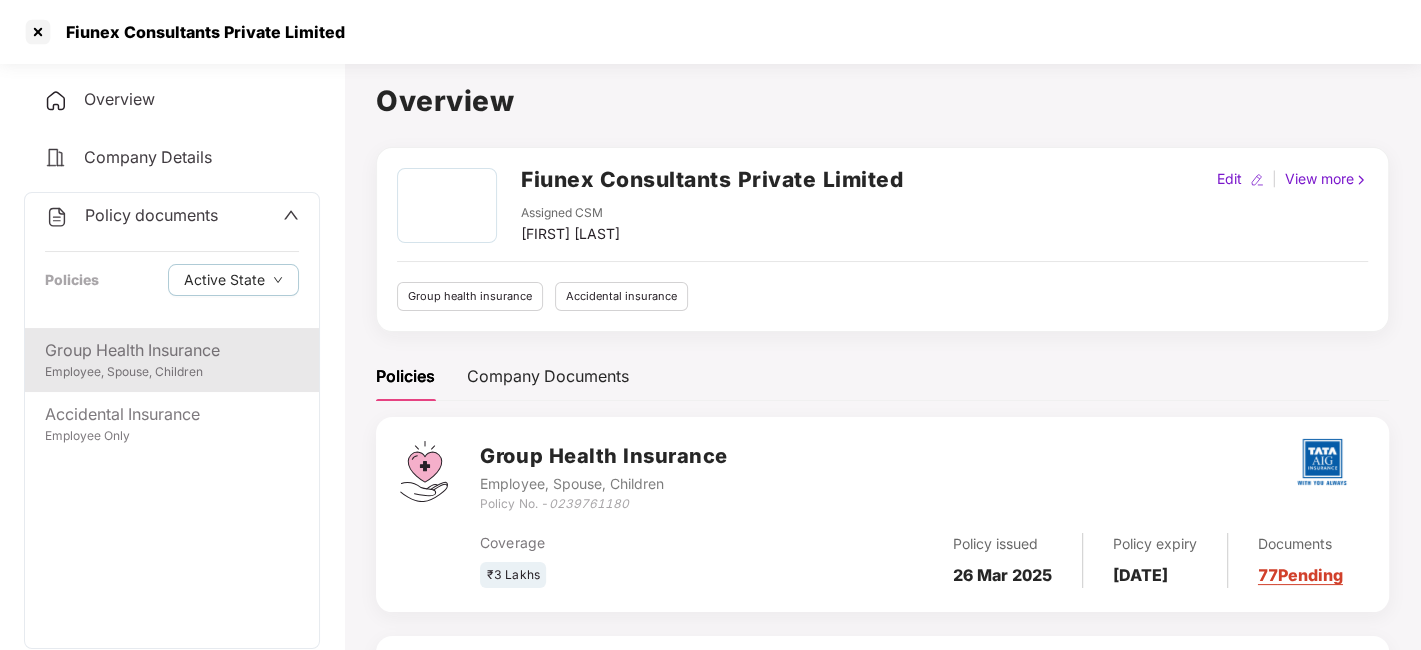 click on "Group Health Insurance" at bounding box center (172, 350) 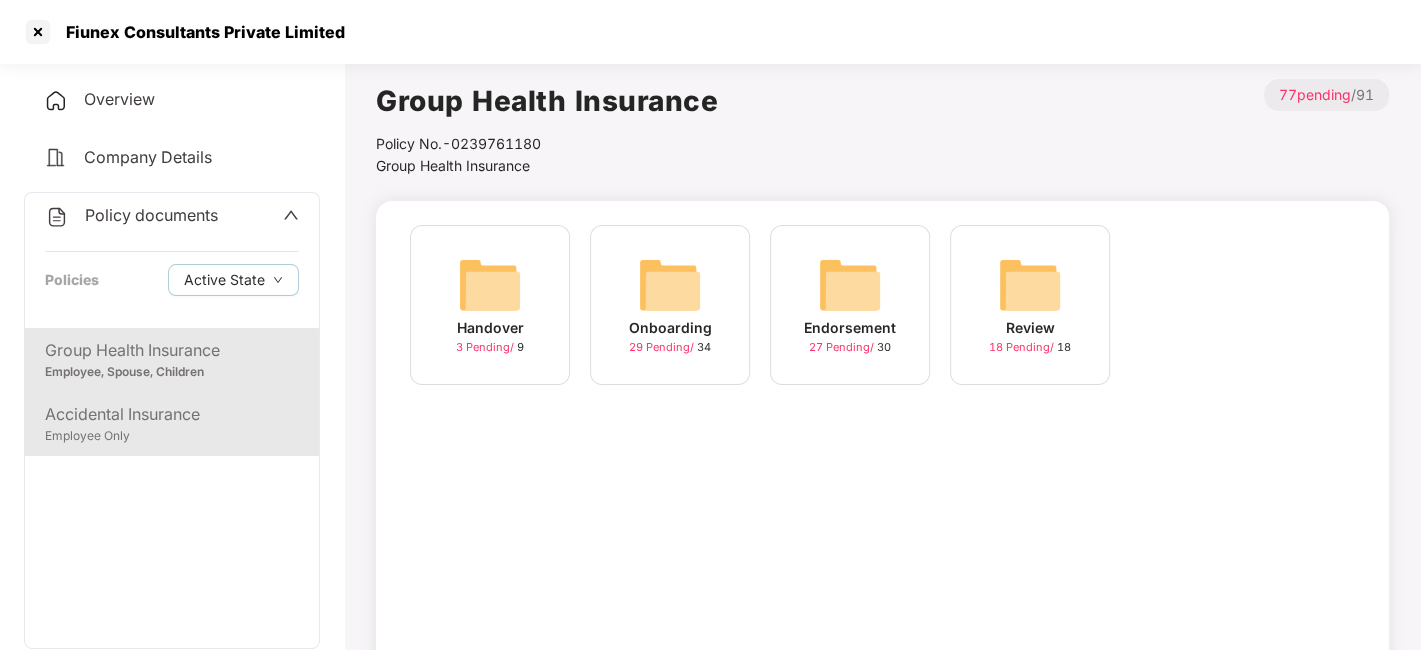 click on "Accidental Insurance" at bounding box center [172, 414] 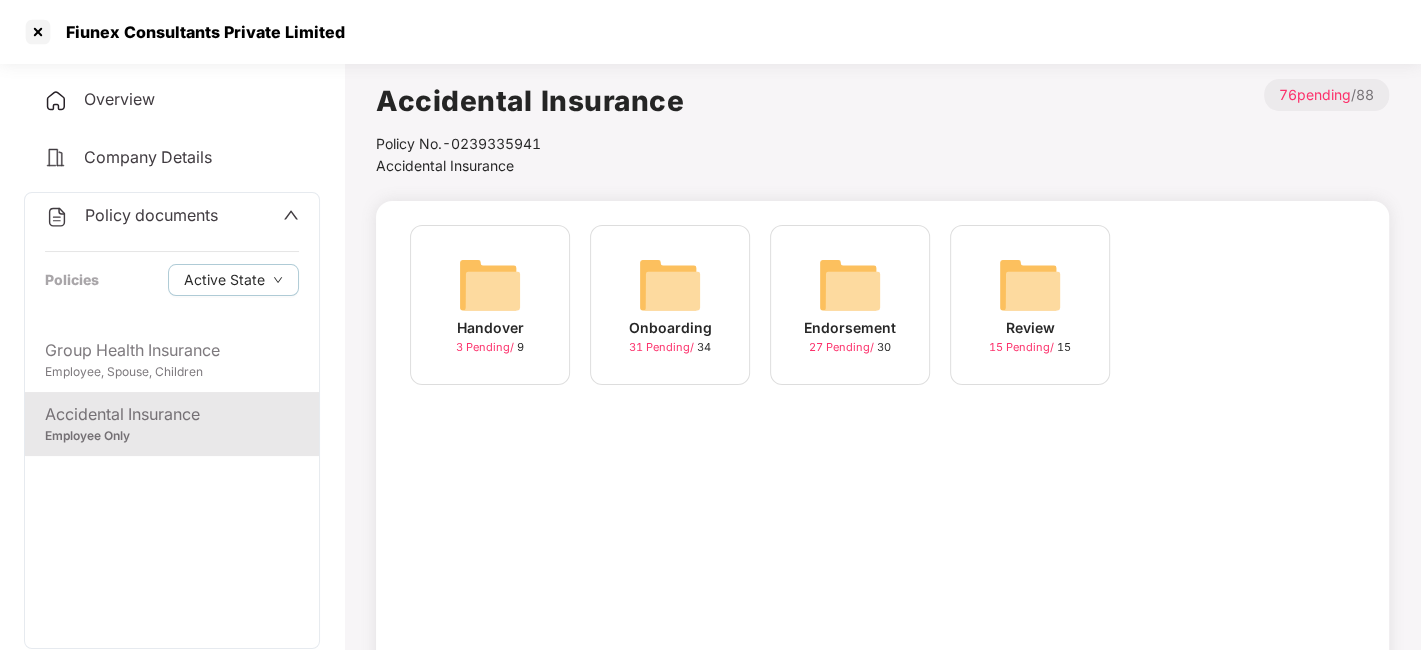 click at bounding box center (850, 285) 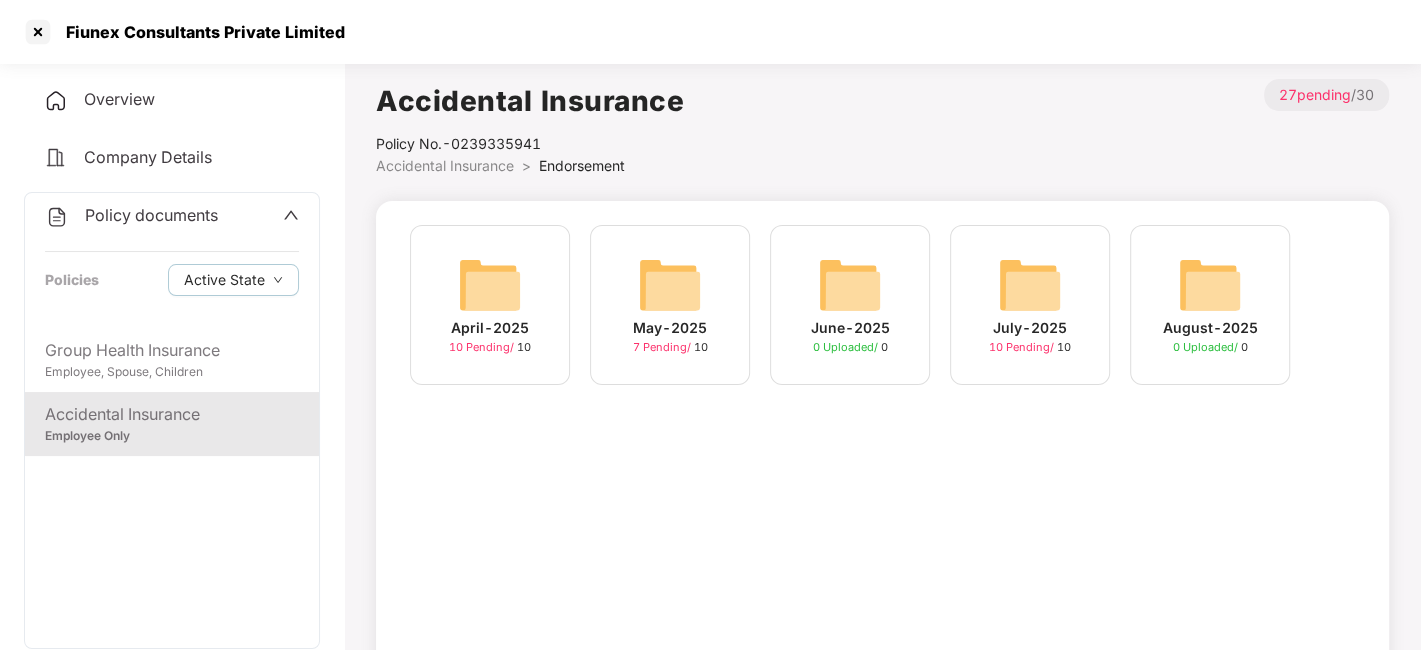 click at bounding box center (1030, 285) 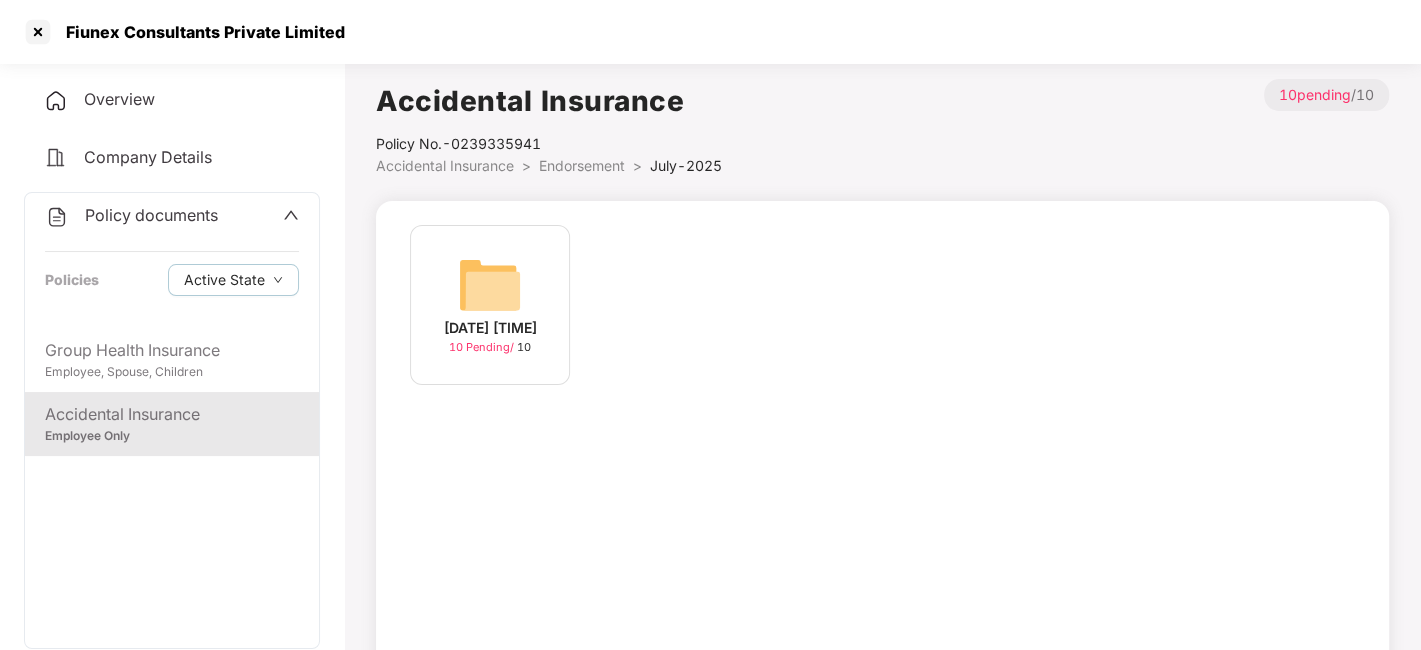 click at bounding box center (490, 285) 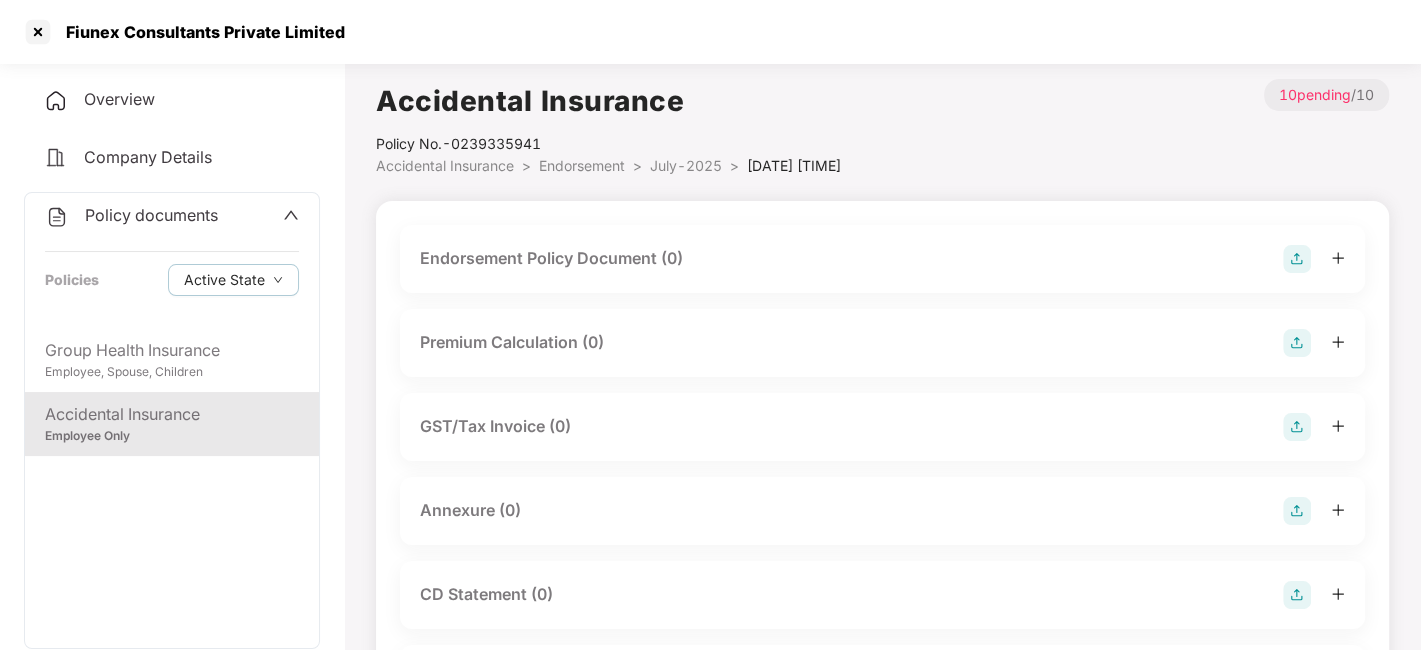 click at bounding box center [1297, 259] 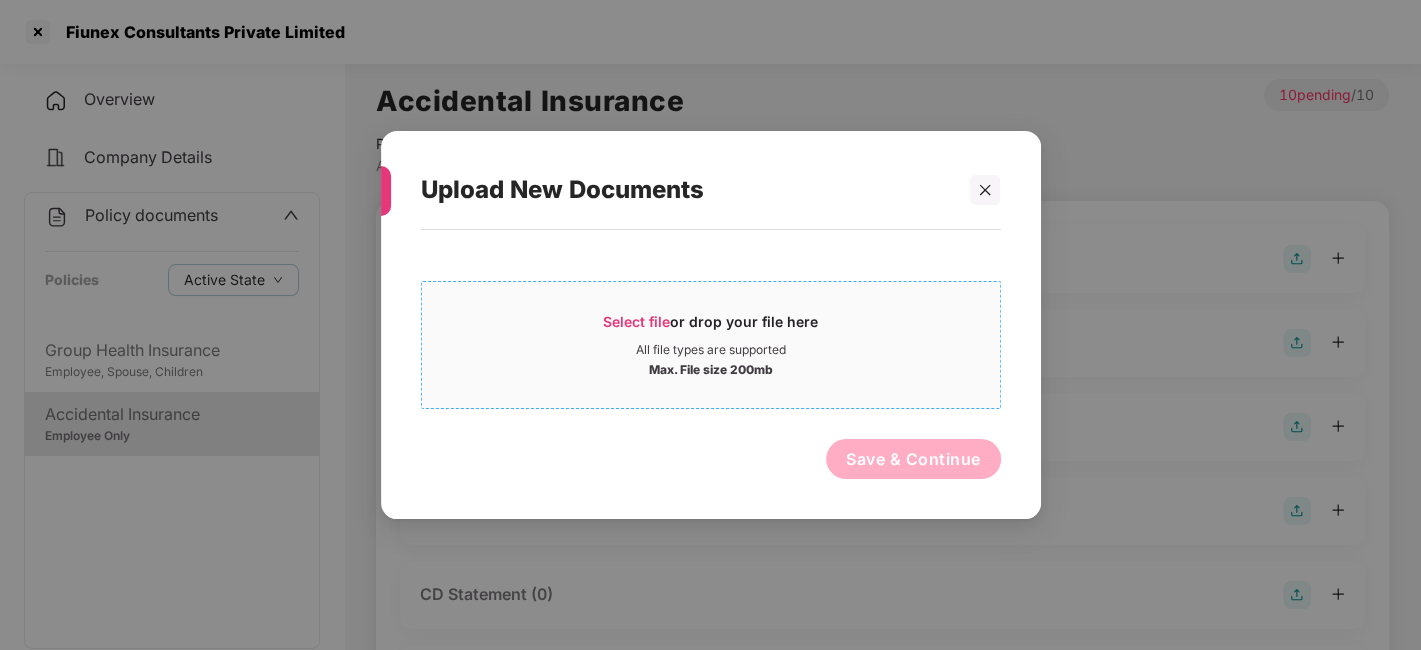 click on "All file types are supported" at bounding box center (711, 350) 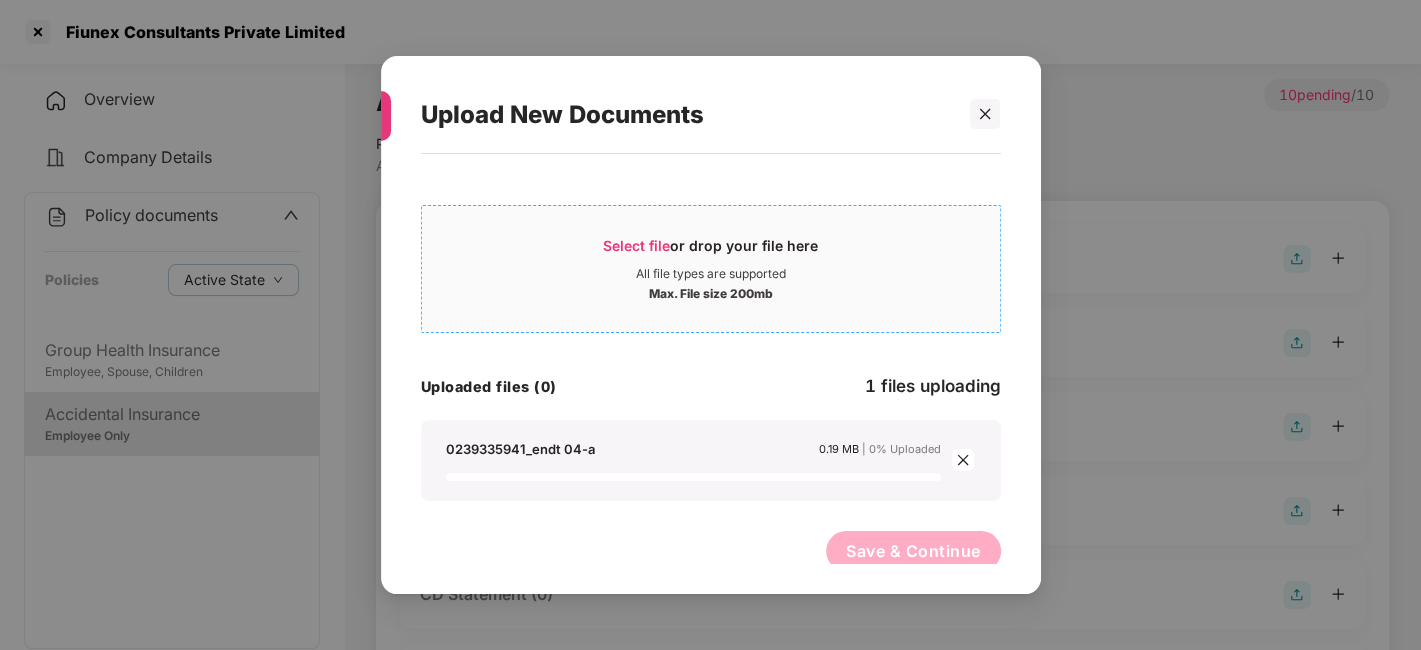 click on "All file types are supported" at bounding box center (711, 274) 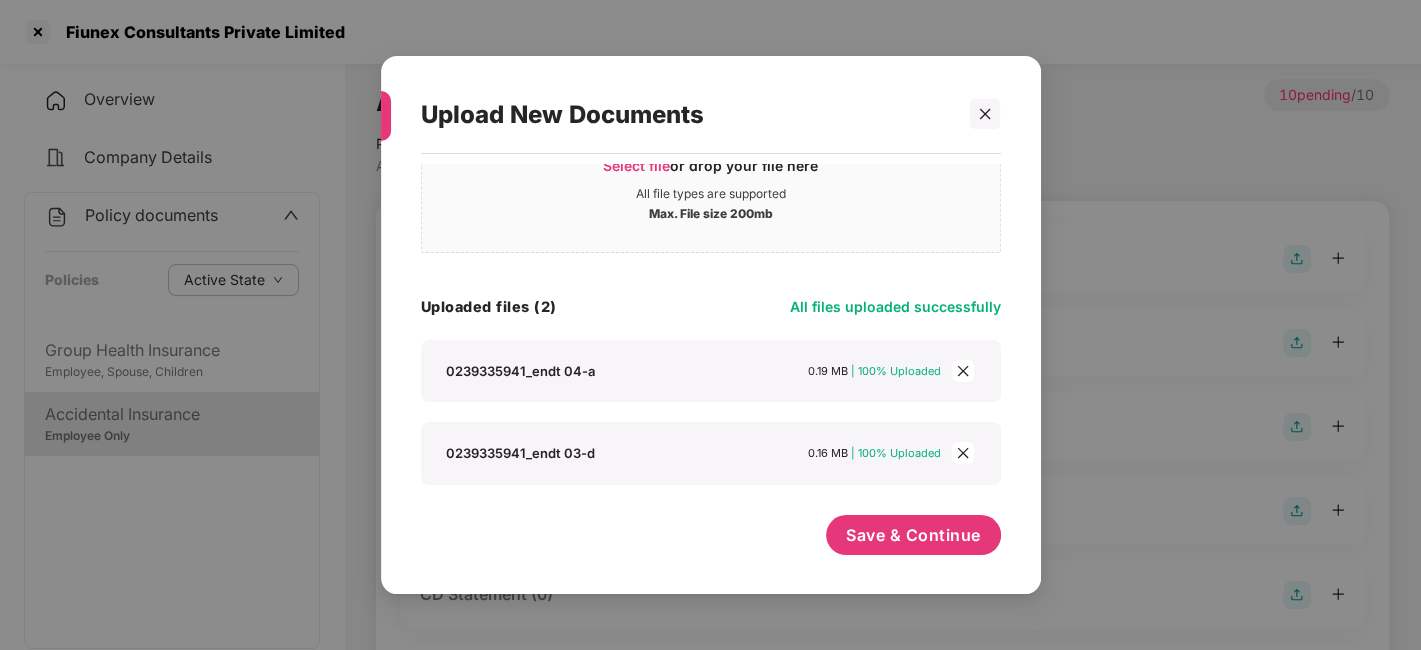 scroll, scrollTop: 79, scrollLeft: 0, axis: vertical 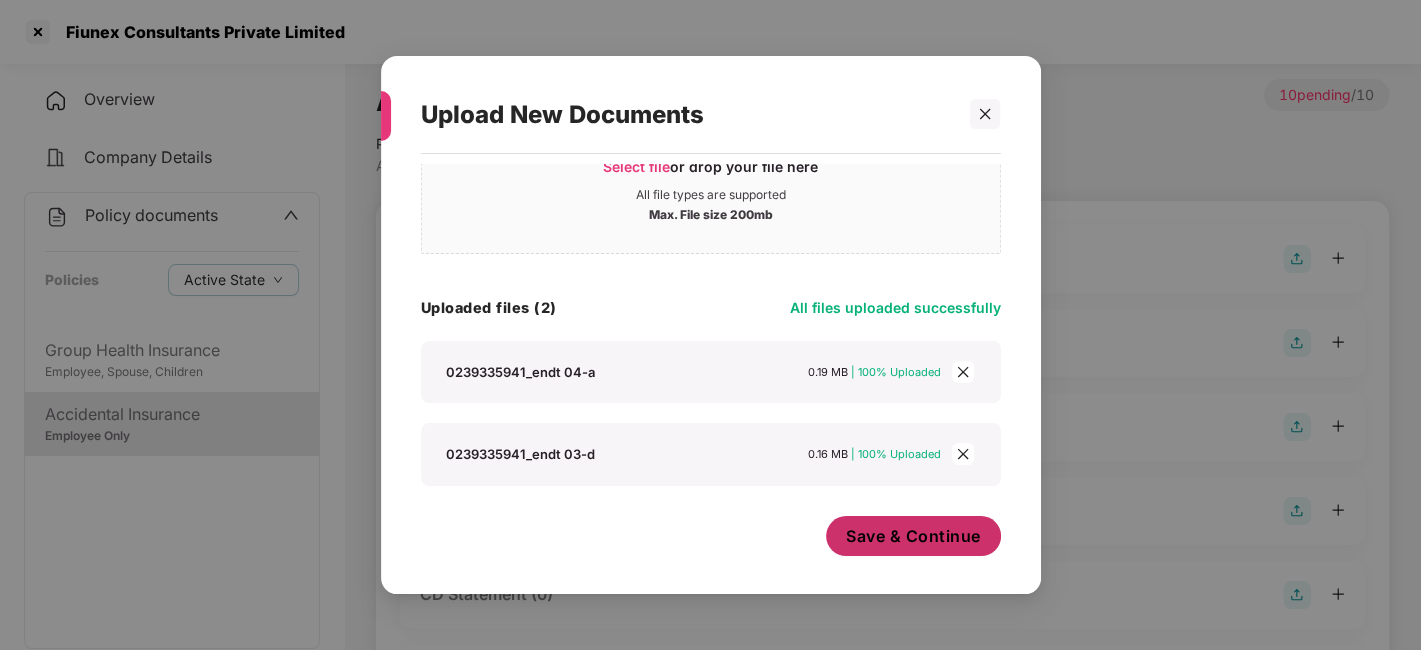 click on "Save & Continue" at bounding box center (913, 536) 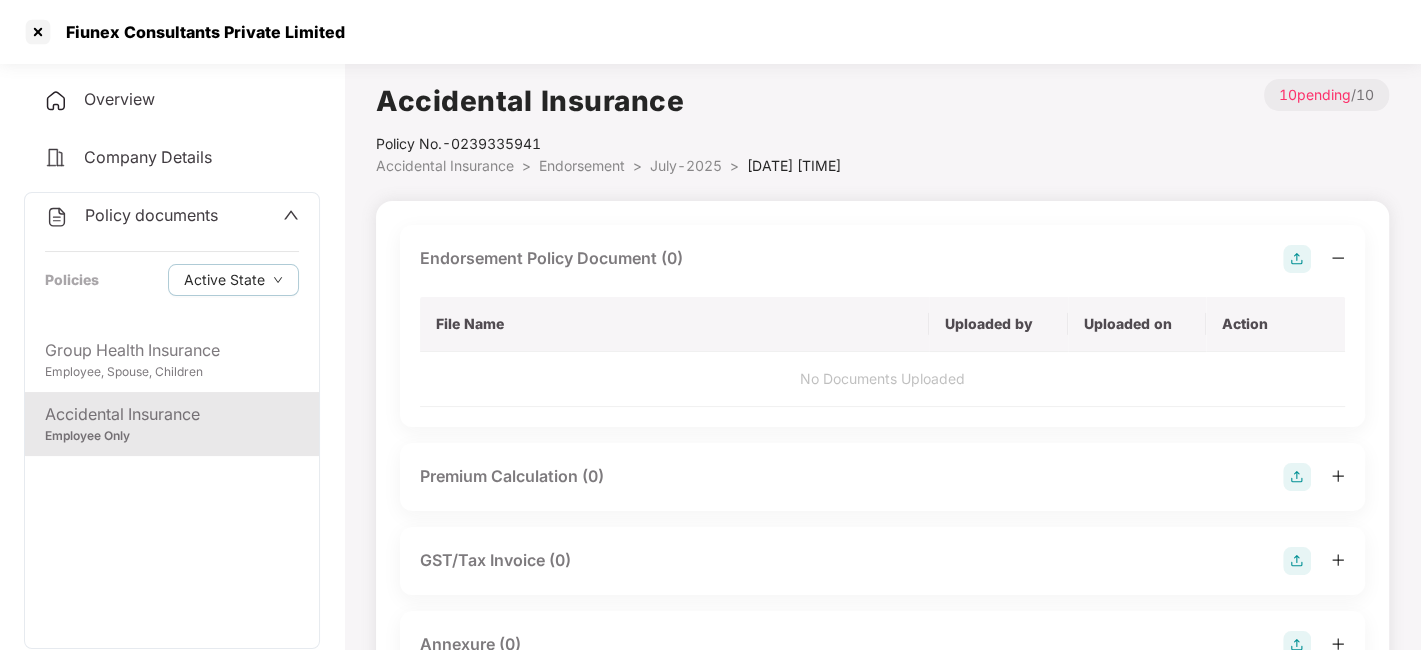 scroll, scrollTop: 0, scrollLeft: 0, axis: both 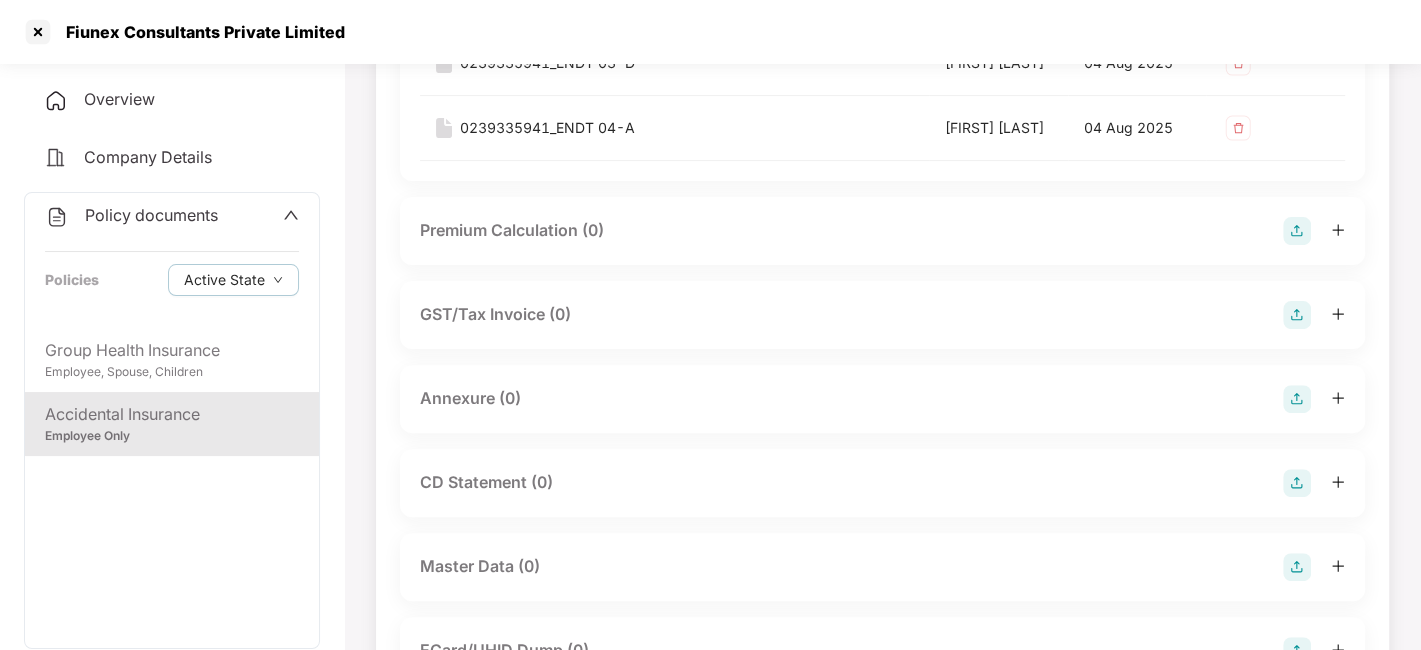 click at bounding box center [1297, 399] 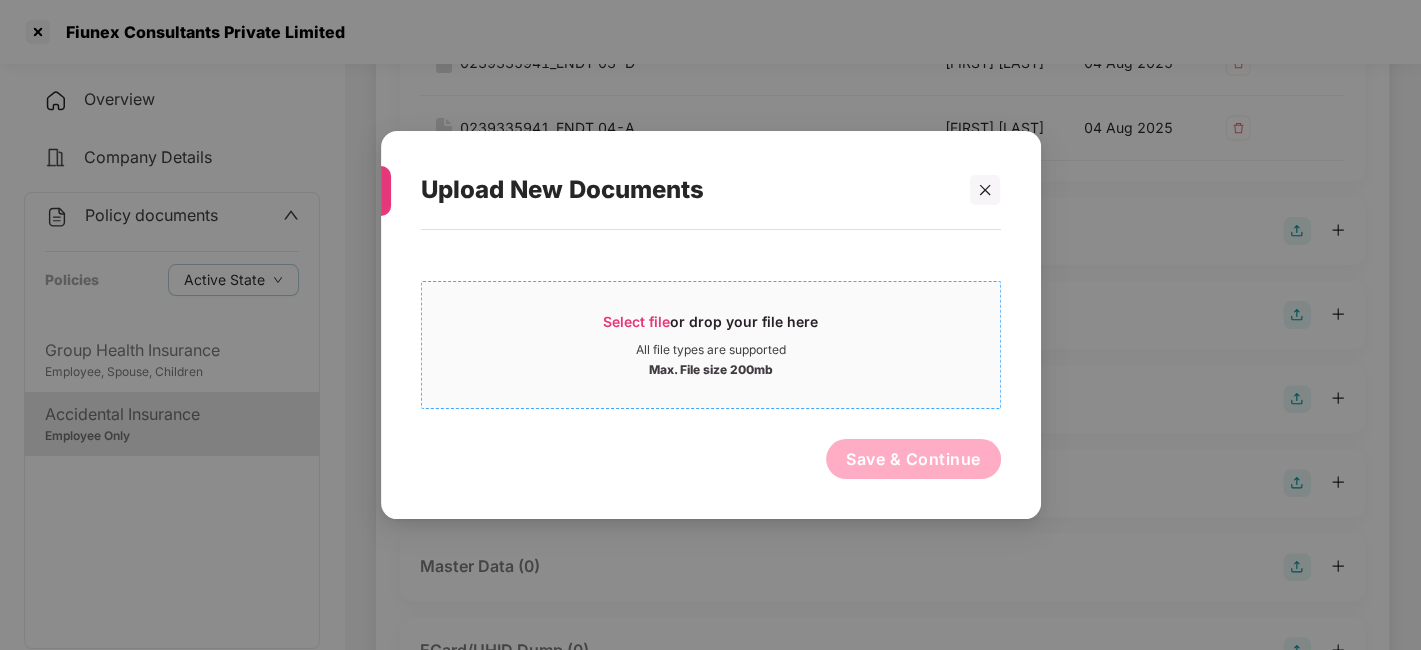 click on "Max. File size 200mb" at bounding box center [711, 368] 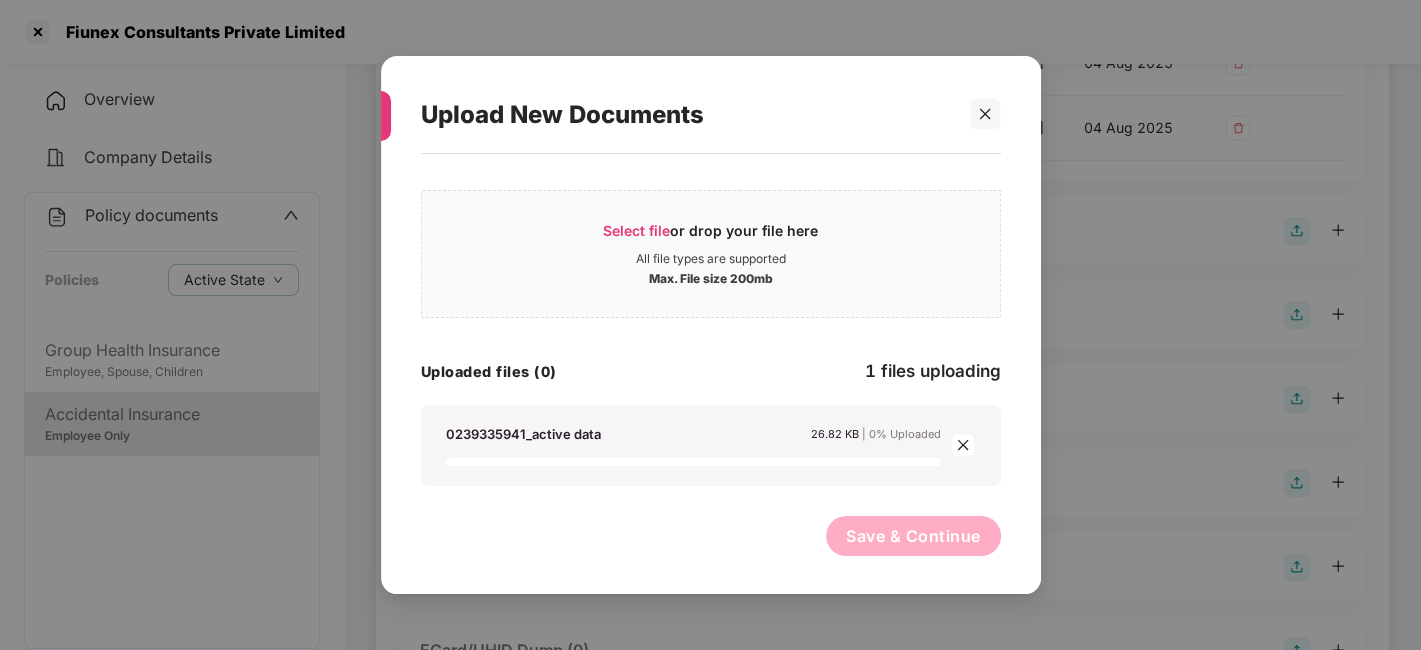 scroll, scrollTop: 0, scrollLeft: 0, axis: both 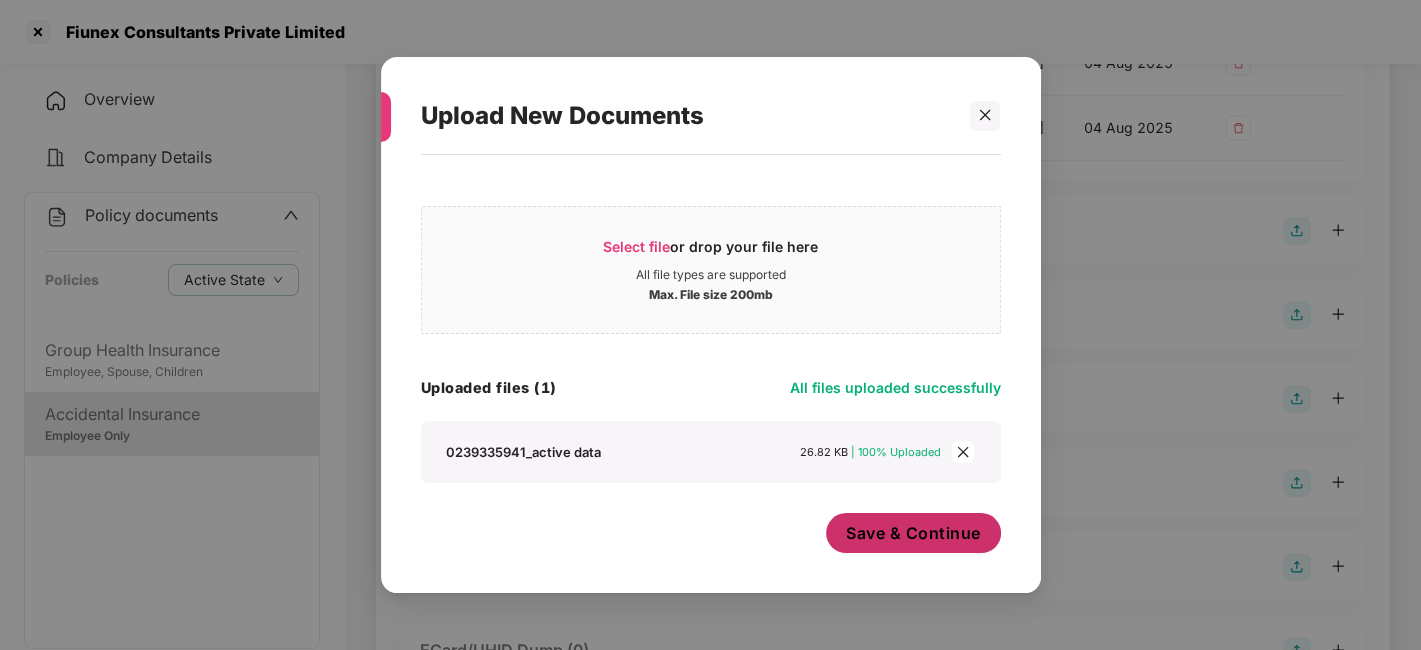 click on "Save & Continue" at bounding box center [913, 533] 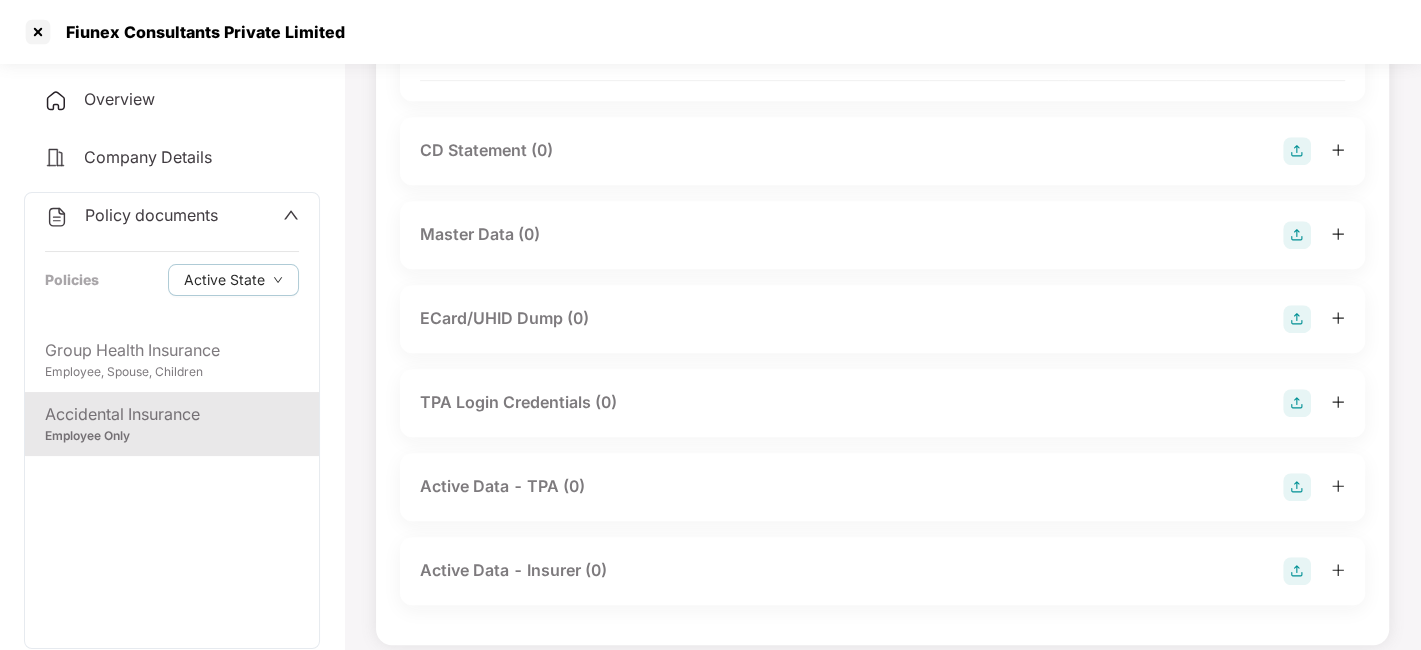 scroll, scrollTop: 865, scrollLeft: 0, axis: vertical 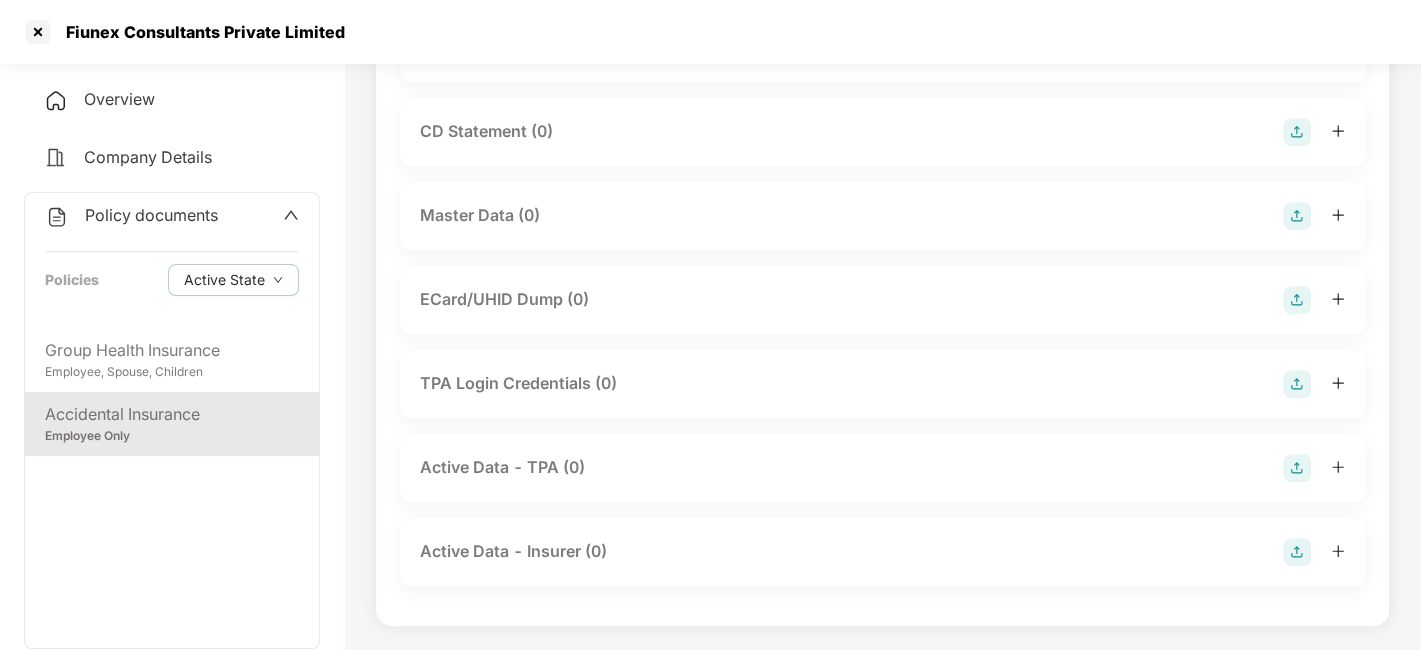 click at bounding box center (1297, 216) 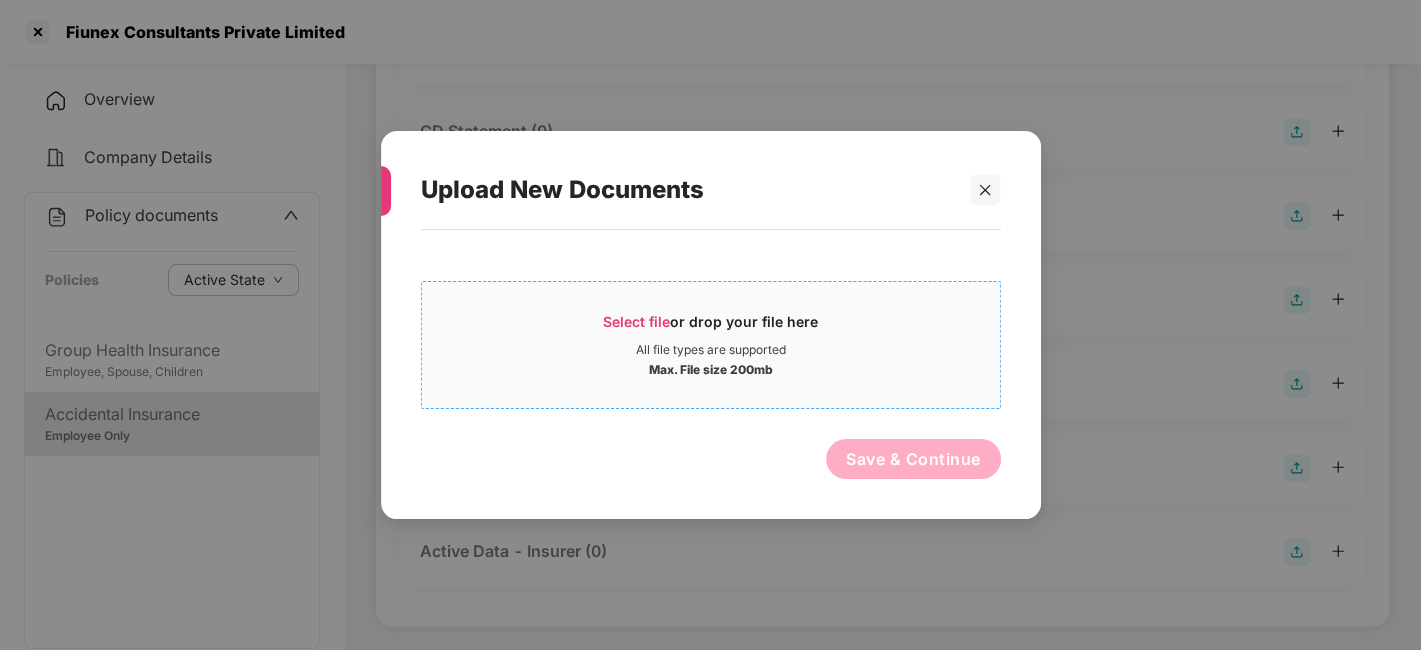 click on "Select file  or drop your file here All file types are supported Max. File size 200mb" at bounding box center (711, 345) 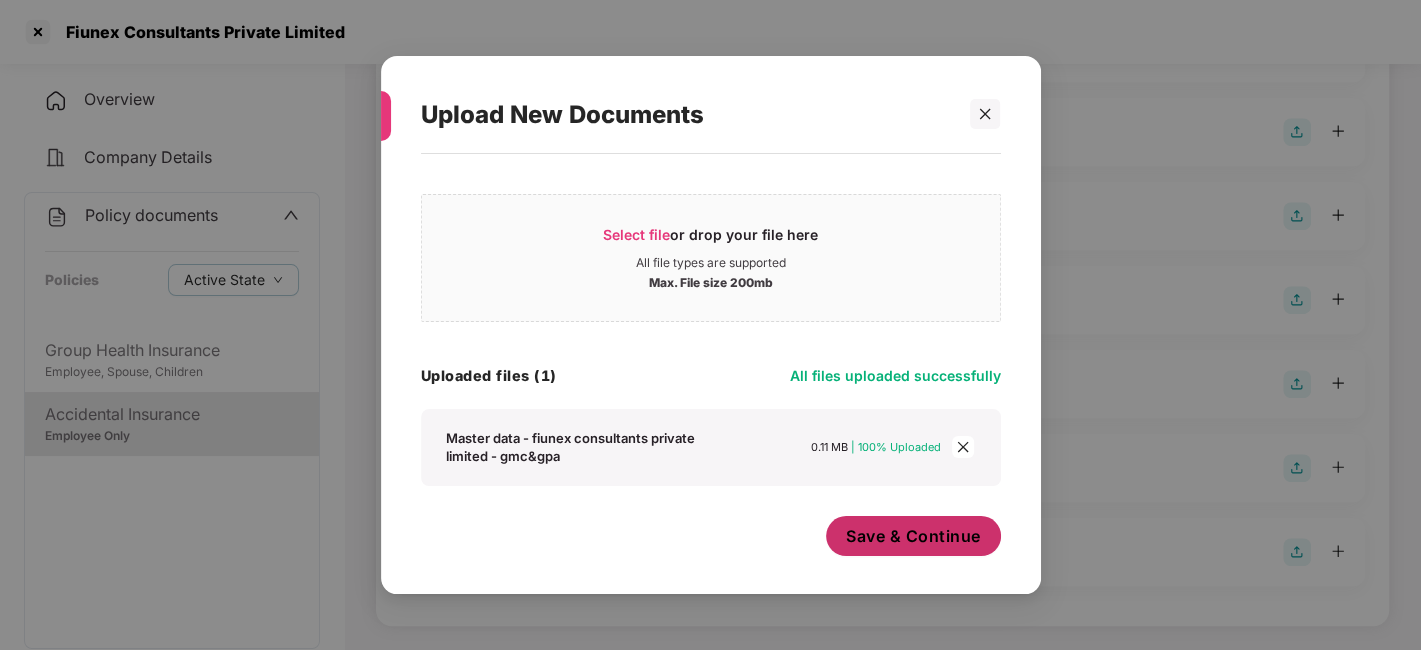 scroll, scrollTop: 11, scrollLeft: 0, axis: vertical 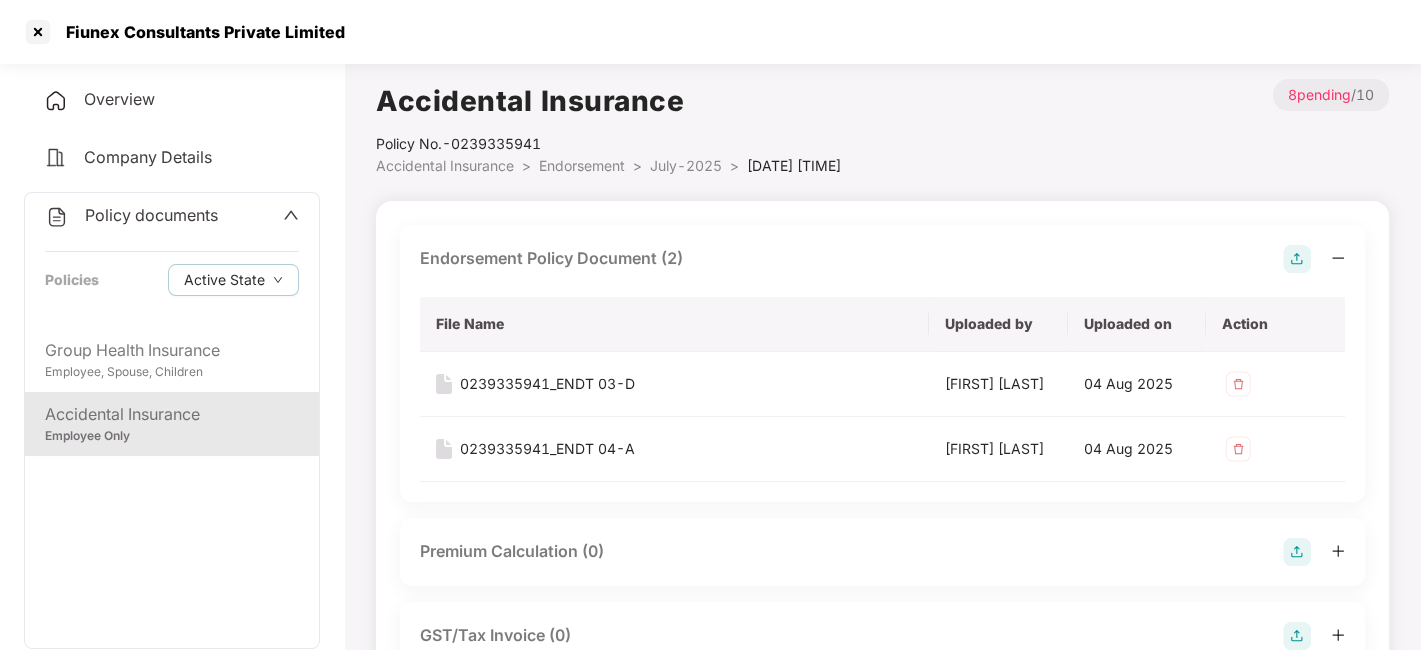 click on "July-2025" at bounding box center (686, 165) 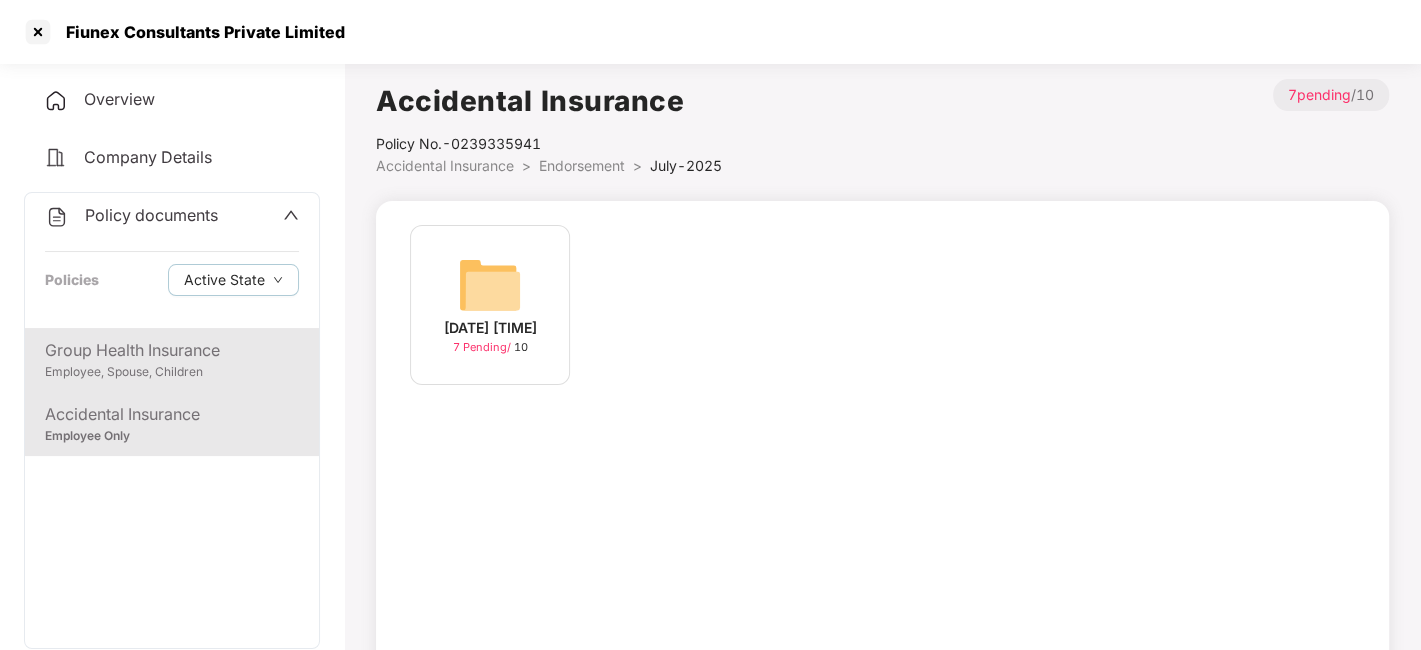 click on "Group Health Insurance" at bounding box center (172, 350) 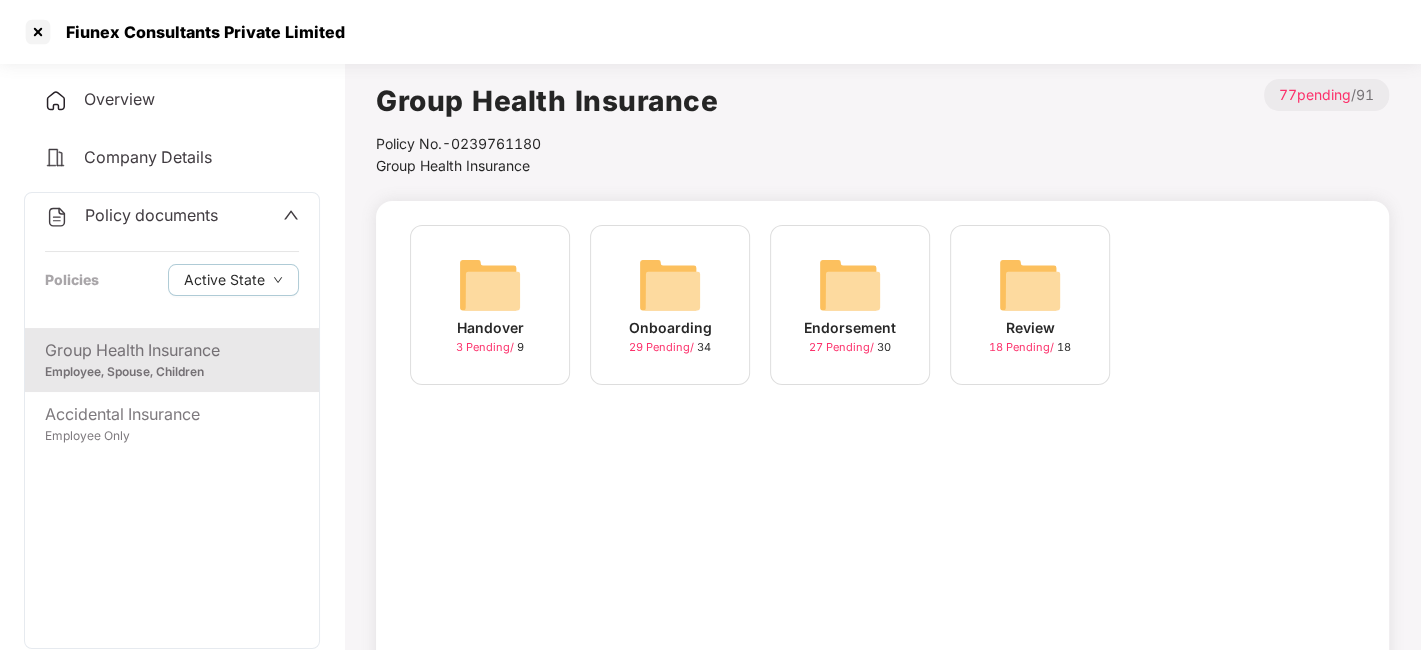 click on "Endorsement 27 Pending  /     30" at bounding box center [850, 305] 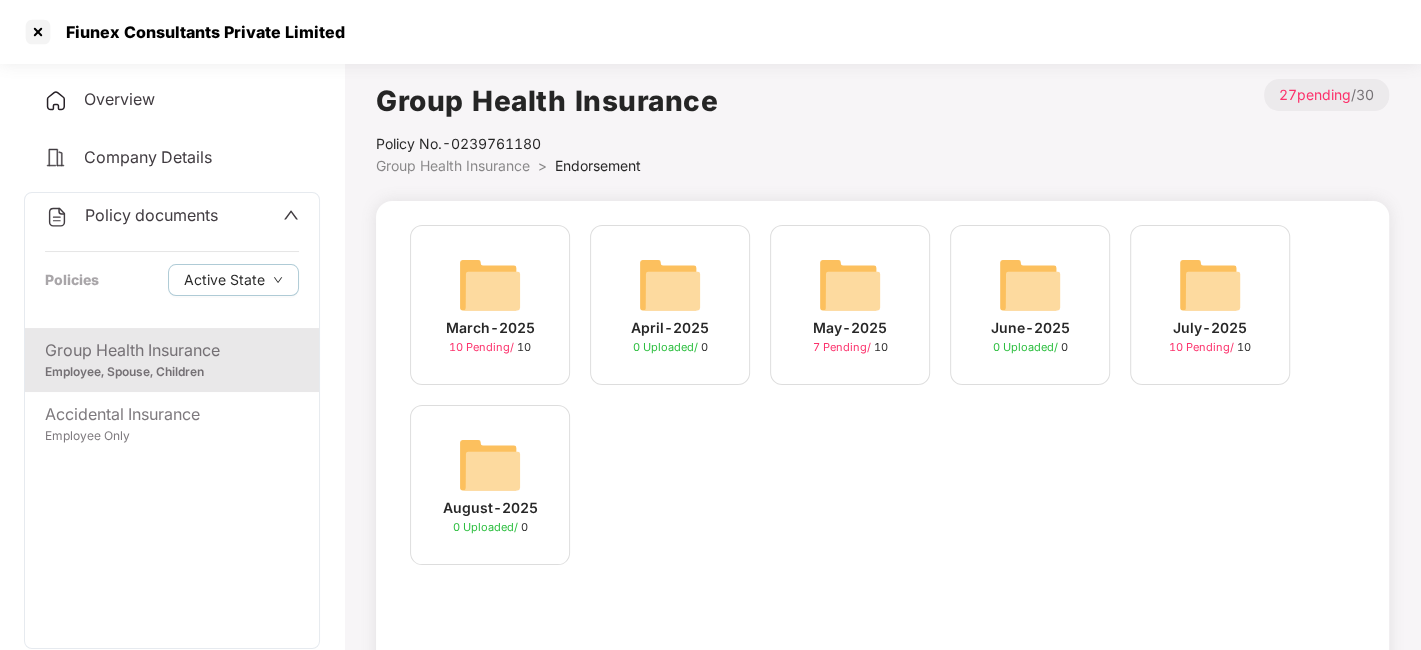 click at bounding box center (1210, 285) 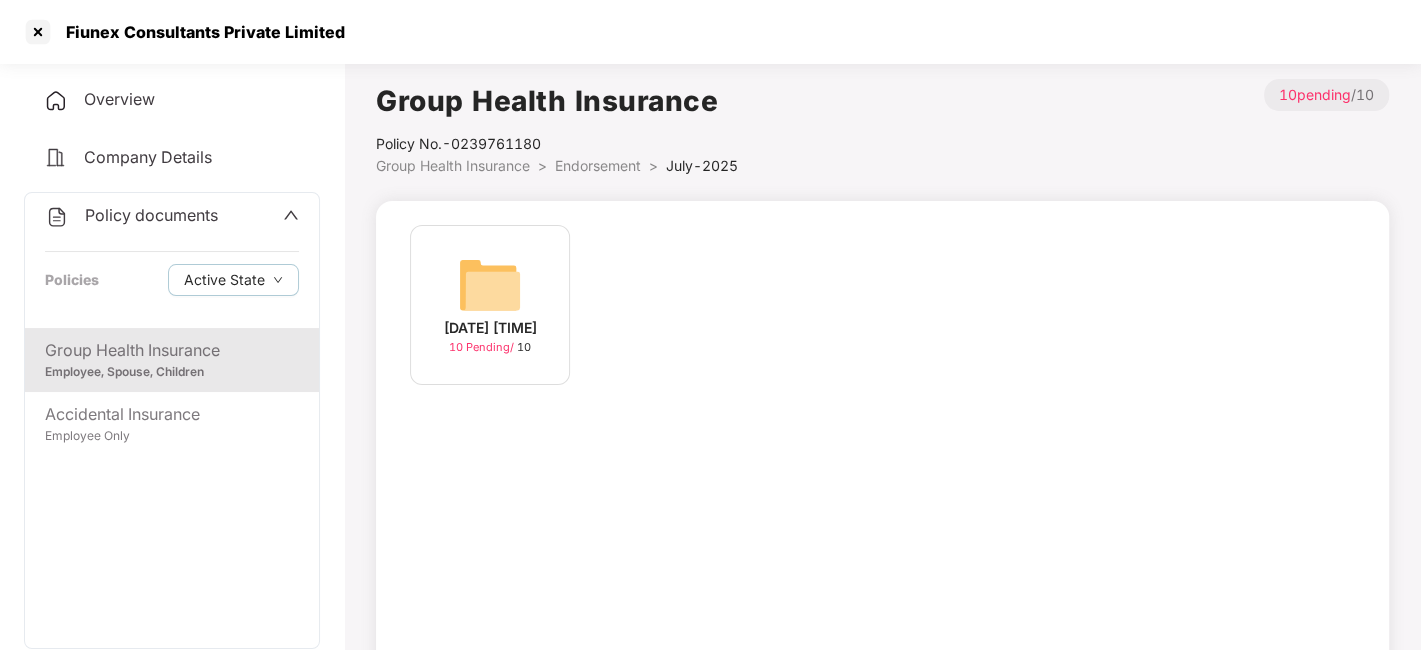 click at bounding box center [490, 285] 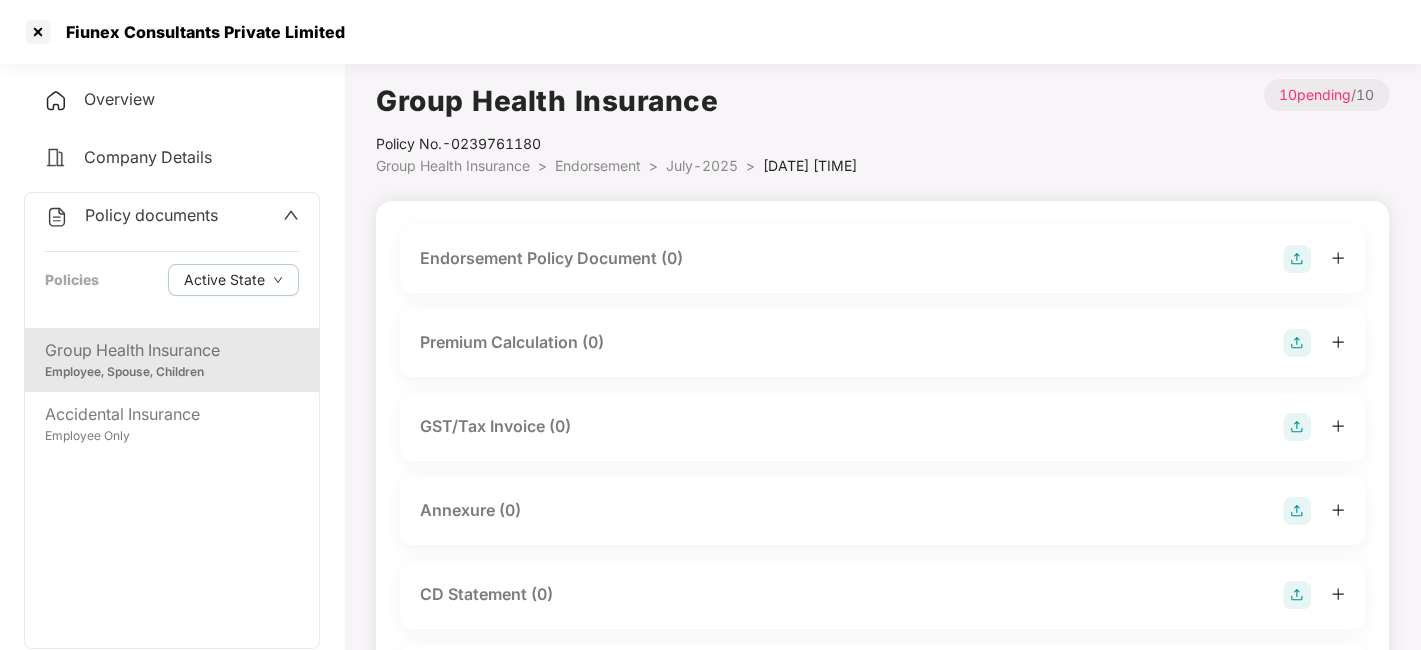 click at bounding box center [1297, 259] 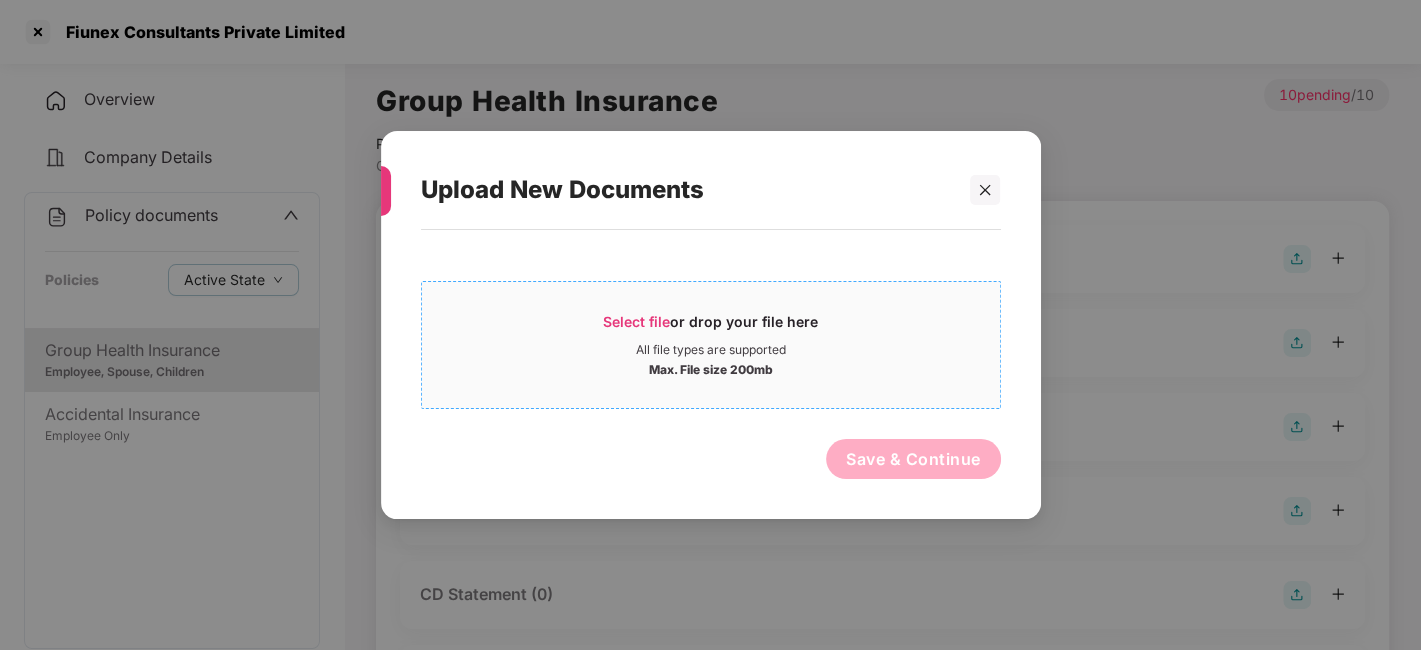 click on "Select file  or drop your file here All file types are supported Max. File size 200mb" at bounding box center (711, 345) 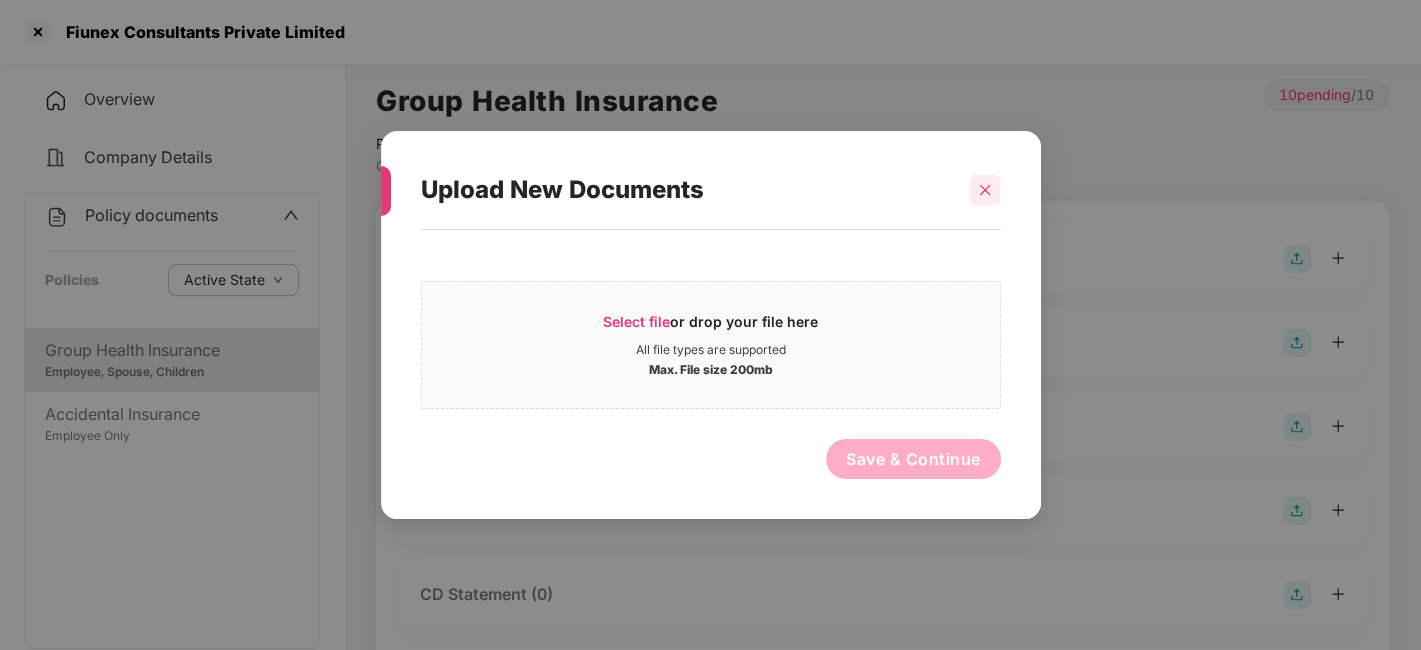 click 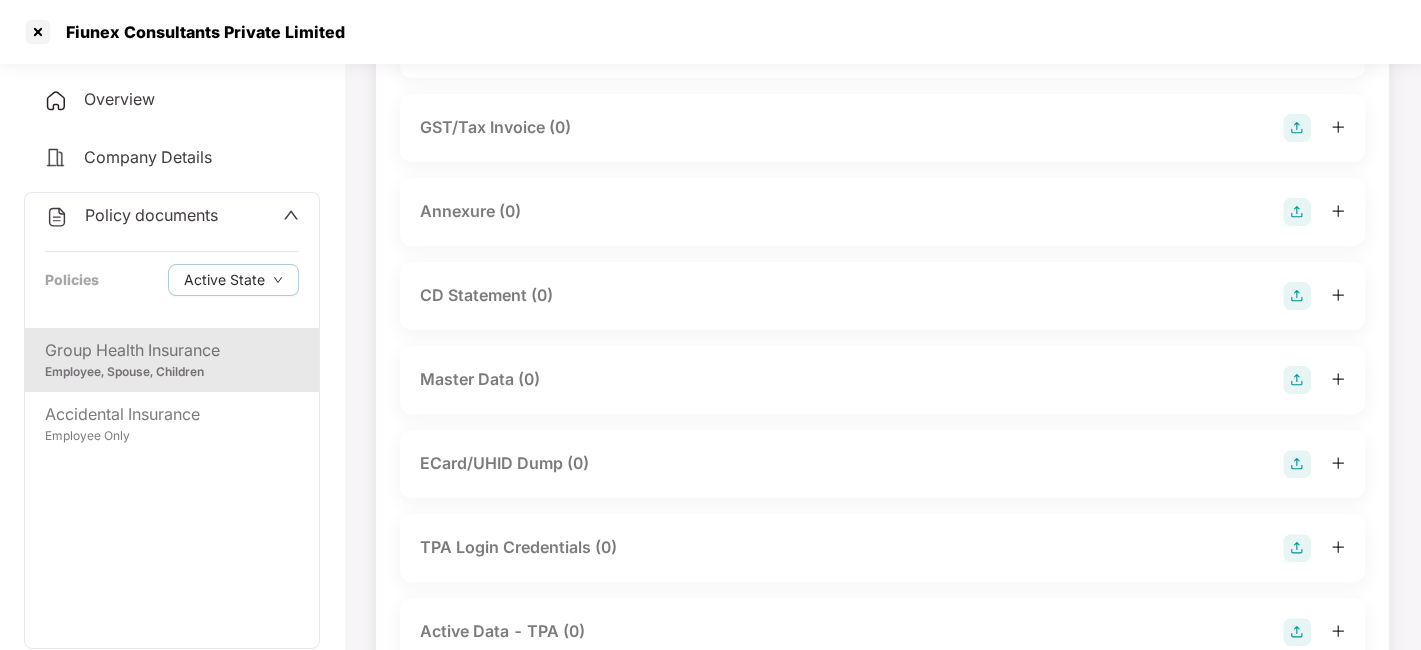 scroll, scrollTop: 300, scrollLeft: 0, axis: vertical 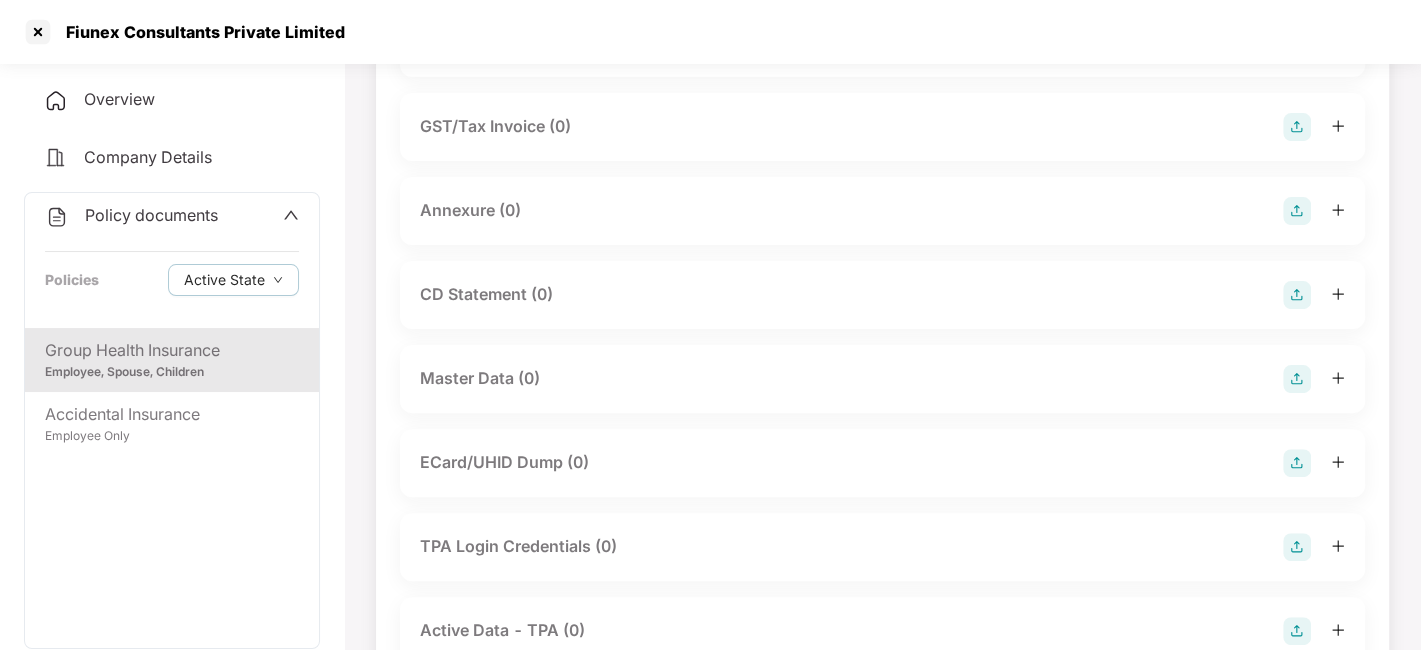 click at bounding box center (1297, 379) 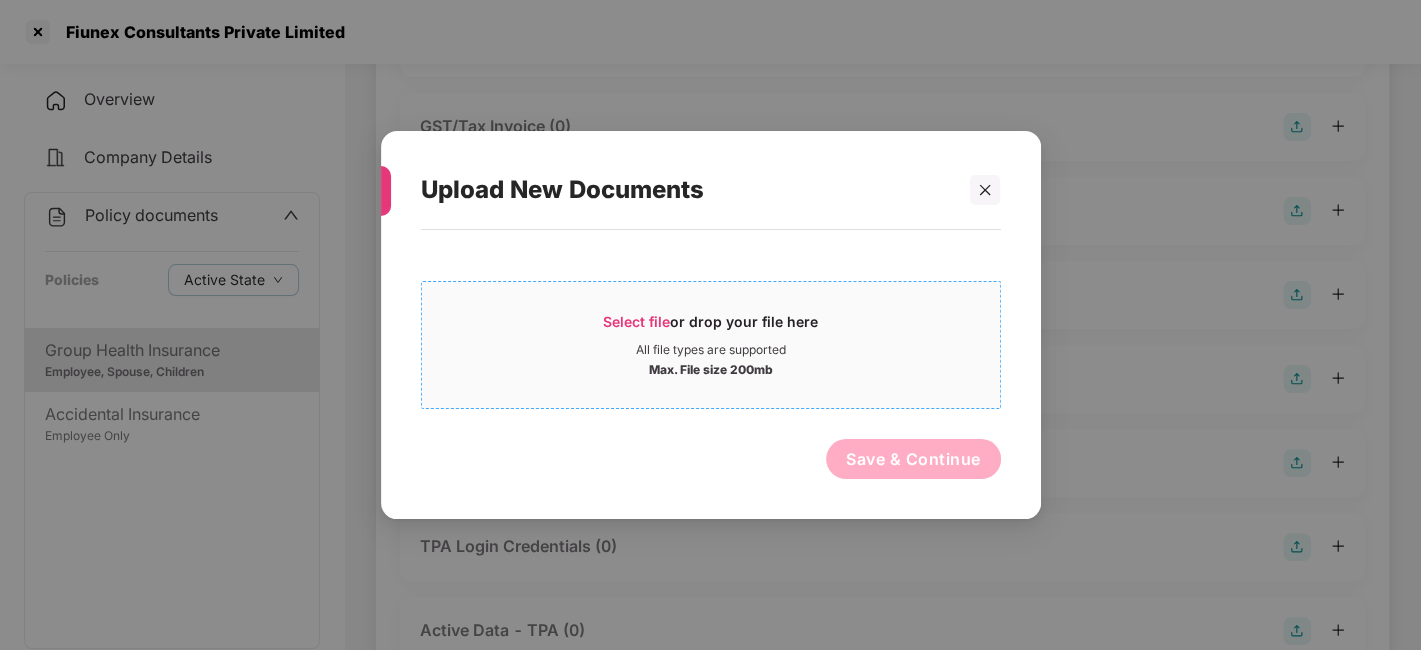click on "All file types are supported" at bounding box center (711, 350) 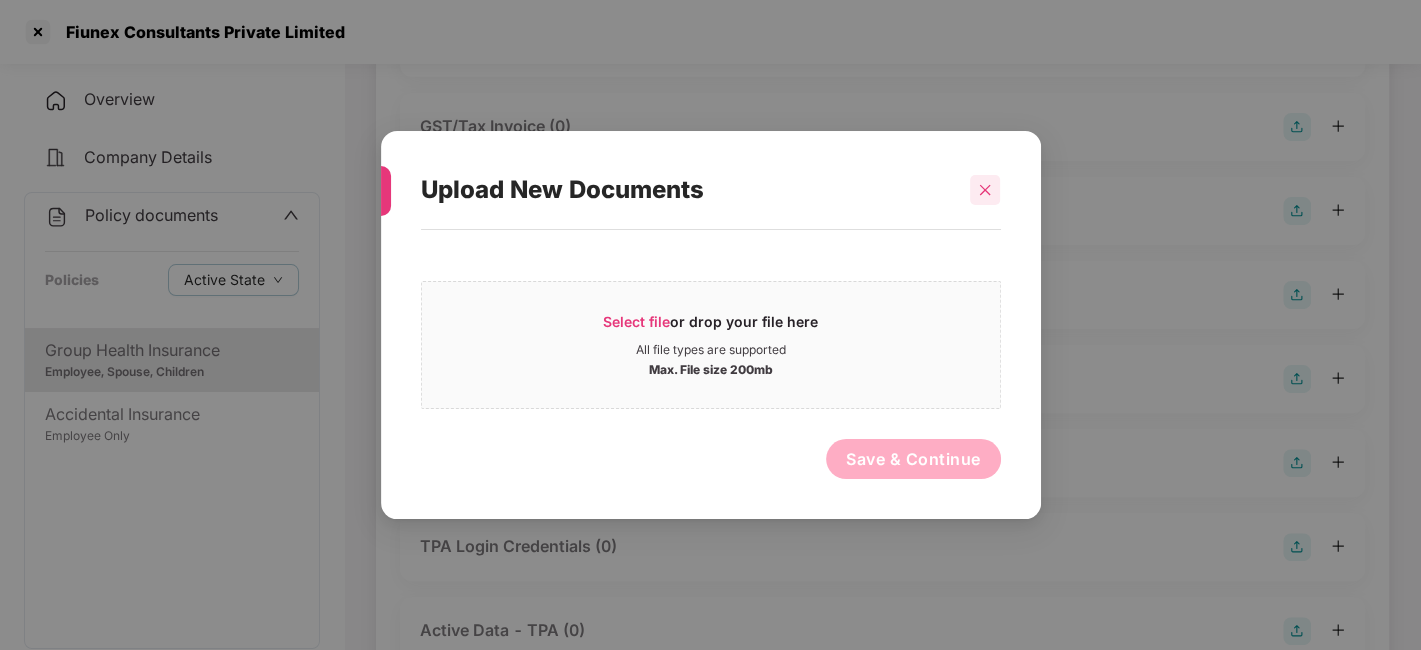 click 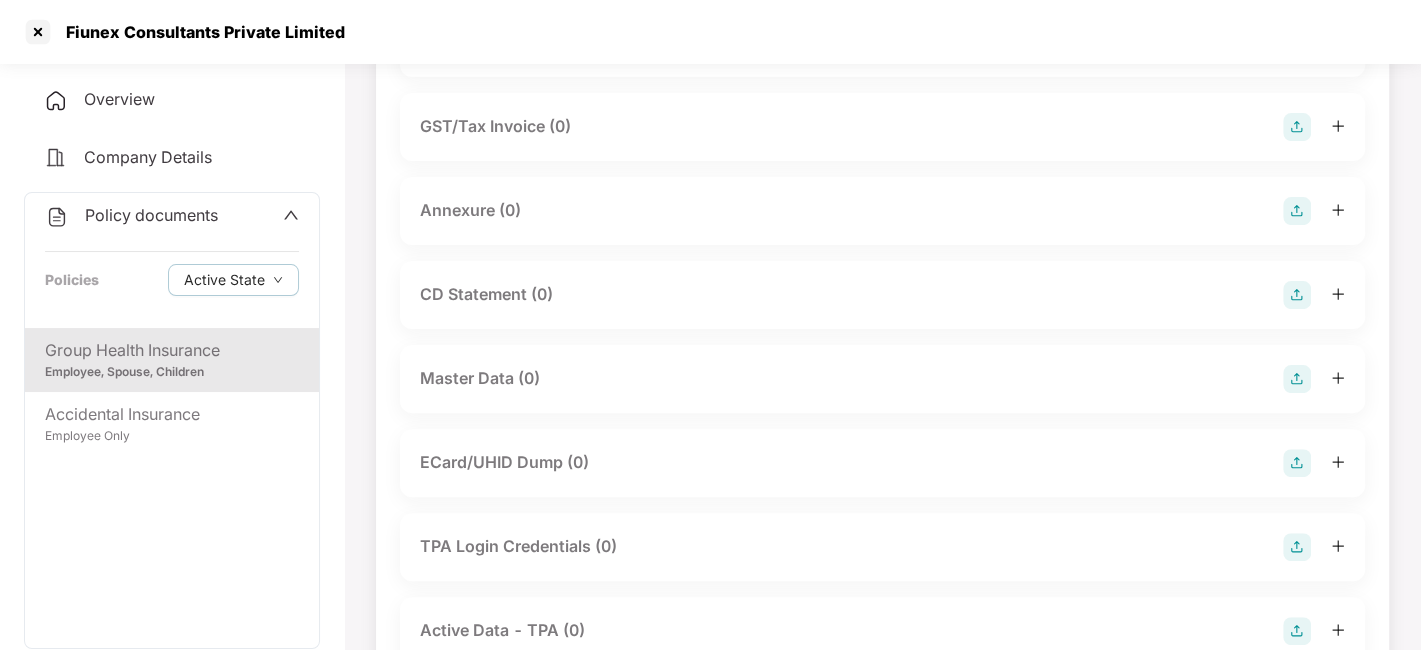 scroll, scrollTop: 0, scrollLeft: 0, axis: both 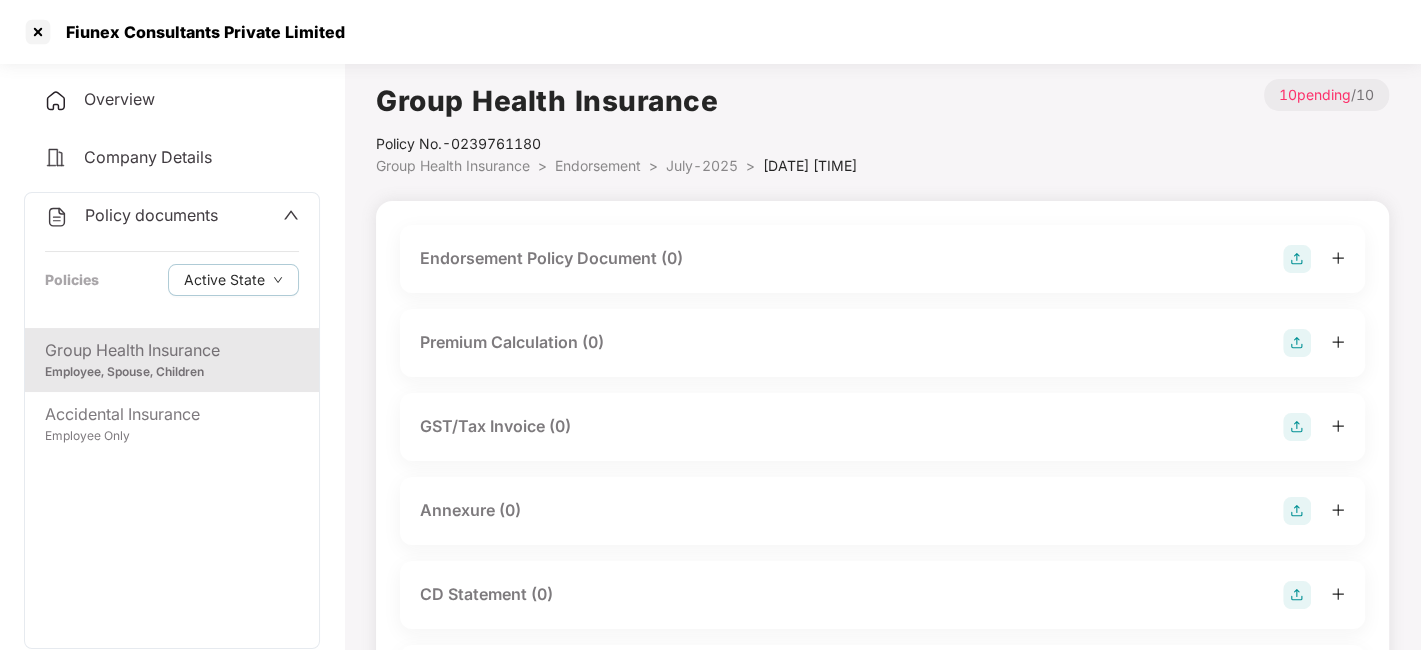 click at bounding box center [1297, 259] 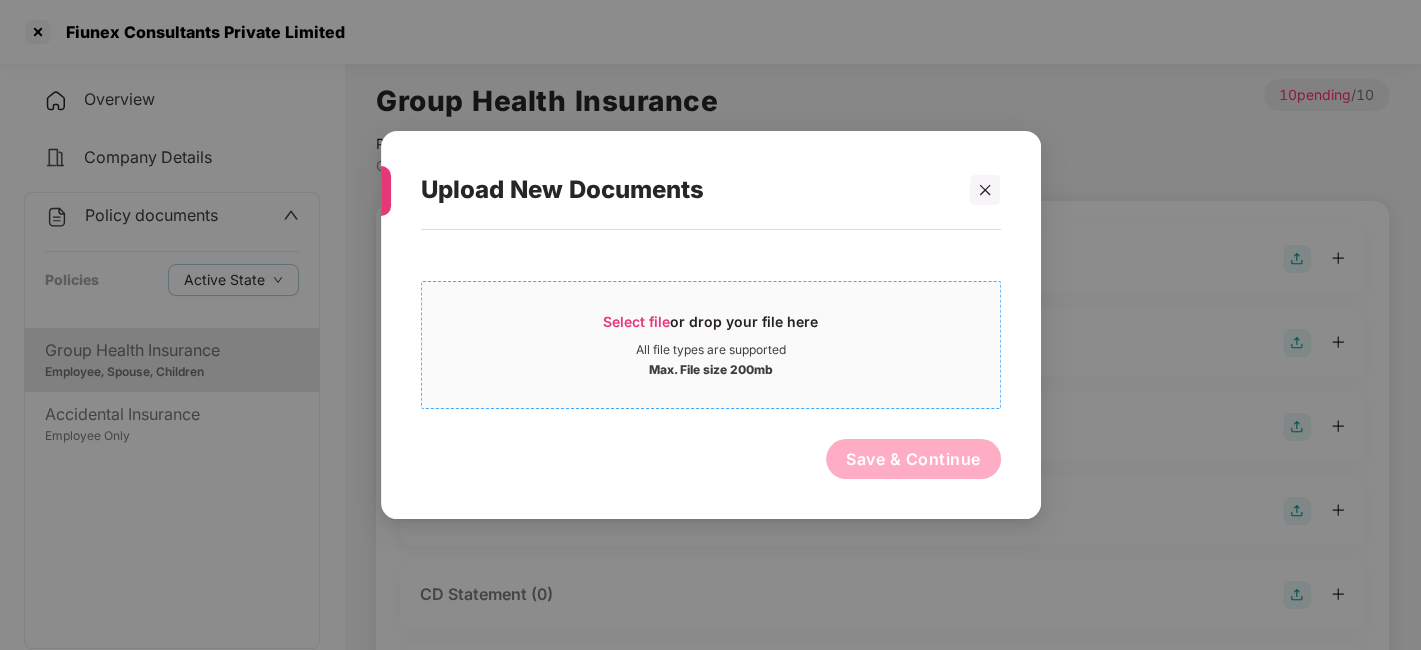 click on "Select file  or drop your file here" at bounding box center (711, 327) 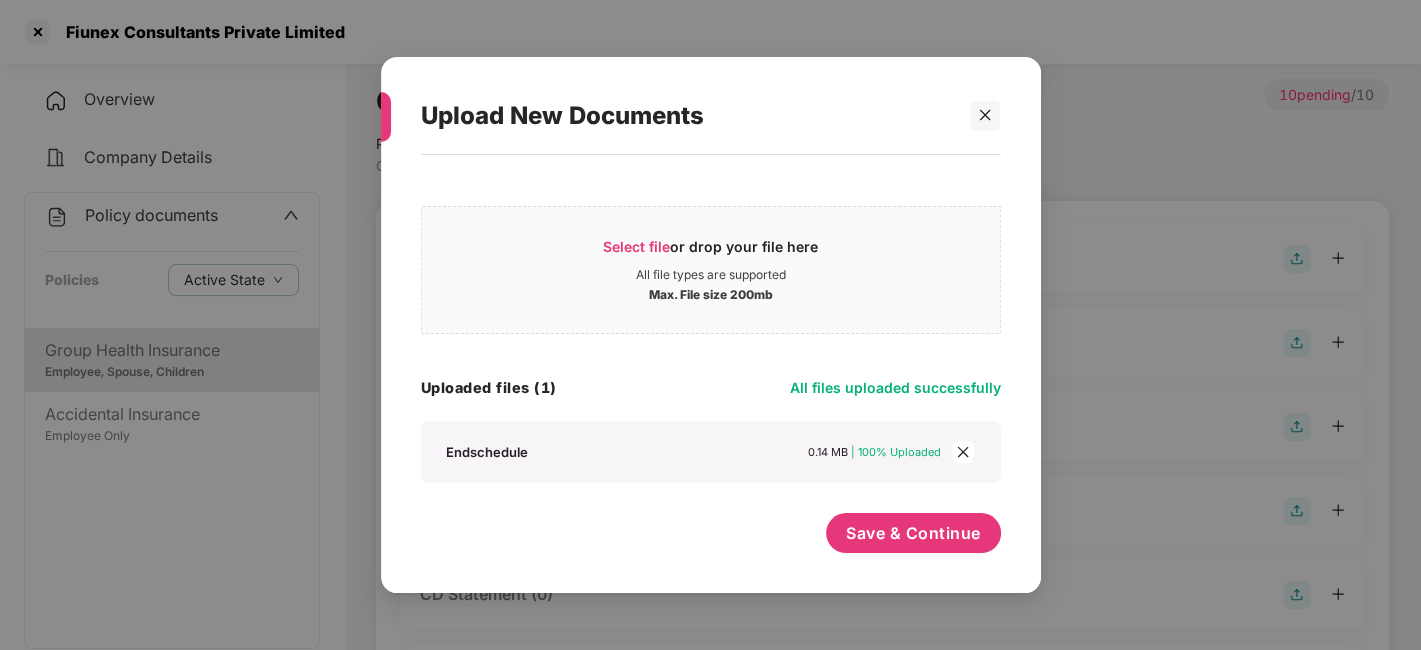 scroll, scrollTop: 0, scrollLeft: 0, axis: both 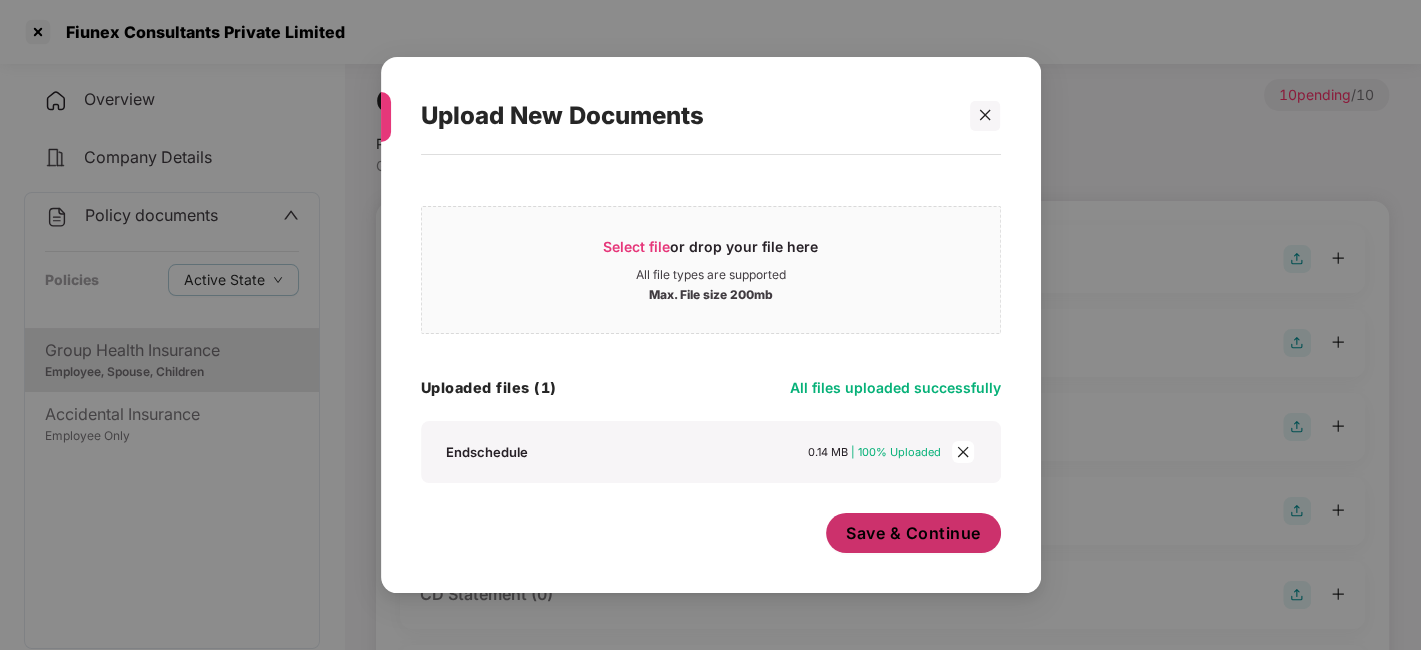 click on "Save & Continue" at bounding box center (913, 533) 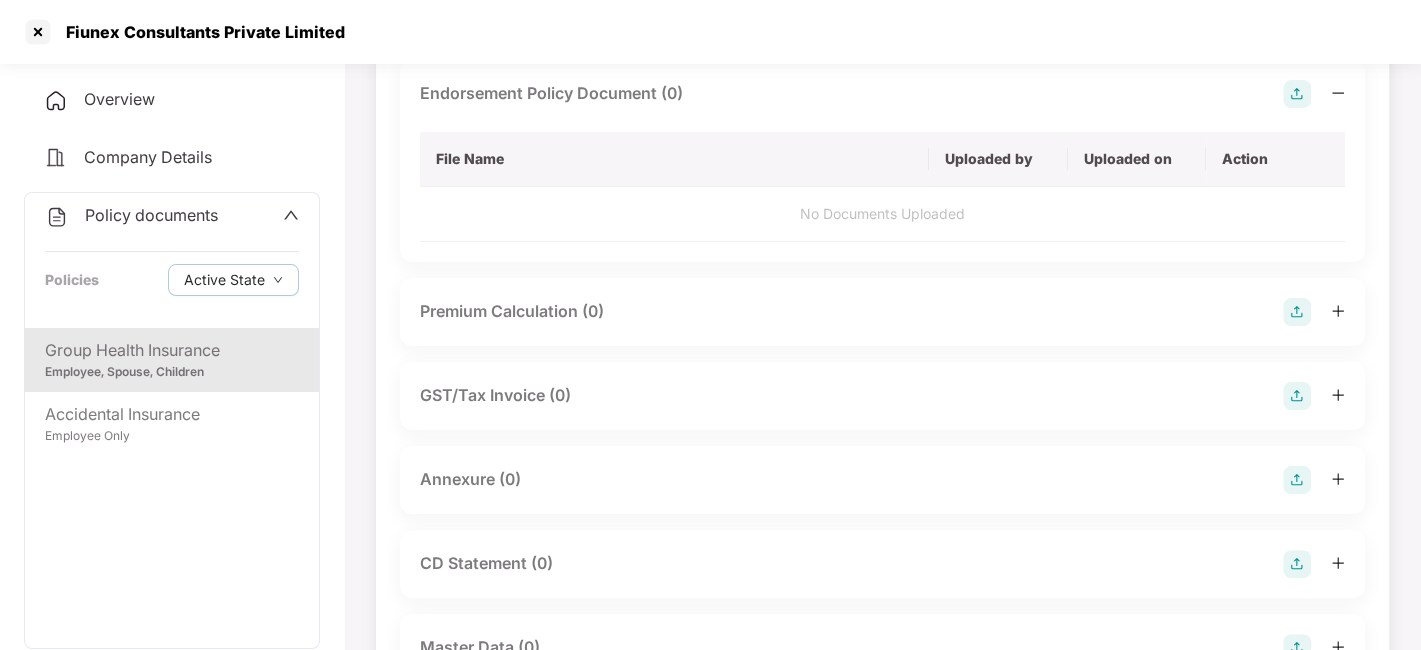 scroll, scrollTop: 242, scrollLeft: 0, axis: vertical 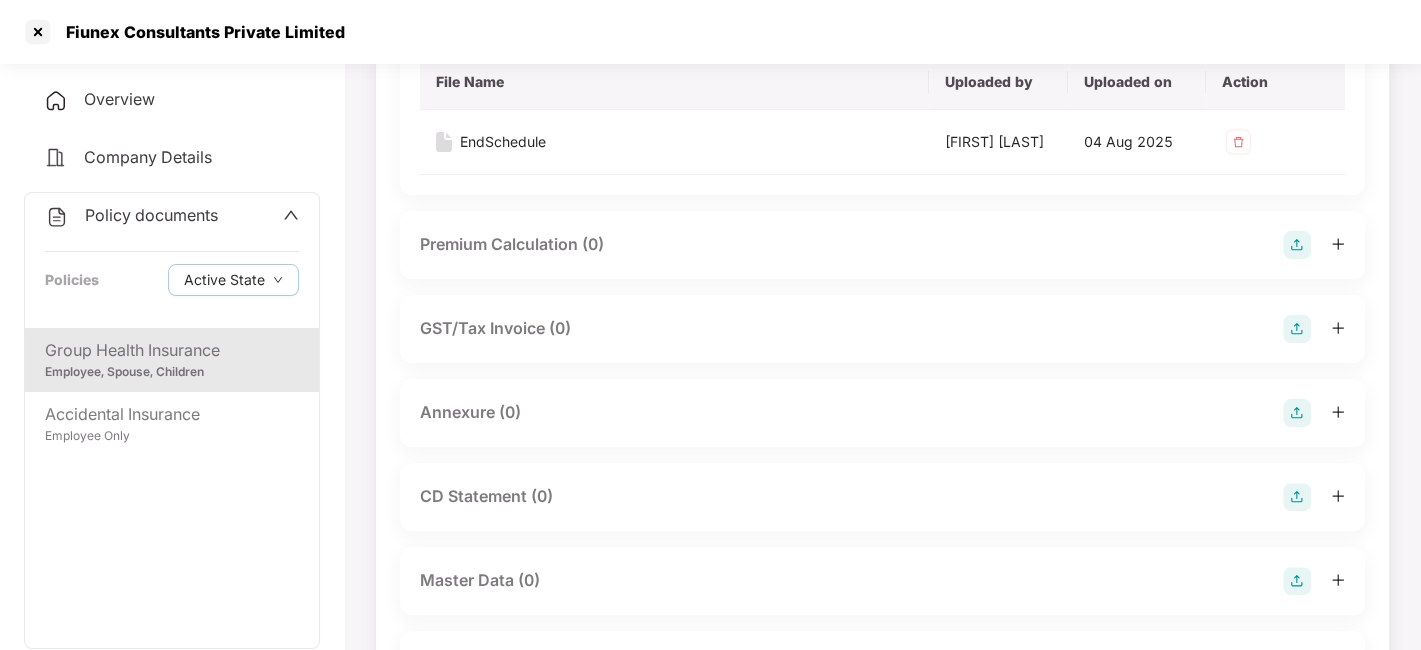 click at bounding box center [1297, 413] 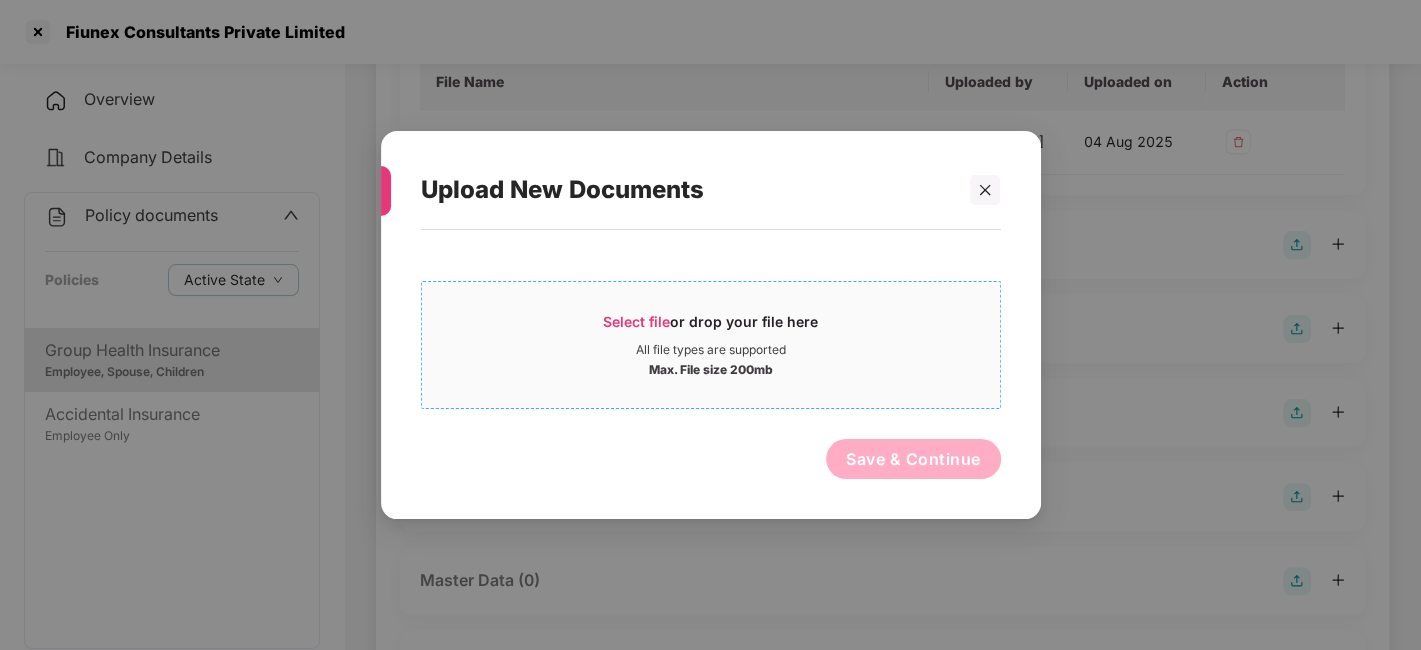 click on "Select file  or drop your file here All file types are supported Max. File size 200mb" at bounding box center (711, 345) 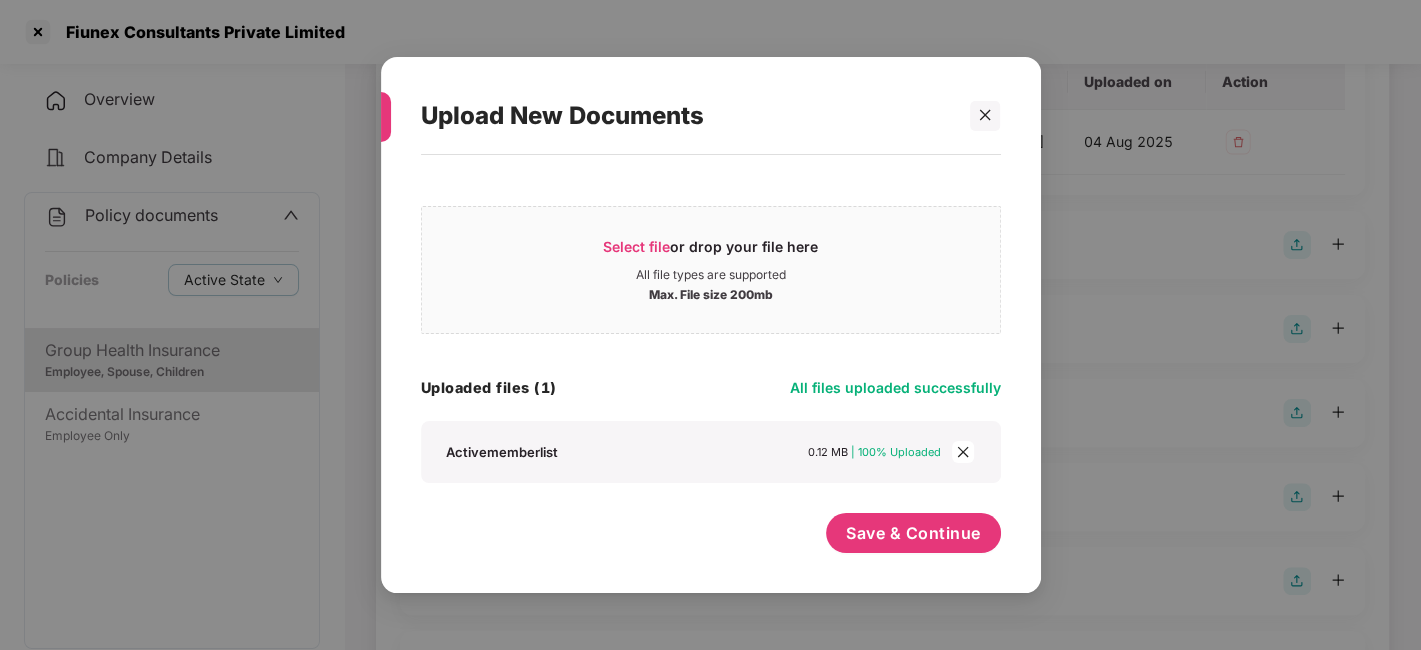 scroll, scrollTop: 0, scrollLeft: 0, axis: both 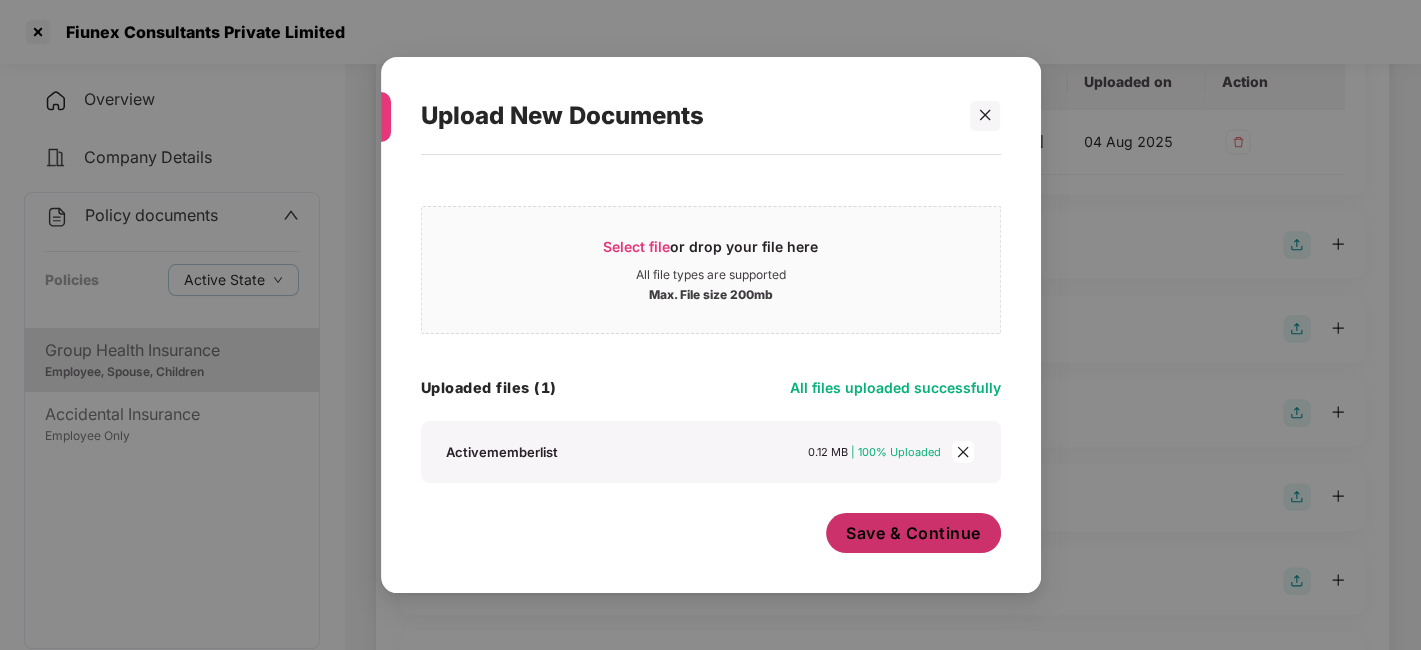 click on "Save & Continue" at bounding box center (913, 533) 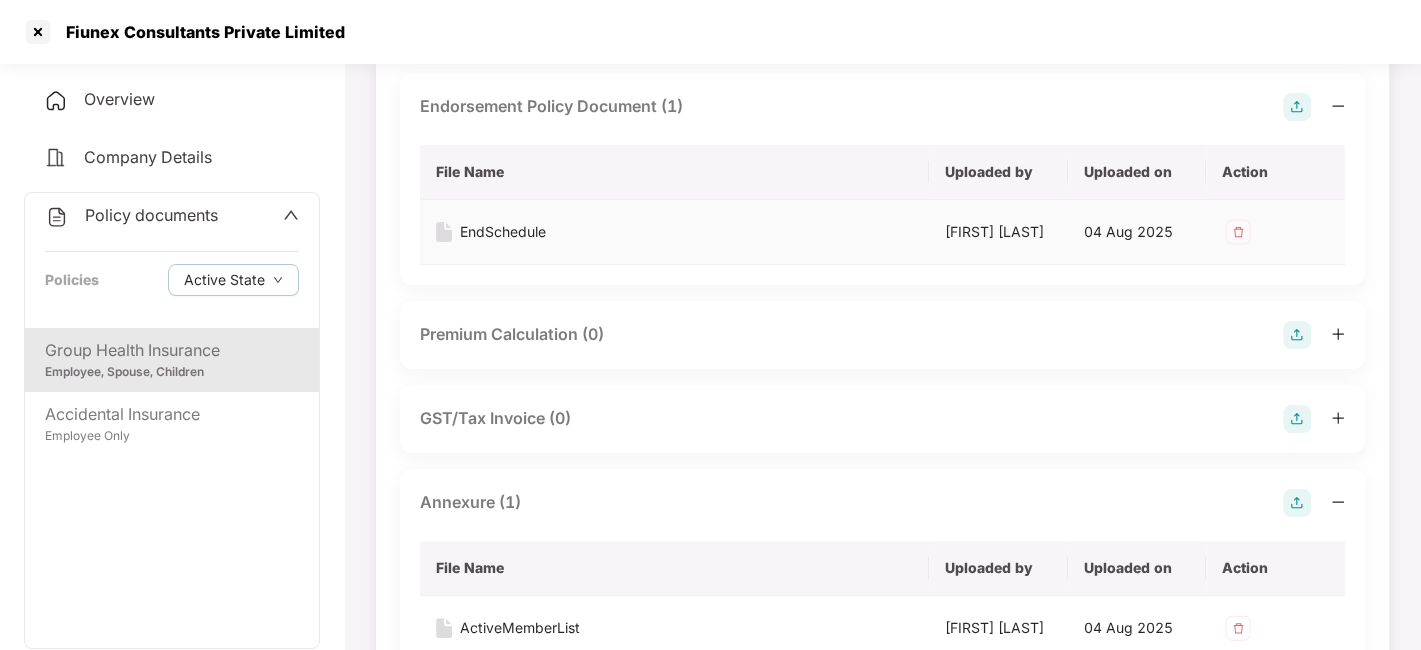 scroll, scrollTop: 0, scrollLeft: 0, axis: both 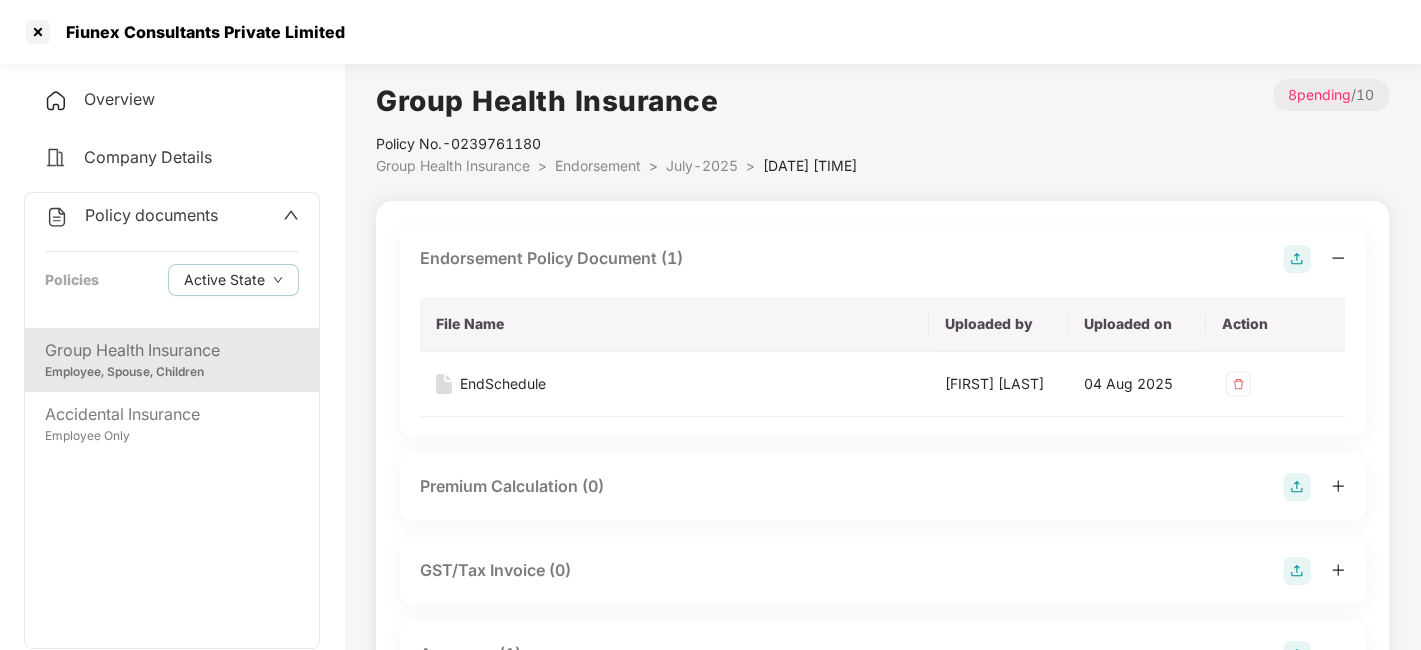 click on "Policy documents" at bounding box center (151, 215) 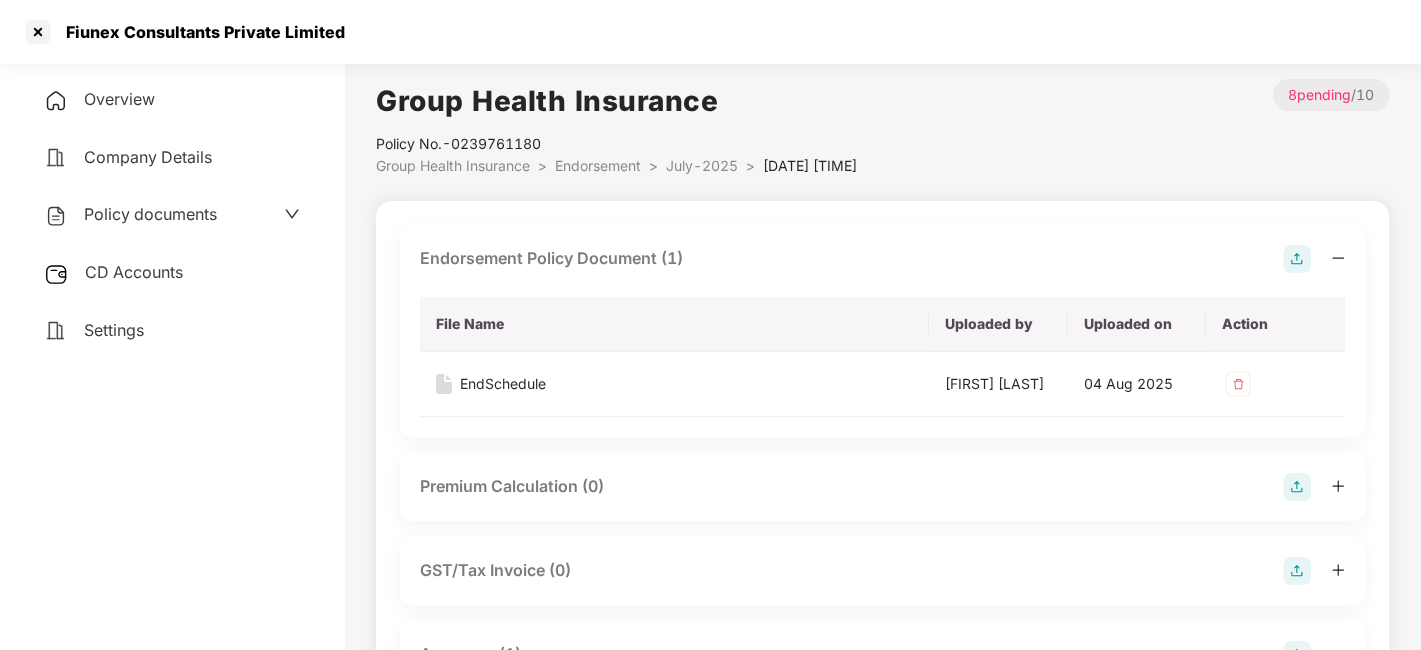 click on "CD Accounts" at bounding box center (134, 272) 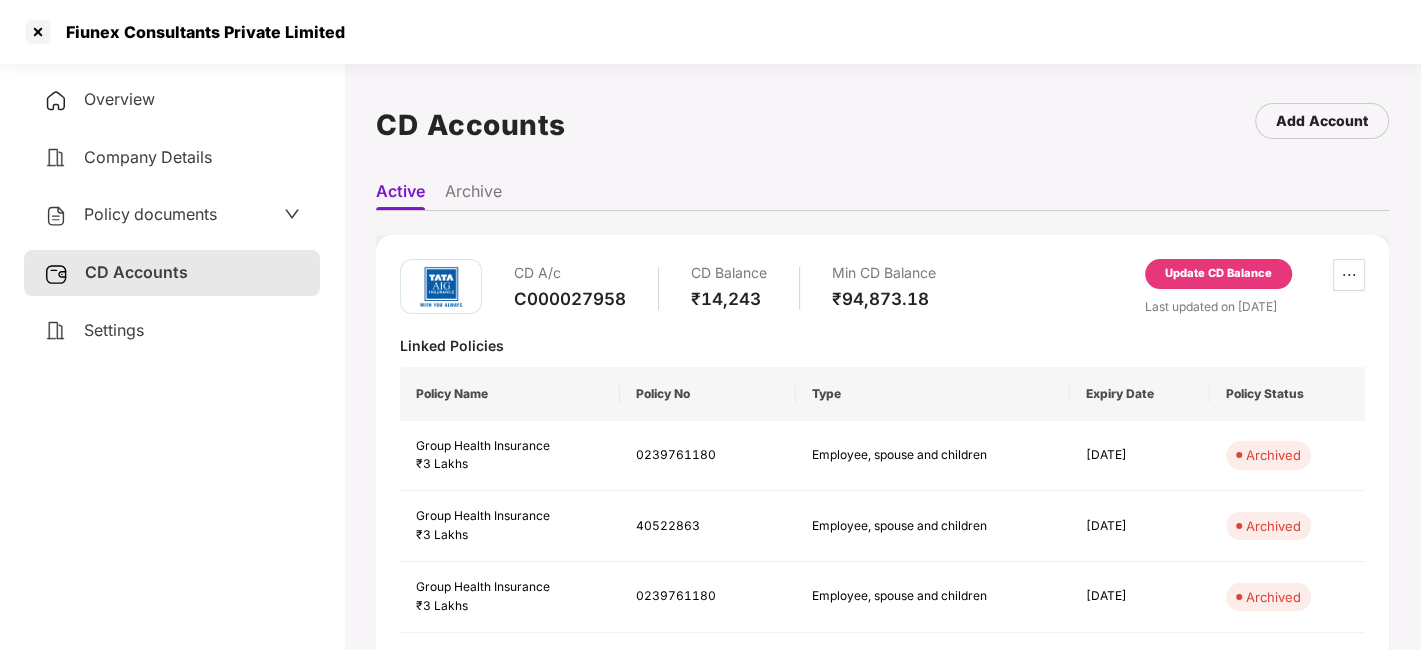 click on "Update CD Balance" at bounding box center (1218, 274) 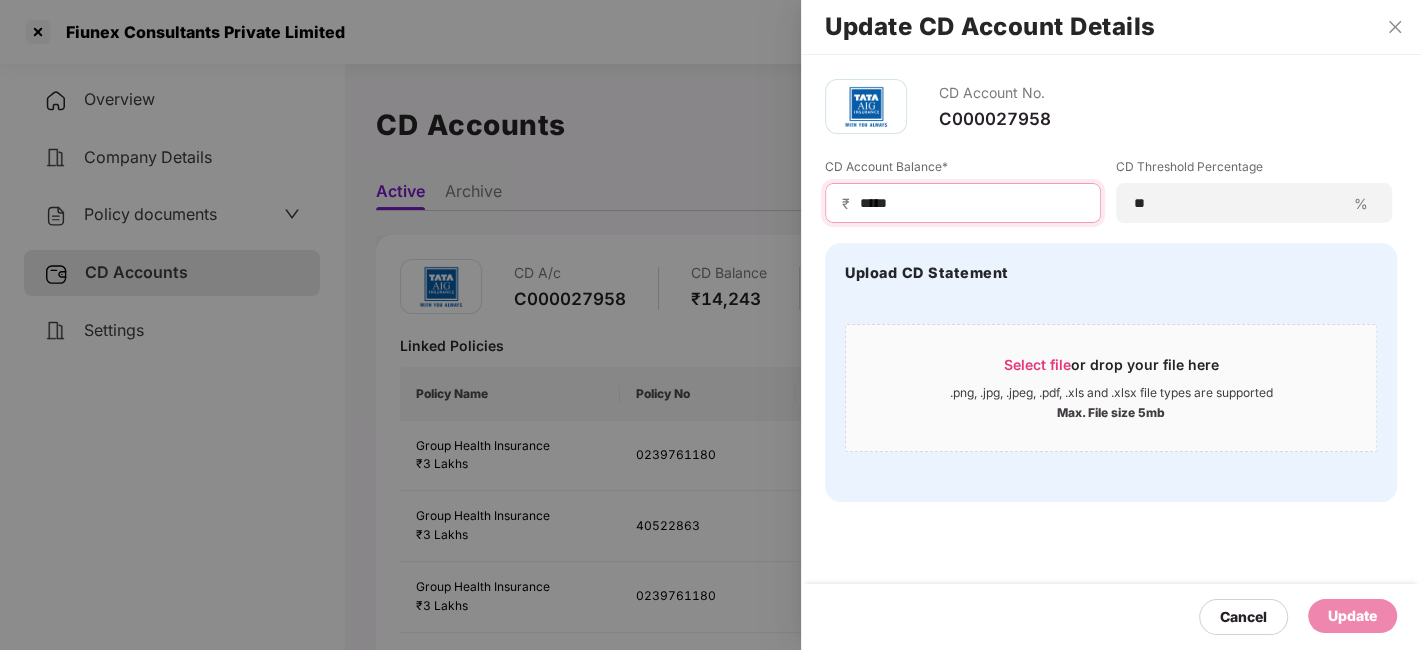 click on "*****" at bounding box center (971, 203) 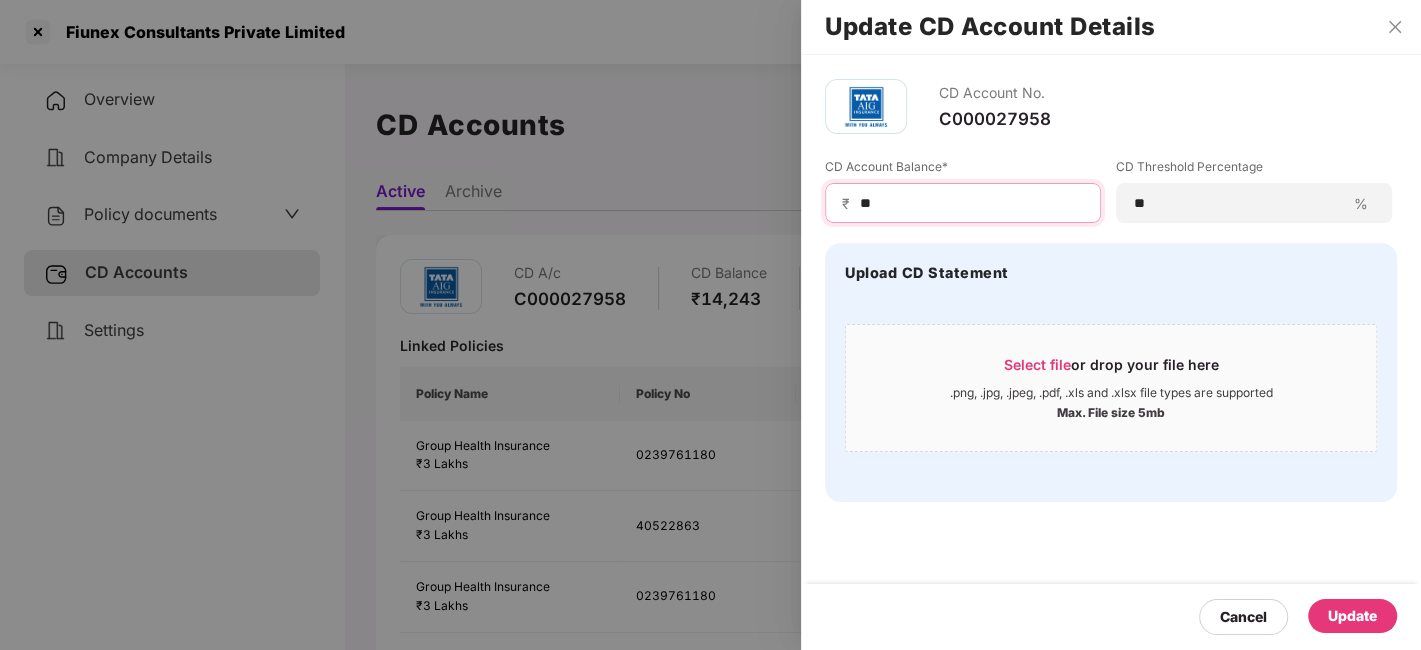 type on "*" 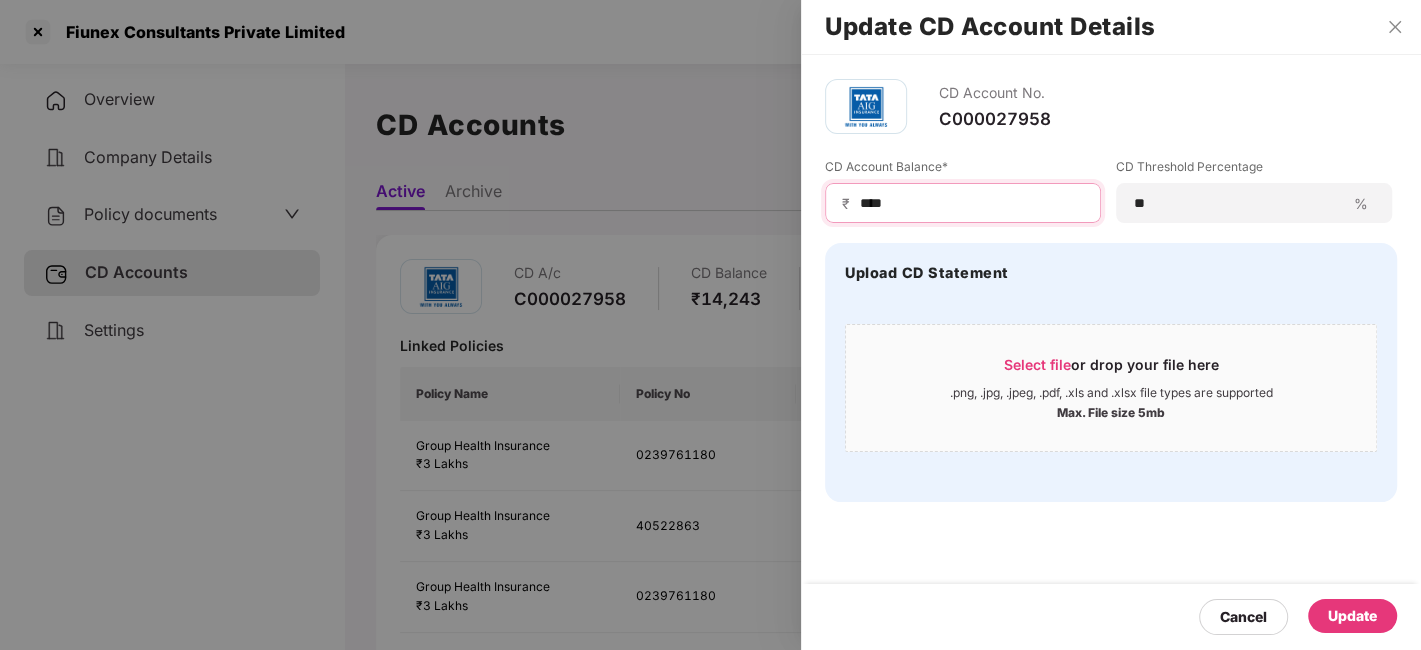 type on "****" 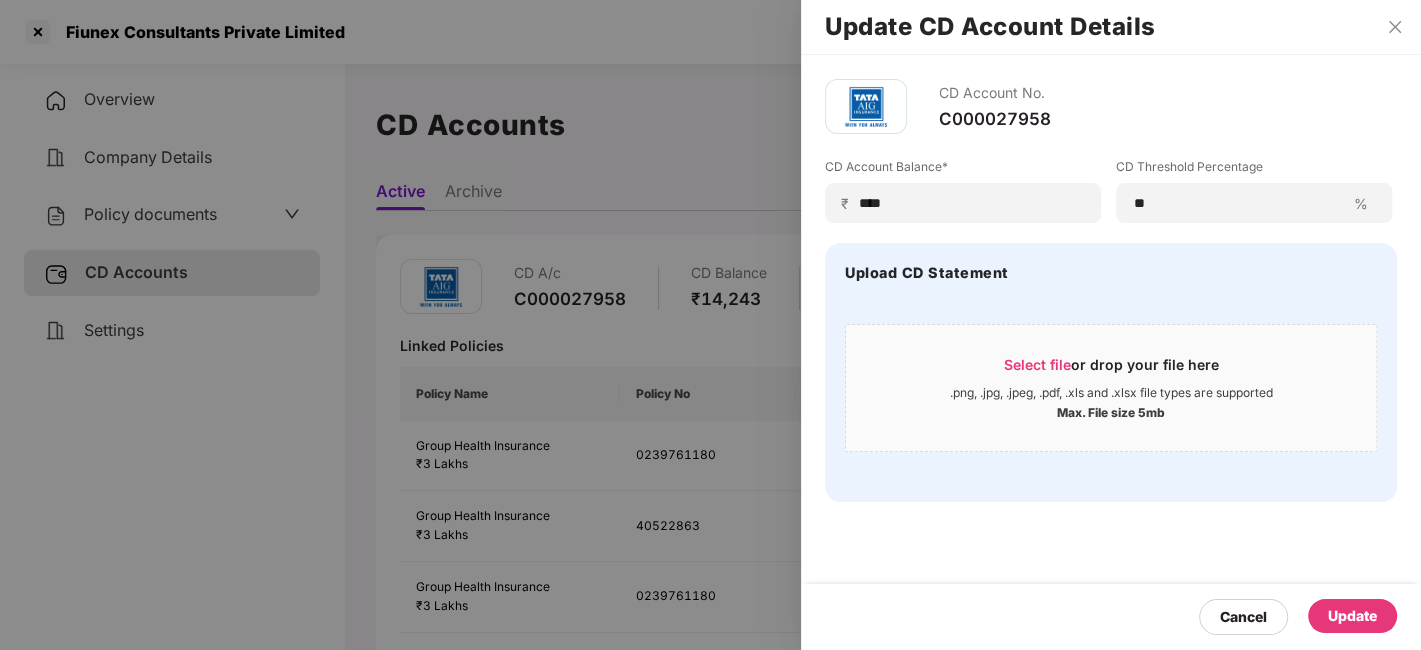 click on "Update" at bounding box center [1352, 616] 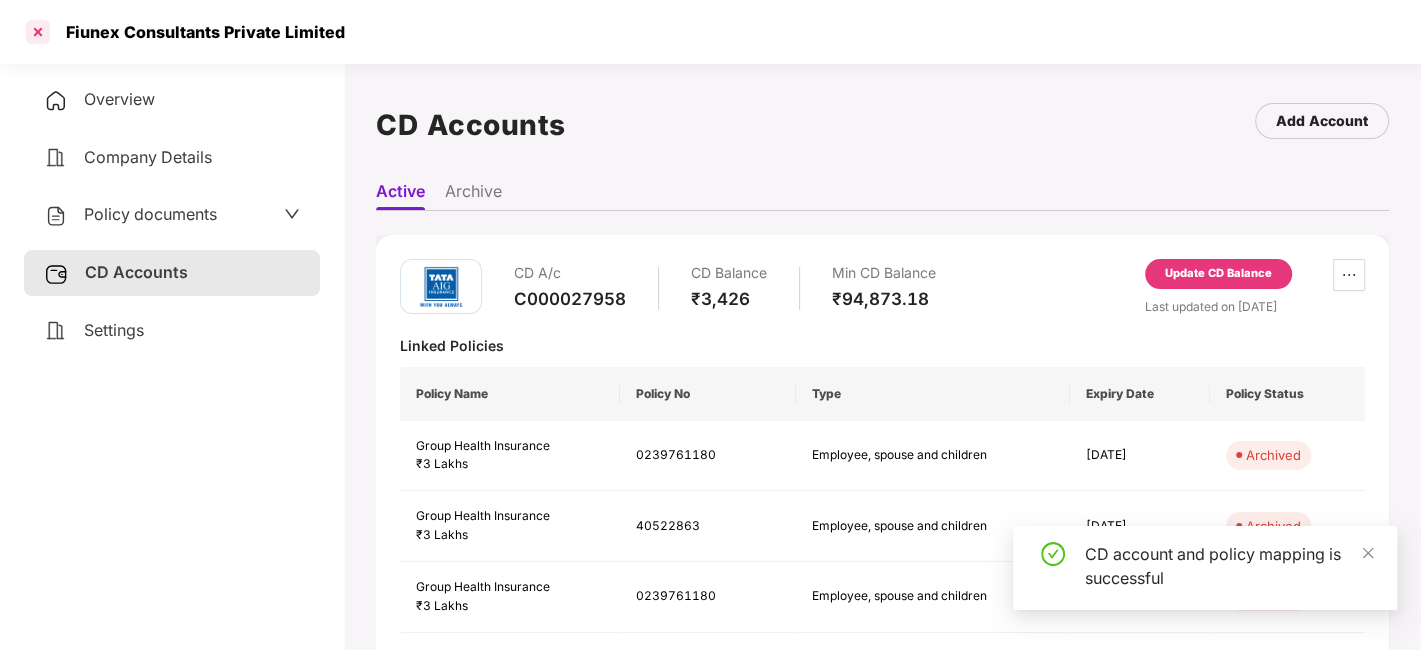 click at bounding box center [38, 32] 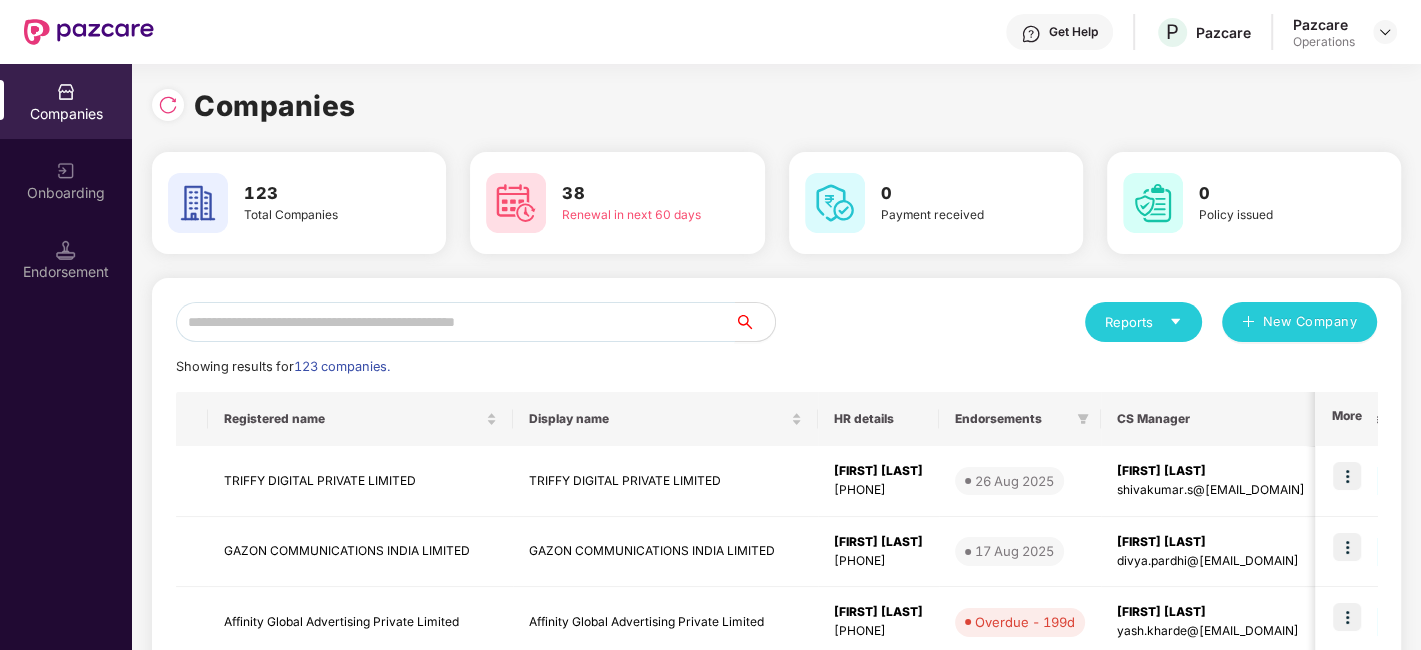 click at bounding box center [455, 322] 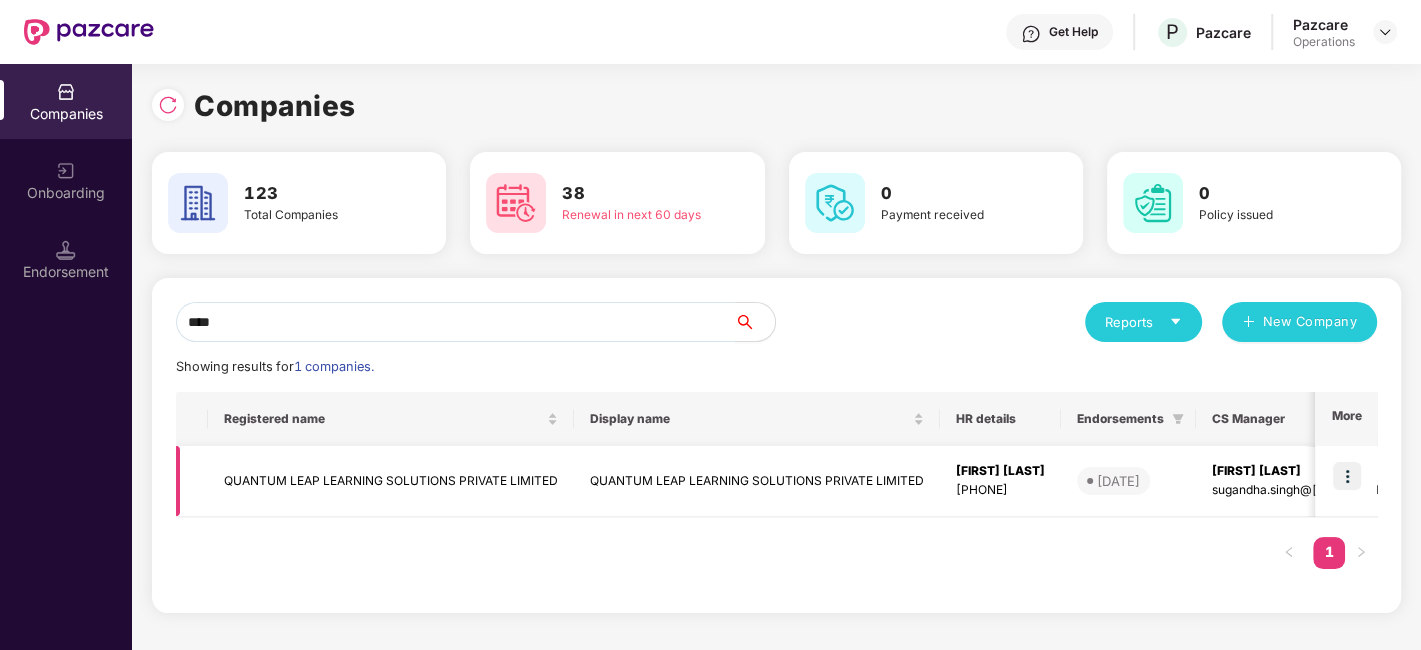 type on "****" 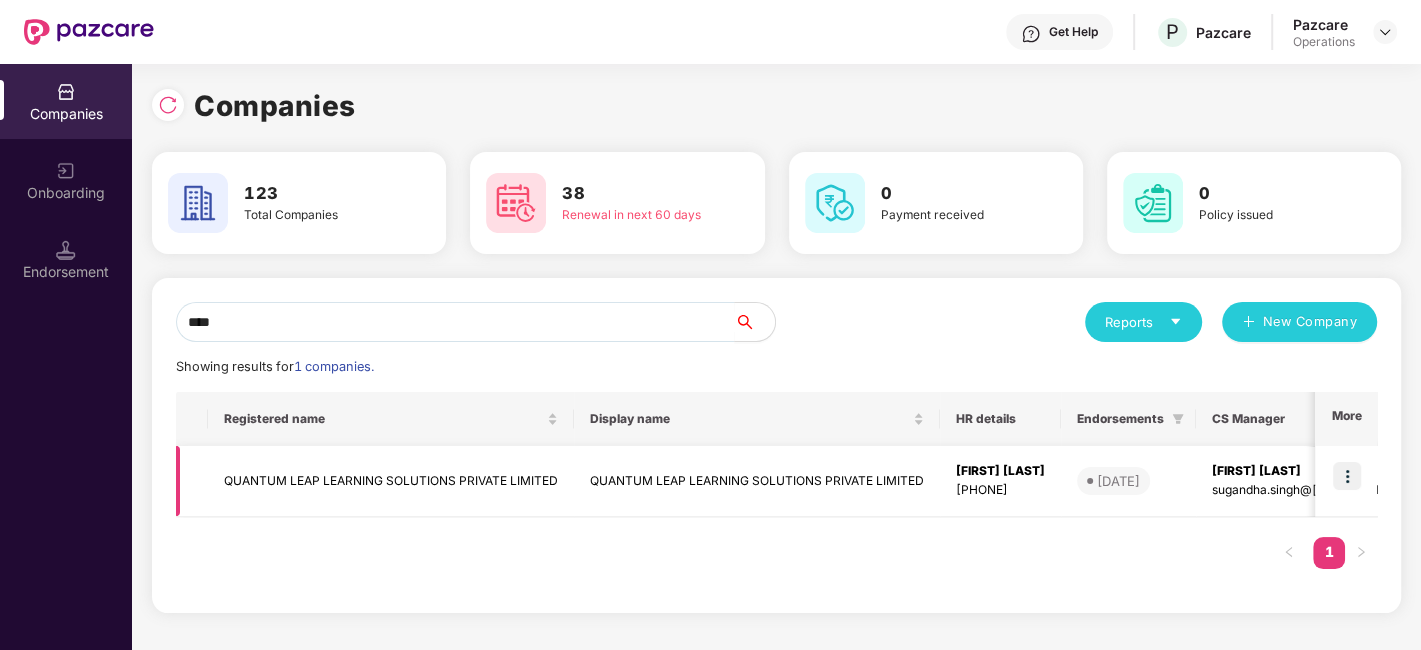 click on "QUANTUM LEAP LEARNING SOLUTIONS PRIVATE LIMITED" at bounding box center [391, 481] 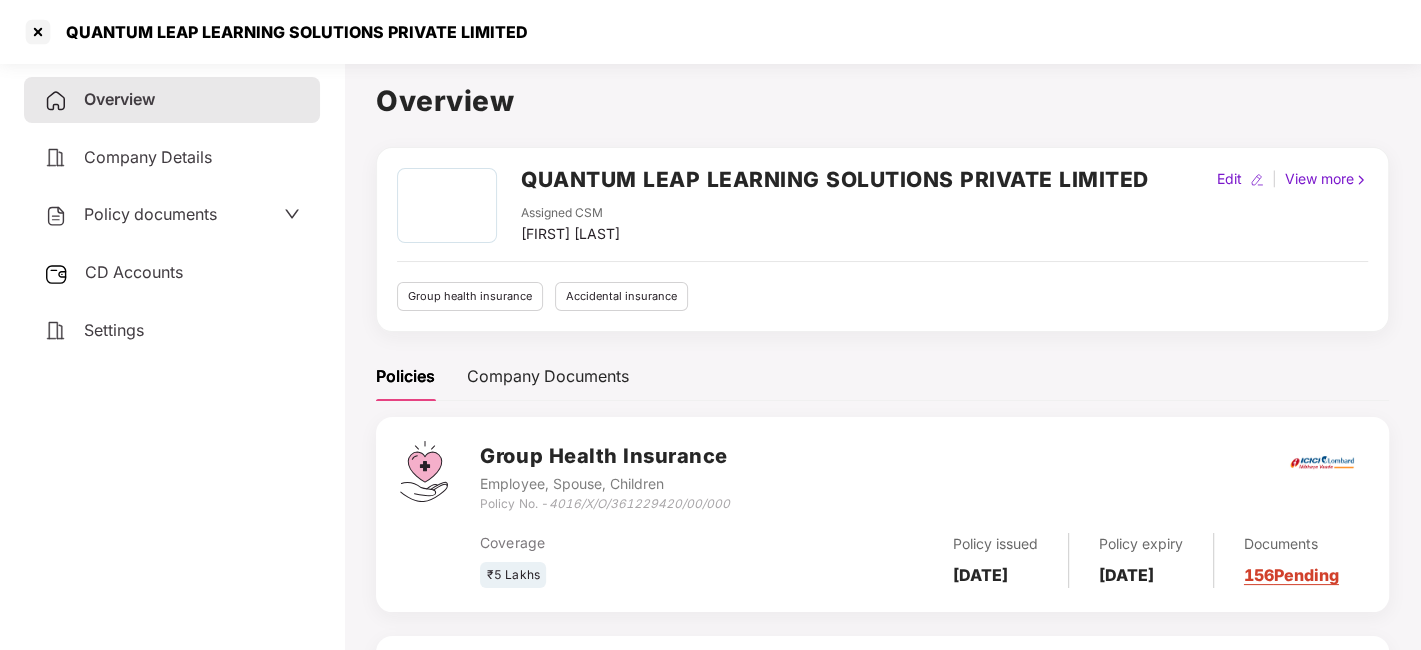 click on "CD Accounts" at bounding box center (134, 272) 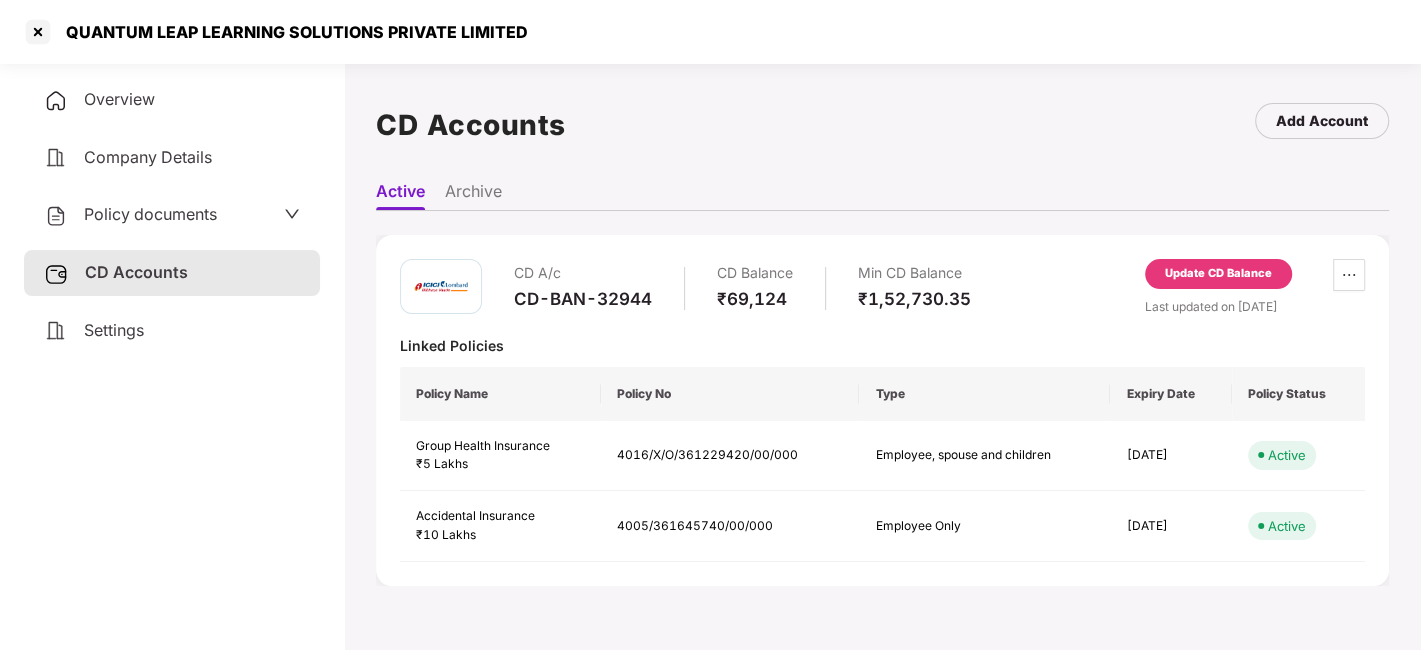 click on "Policy documents" at bounding box center (150, 214) 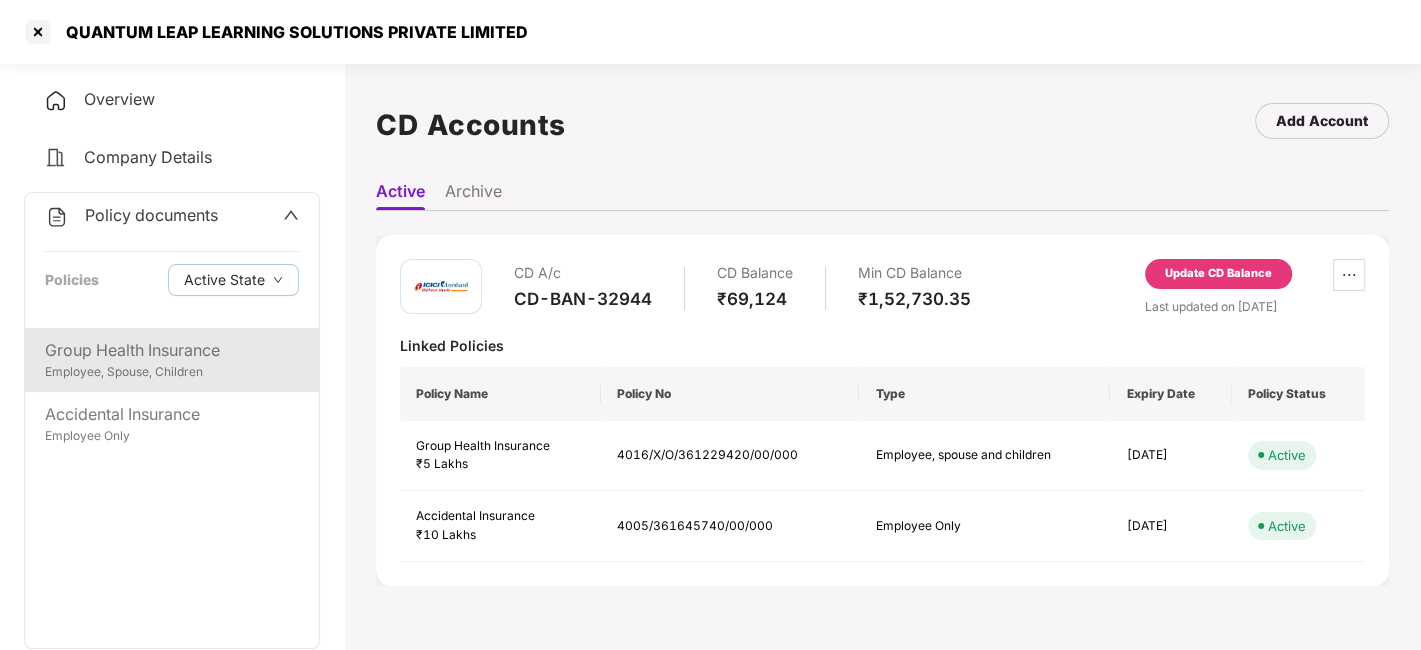 click on "Group Health Insurance Employee, Spouse, Children" at bounding box center [172, 360] 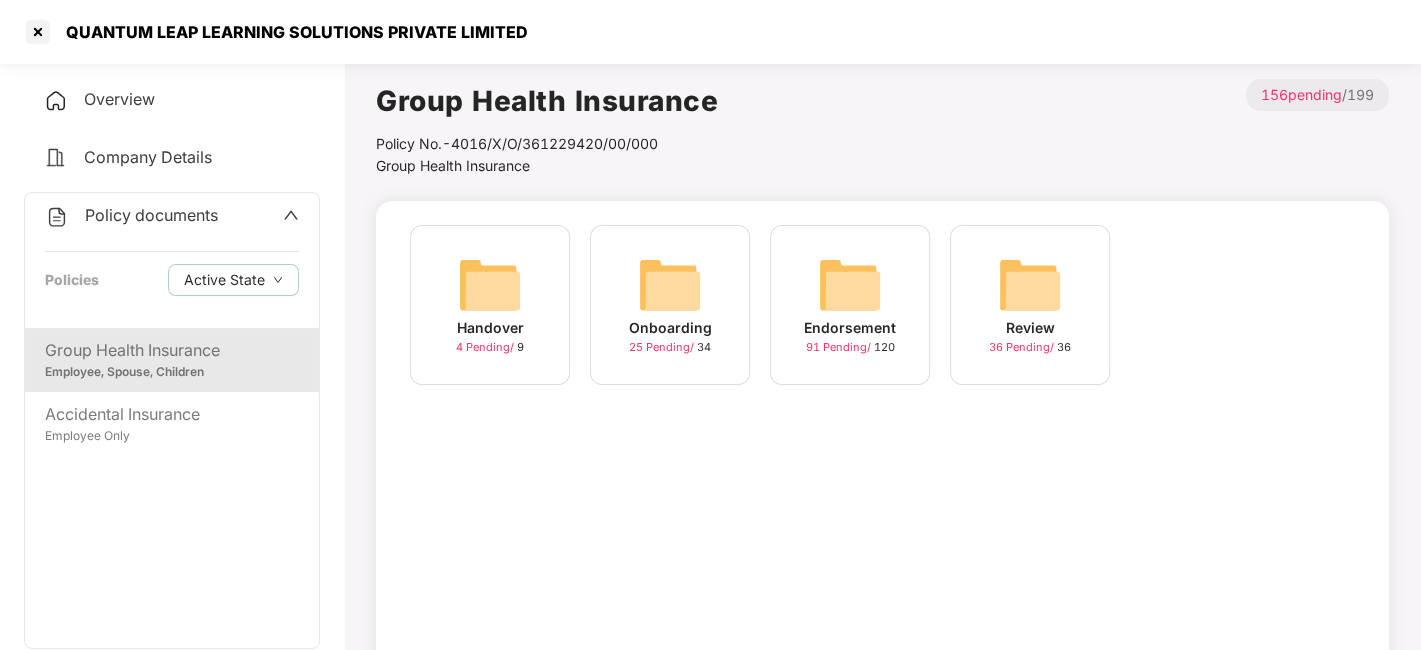 click at bounding box center (850, 285) 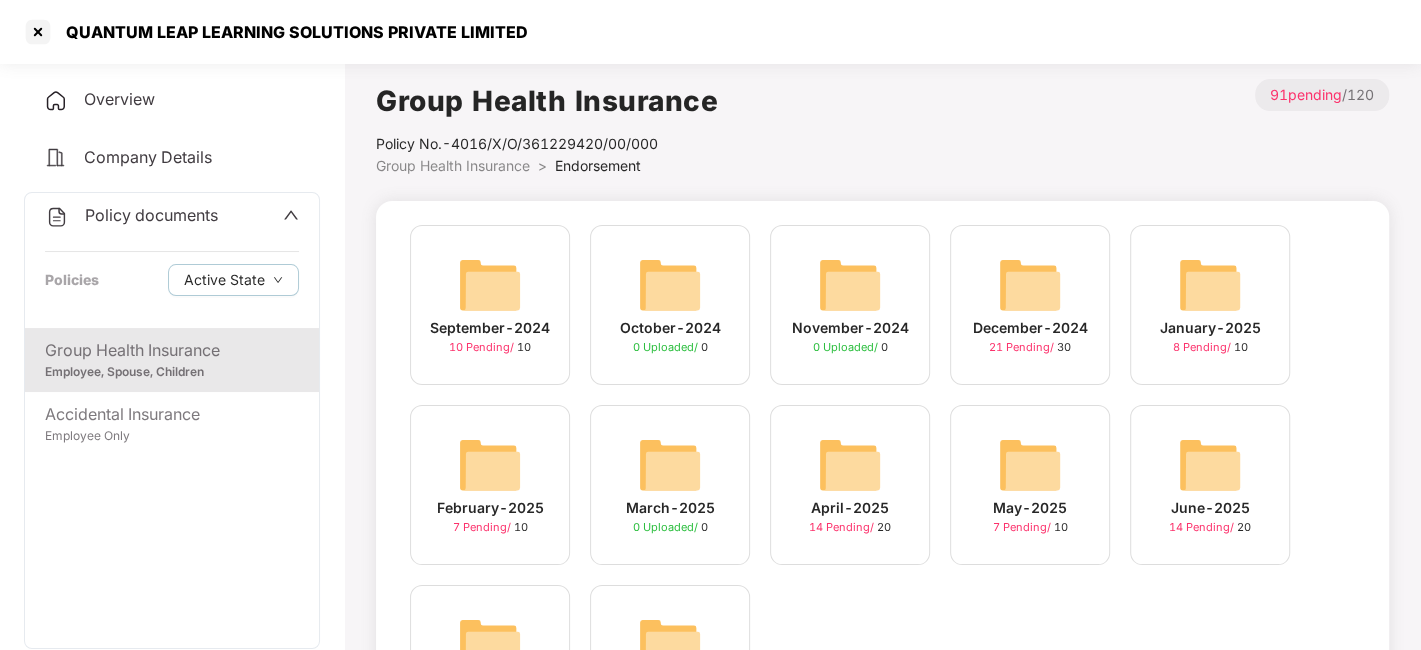 scroll, scrollTop: 162, scrollLeft: 0, axis: vertical 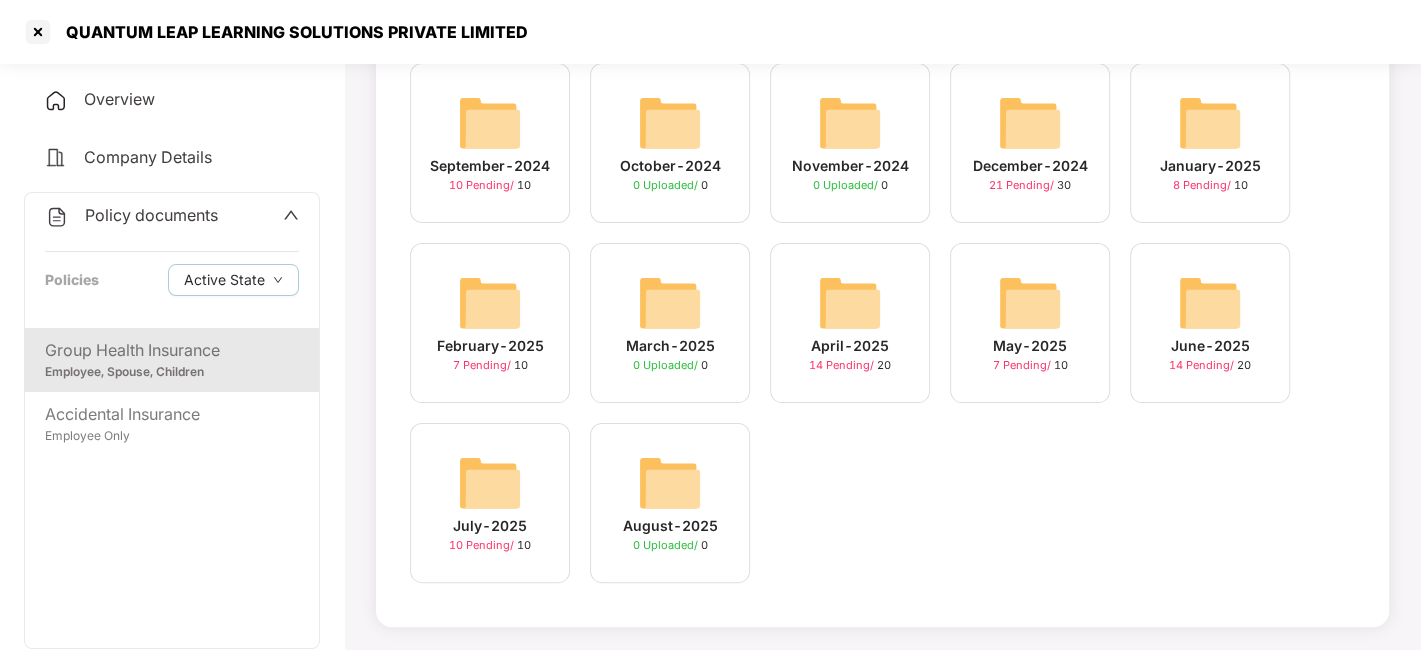 click at bounding box center [490, 483] 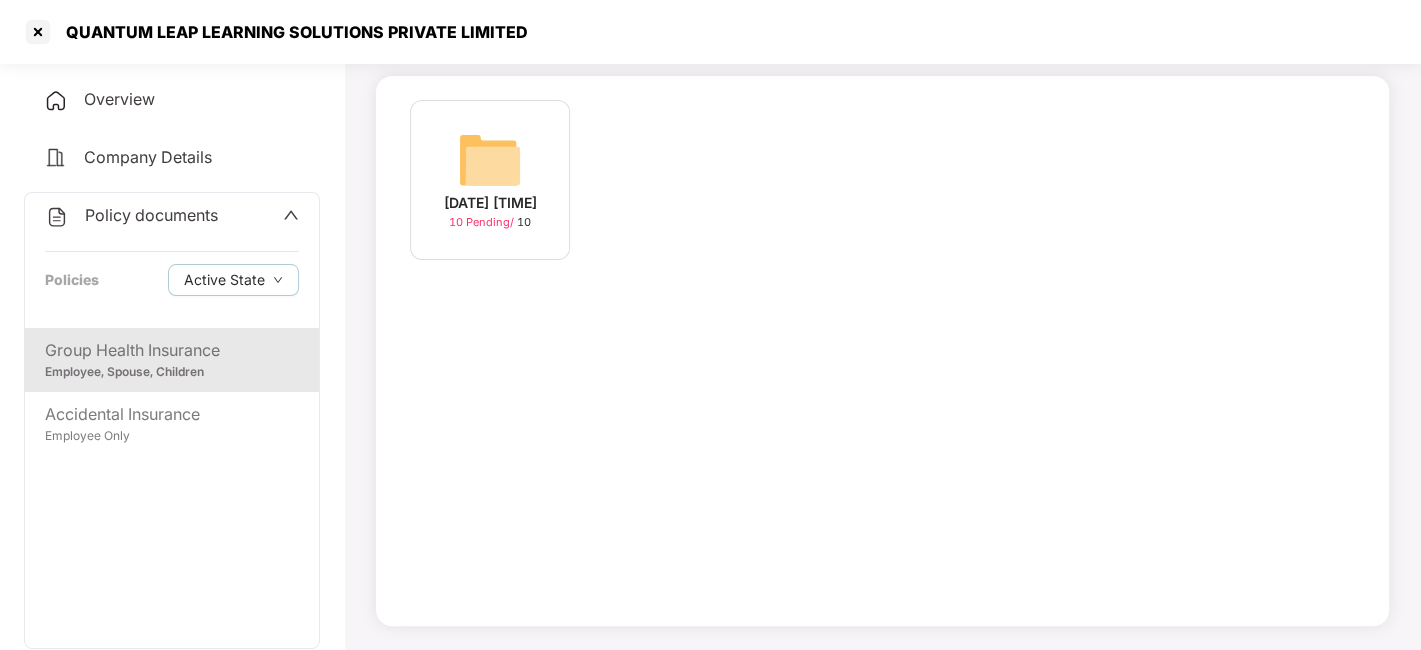 scroll, scrollTop: 124, scrollLeft: 0, axis: vertical 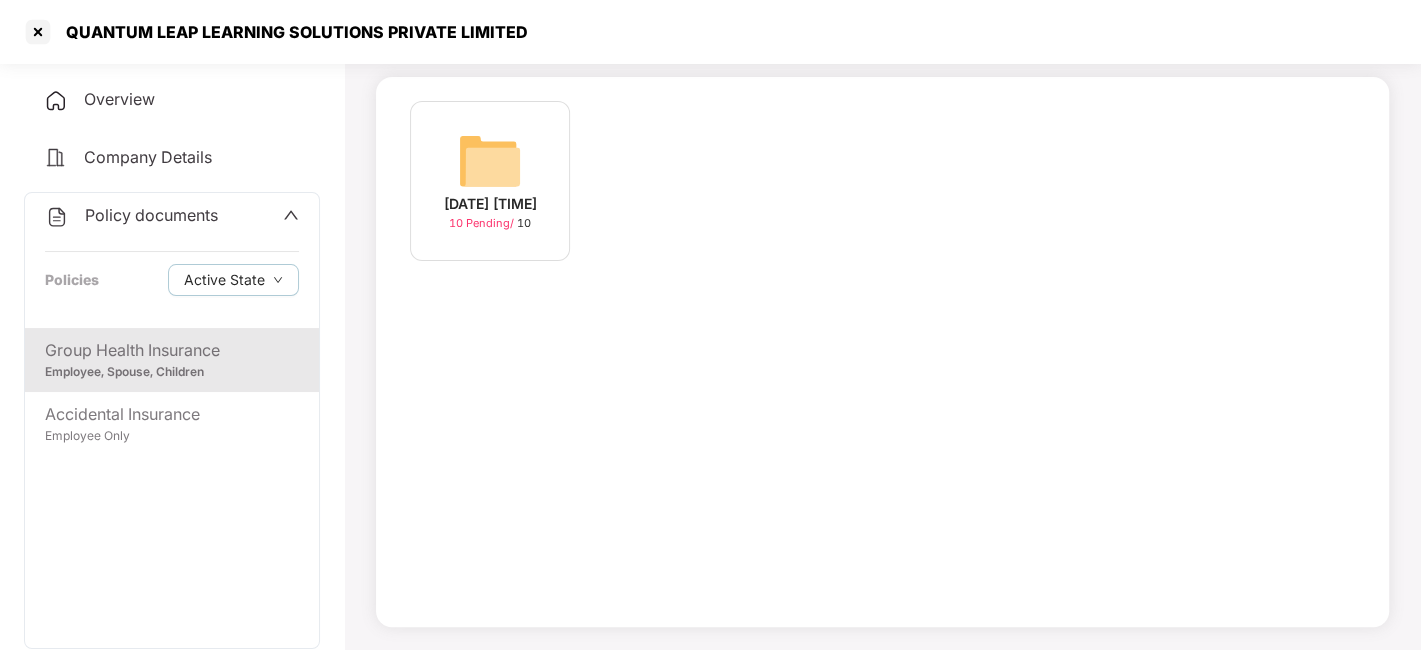 click at bounding box center (490, 161) 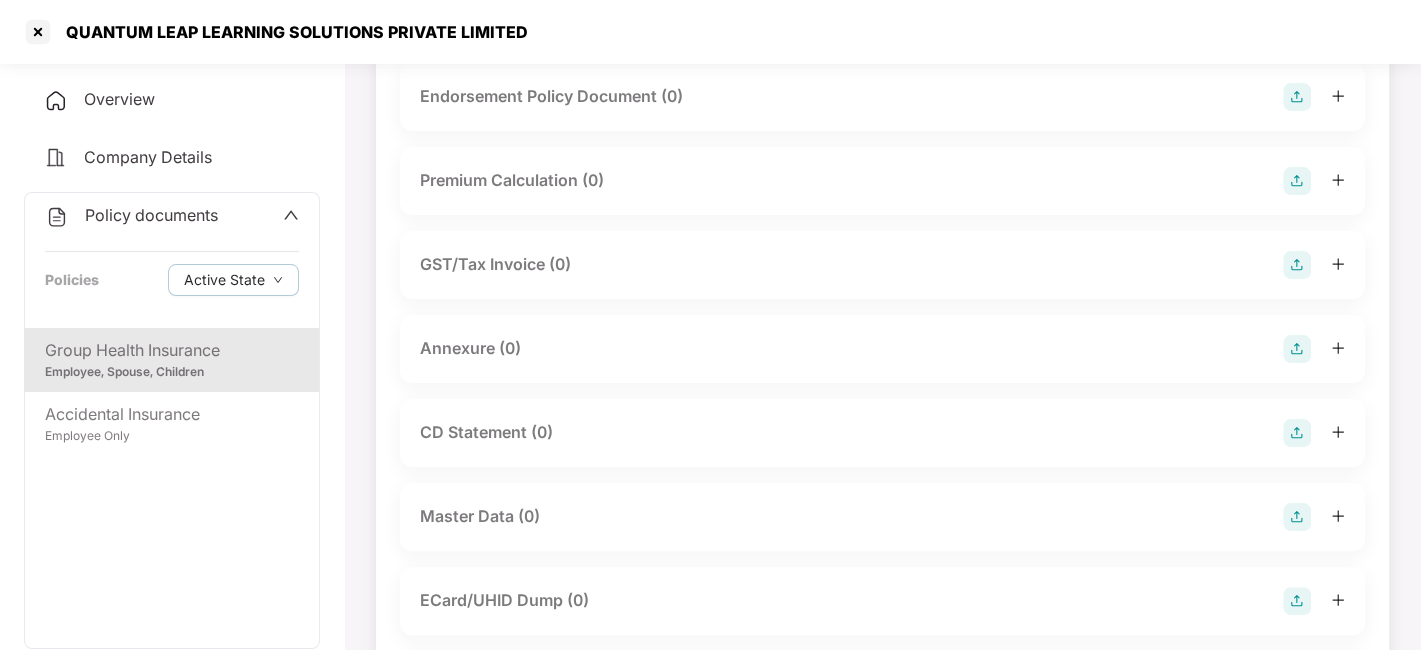 scroll, scrollTop: 0, scrollLeft: 0, axis: both 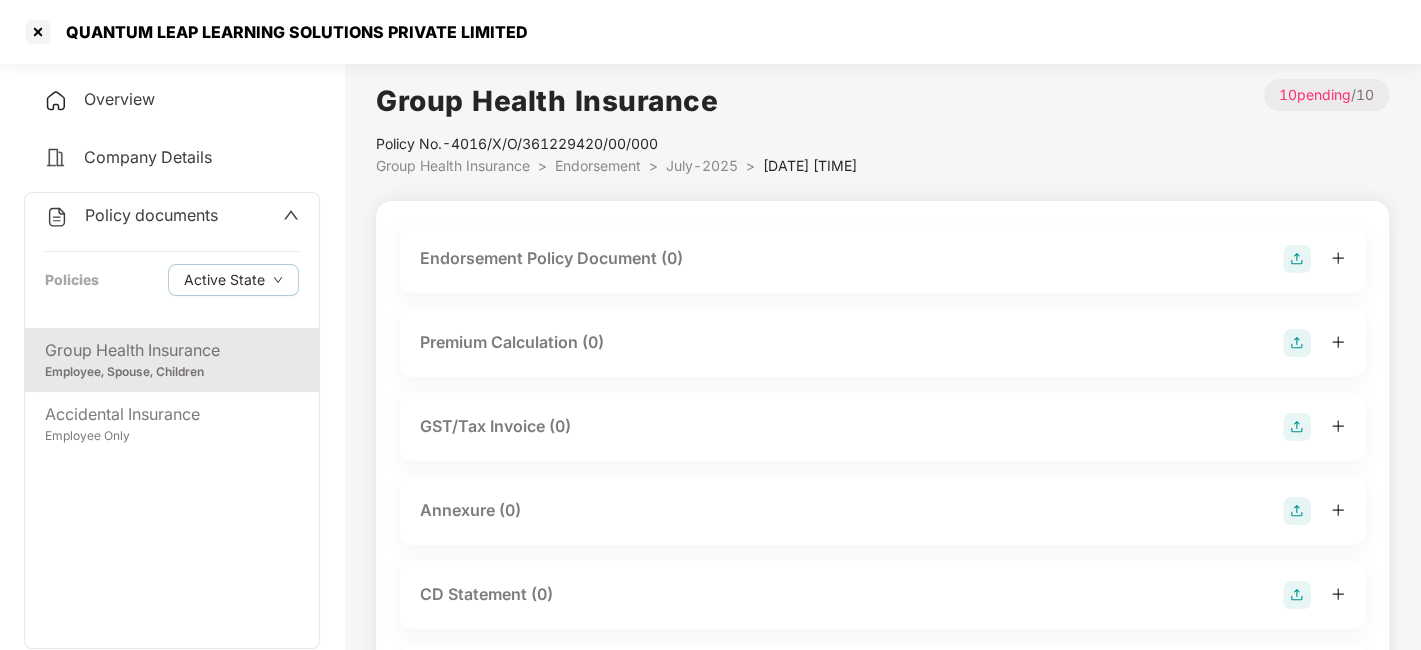 click at bounding box center (1297, 259) 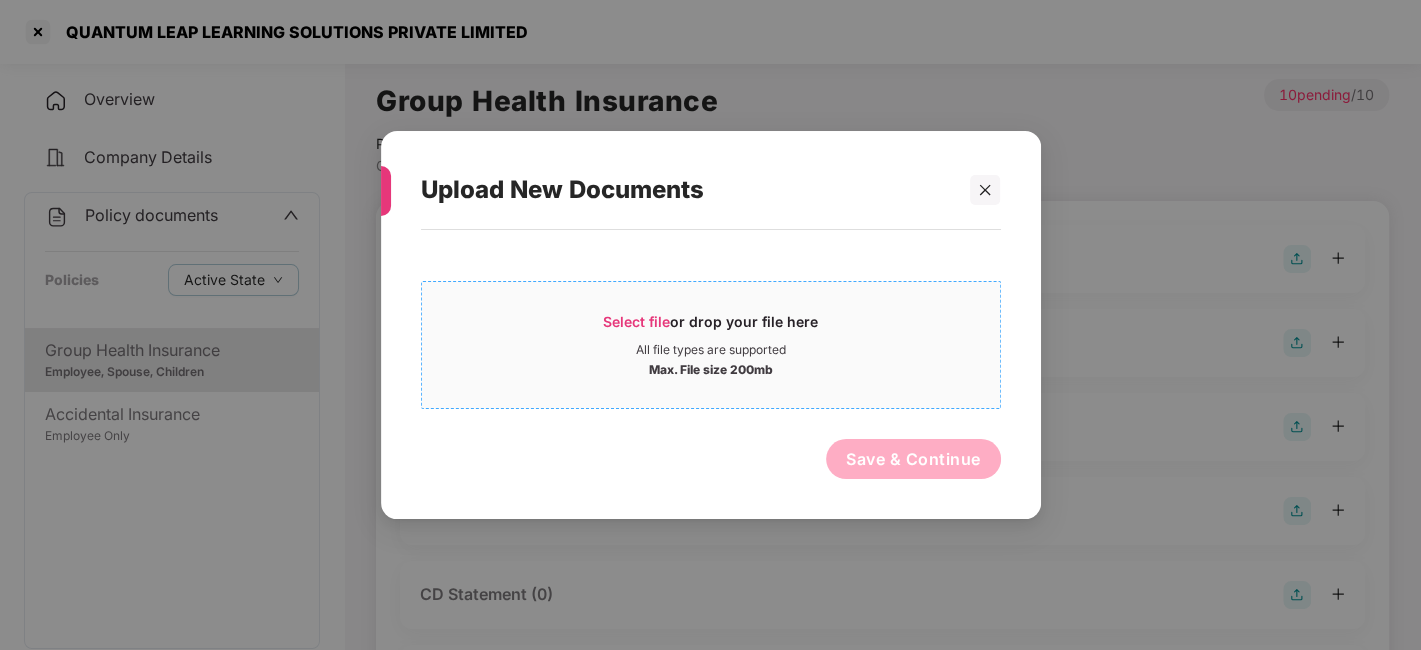 click on "Select file  or drop your file here" at bounding box center [711, 327] 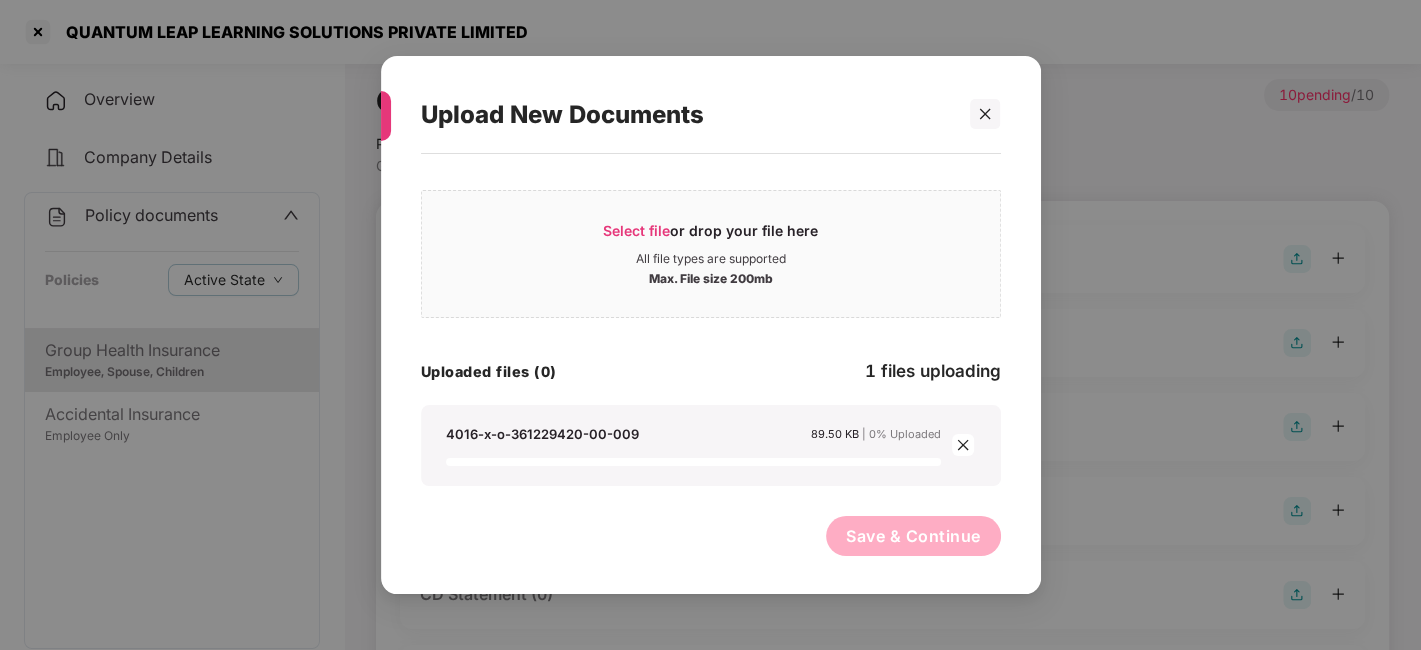 scroll, scrollTop: 0, scrollLeft: 0, axis: both 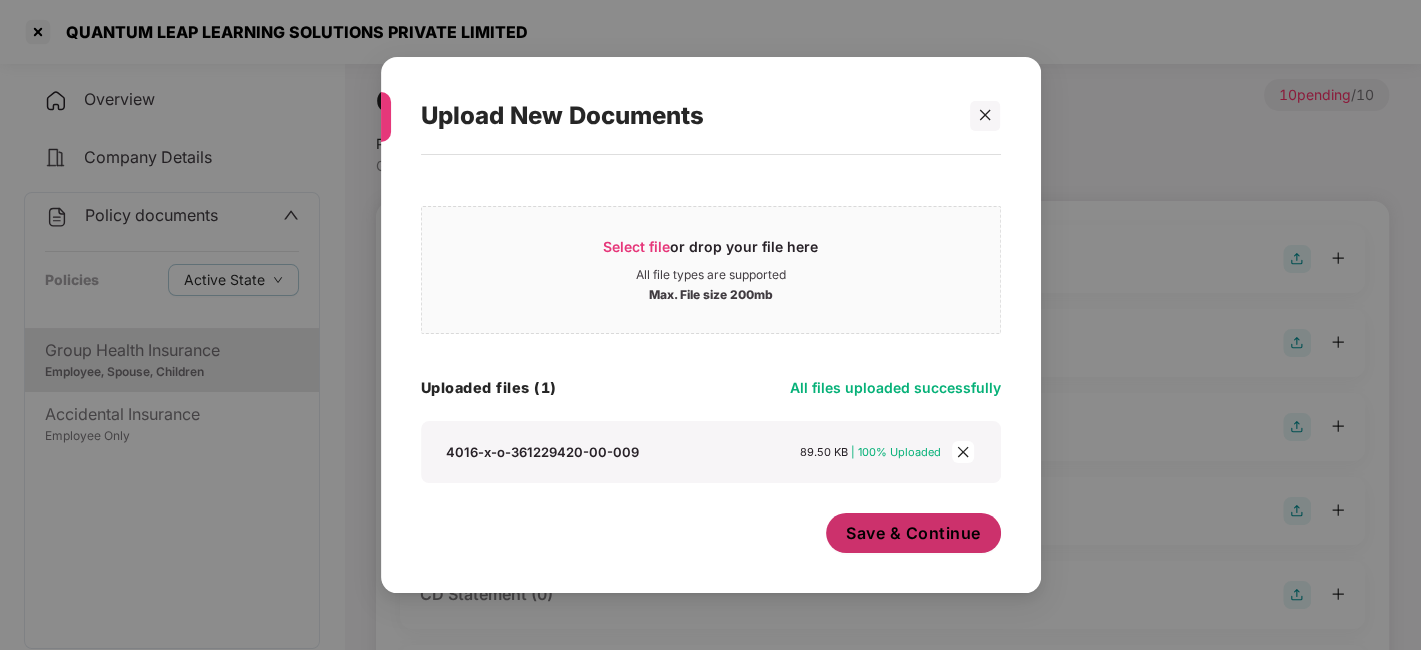 click on "Save & Continue" at bounding box center (913, 533) 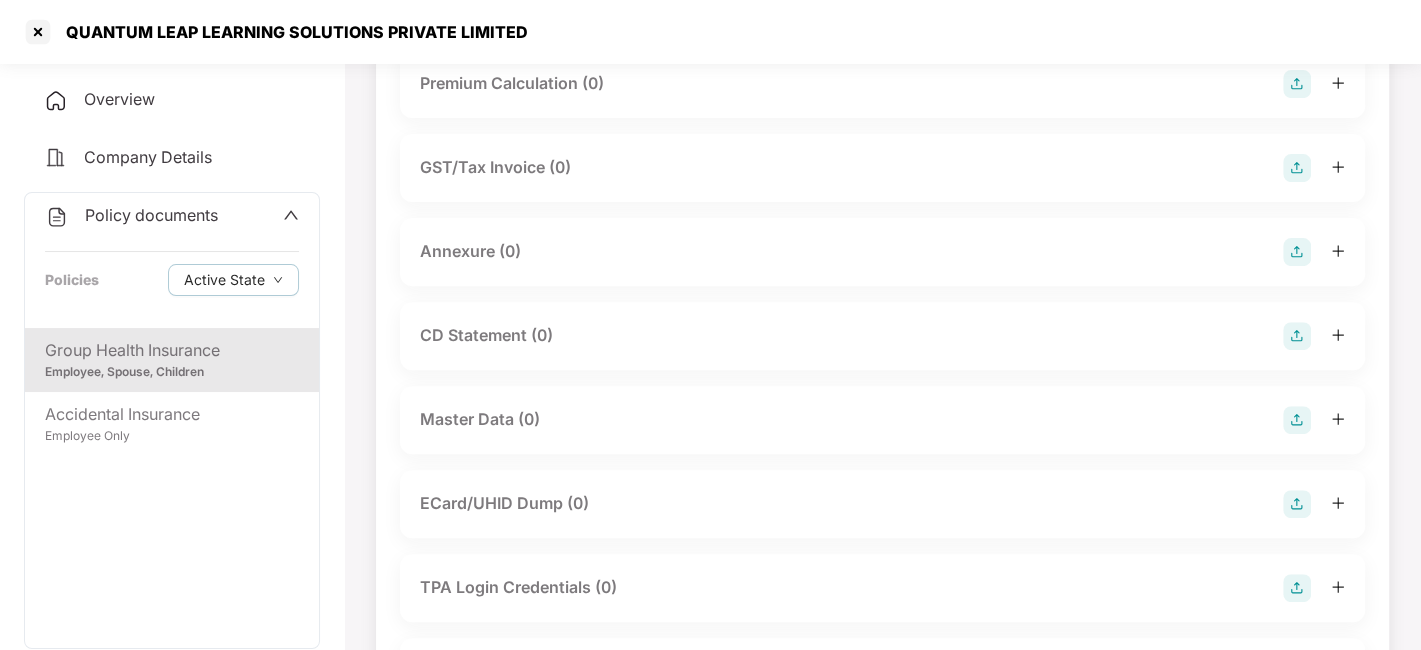 scroll, scrollTop: 408, scrollLeft: 0, axis: vertical 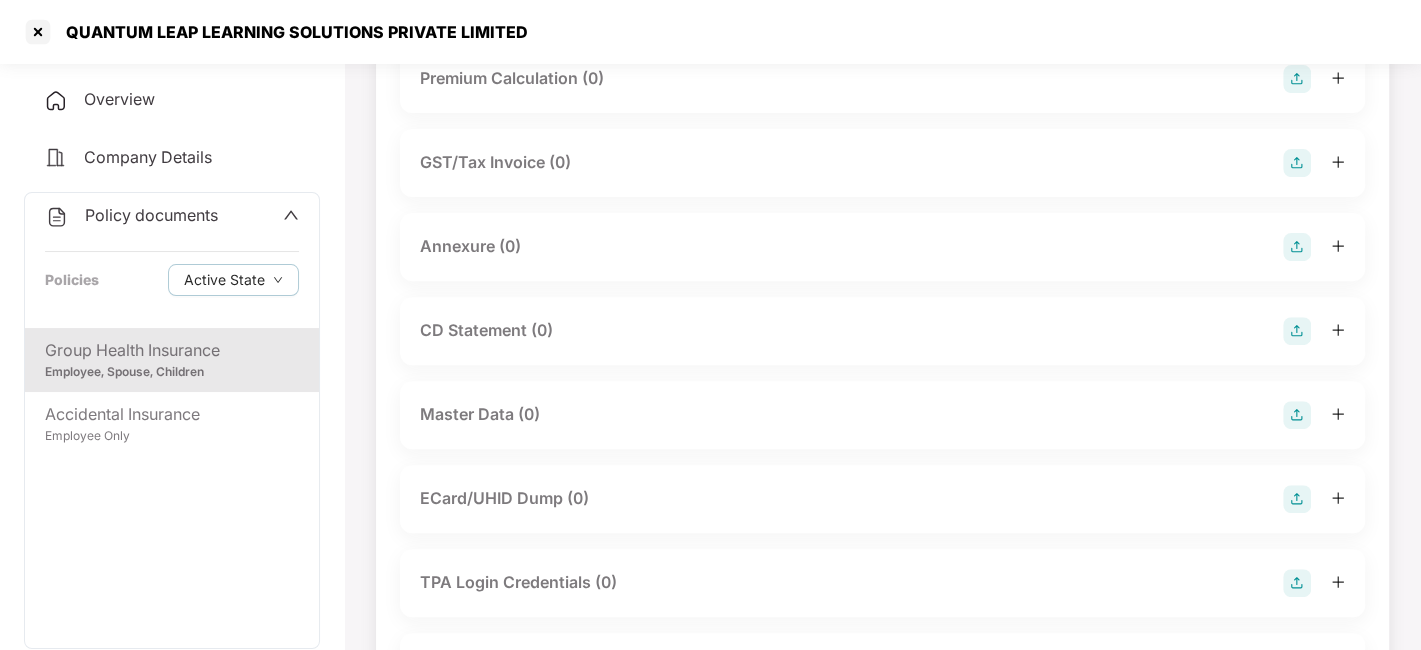 click at bounding box center (1297, 247) 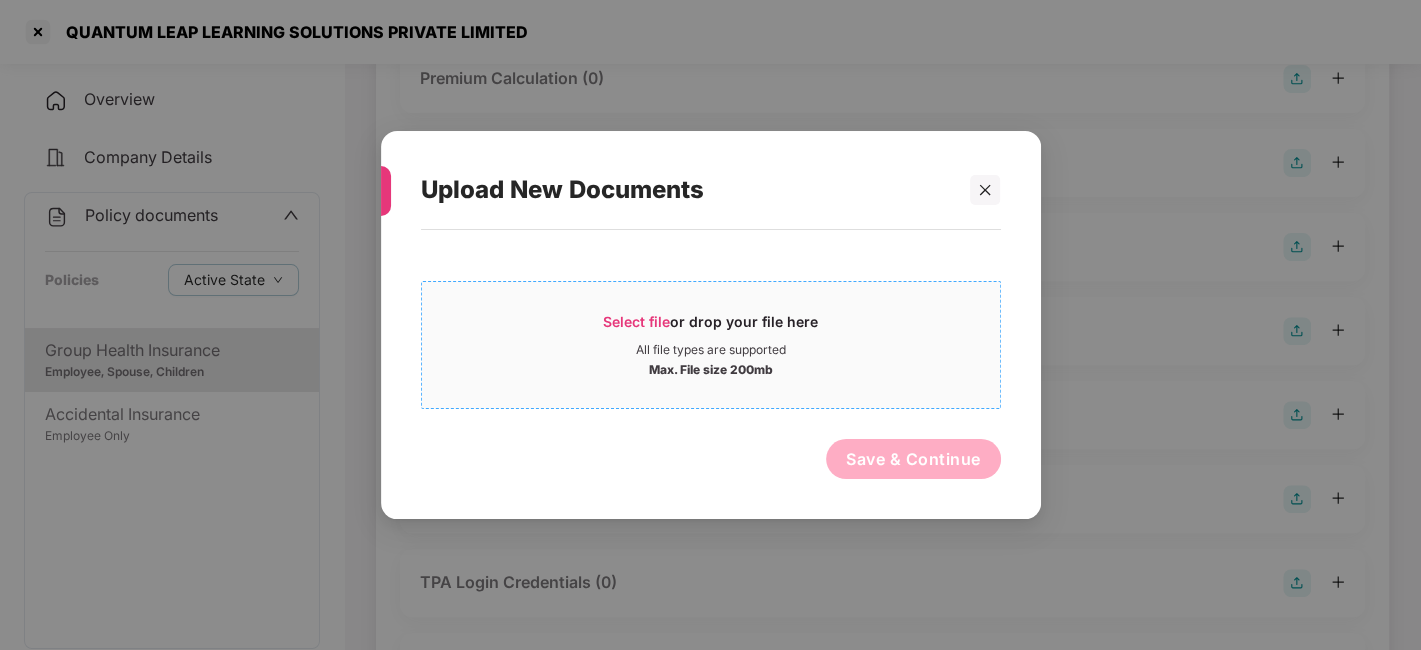 click on "Select file  or drop your file here All file types are supported Max. File size 200mb" at bounding box center (711, 345) 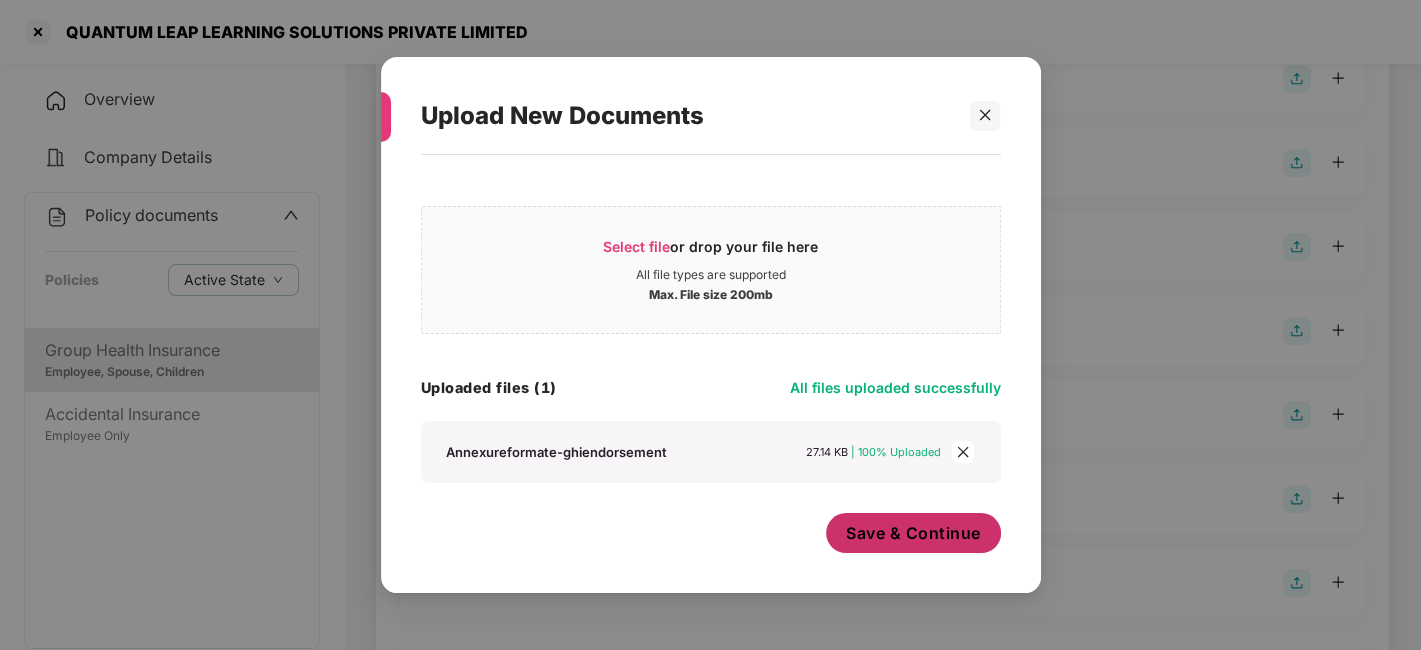 click on "Save & Continue" at bounding box center [913, 533] 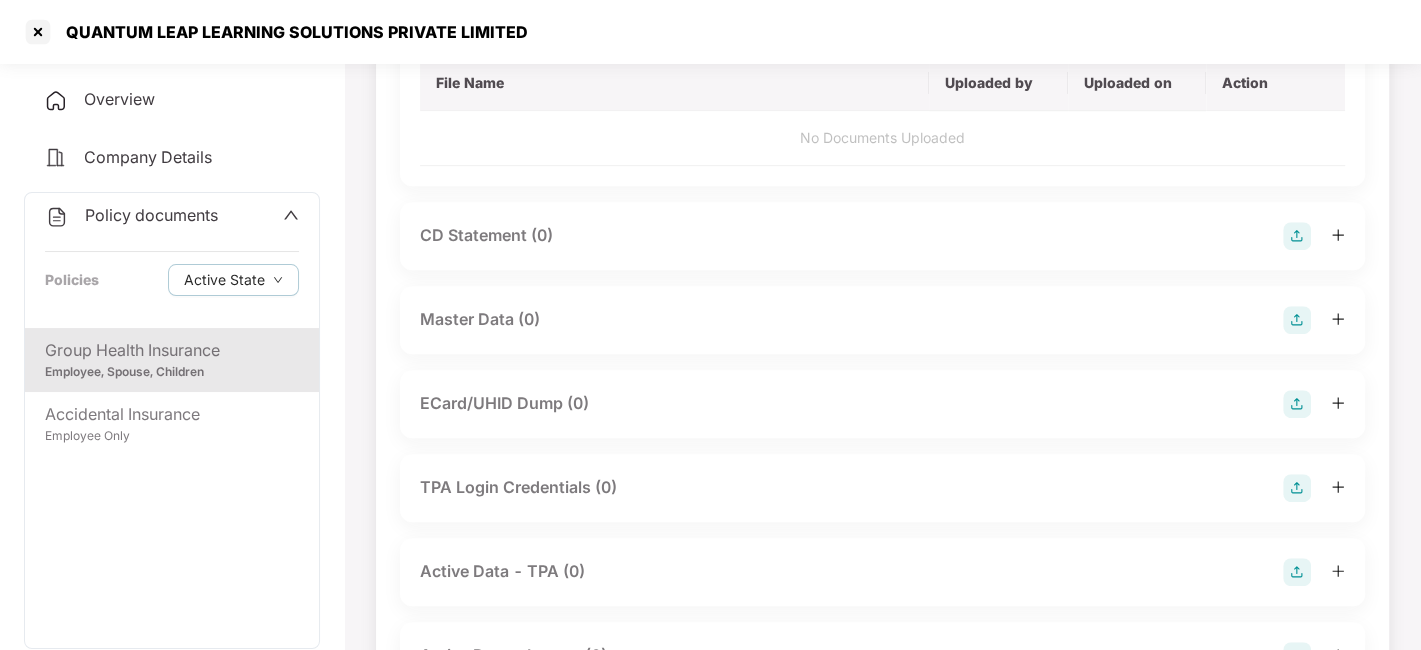 scroll, scrollTop: 639, scrollLeft: 0, axis: vertical 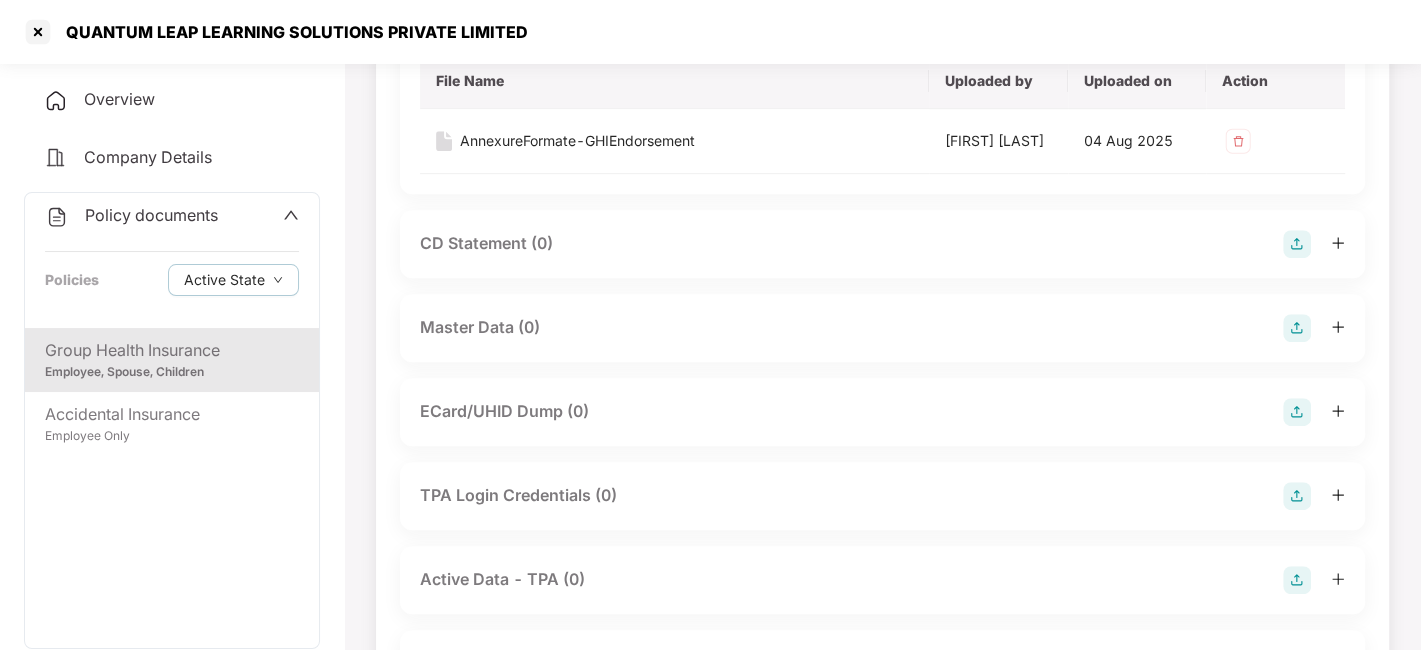 click at bounding box center (1297, 328) 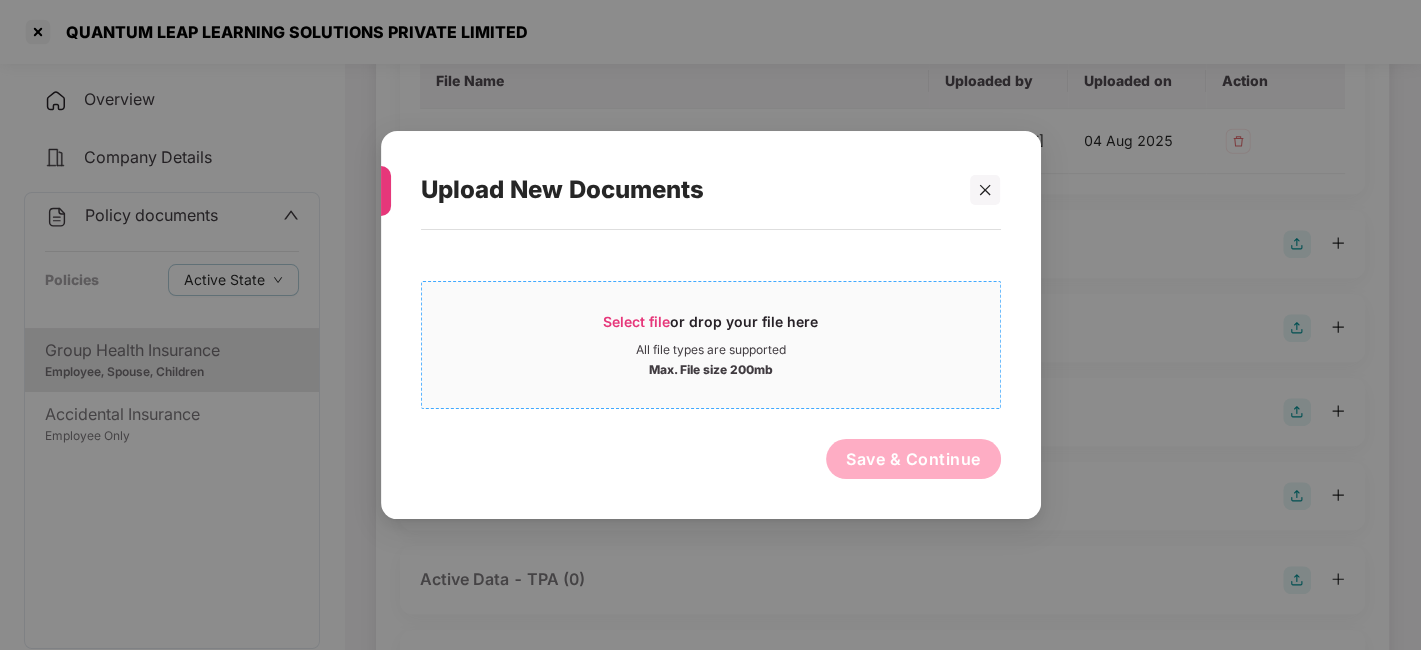 click on "Max. File size 200mb" at bounding box center (711, 368) 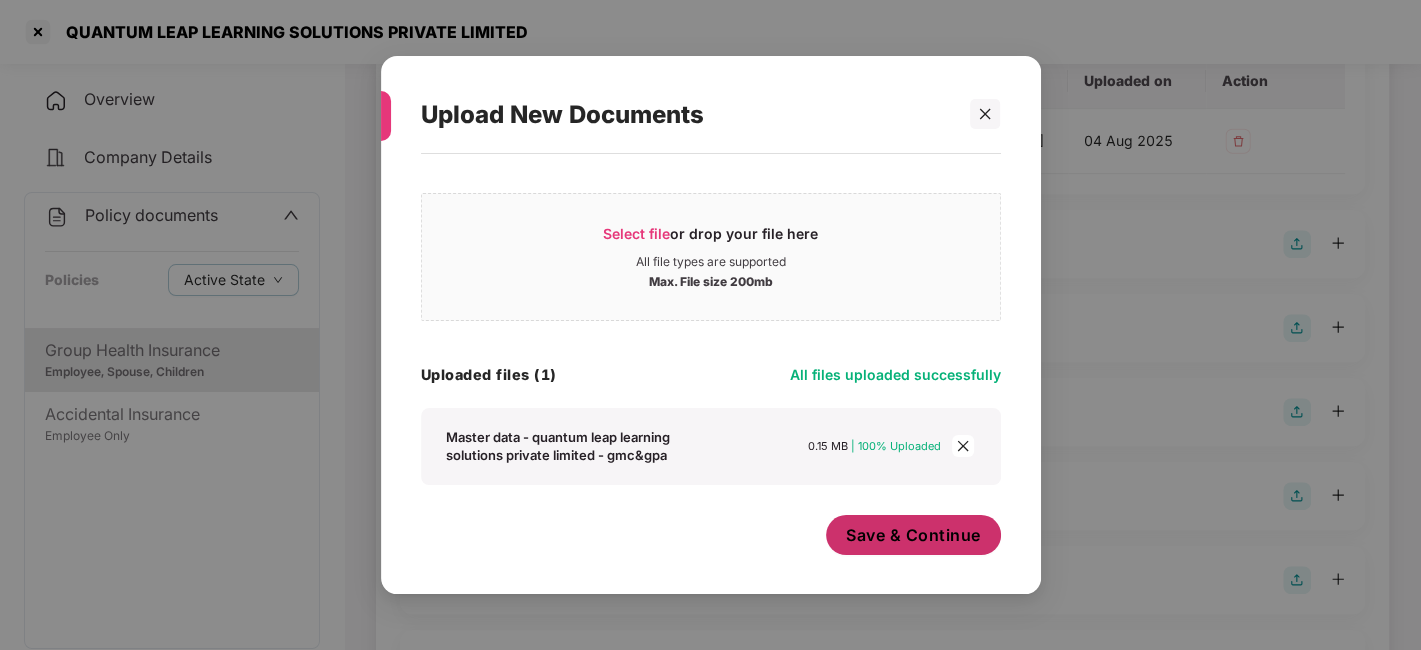 scroll, scrollTop: 11, scrollLeft: 0, axis: vertical 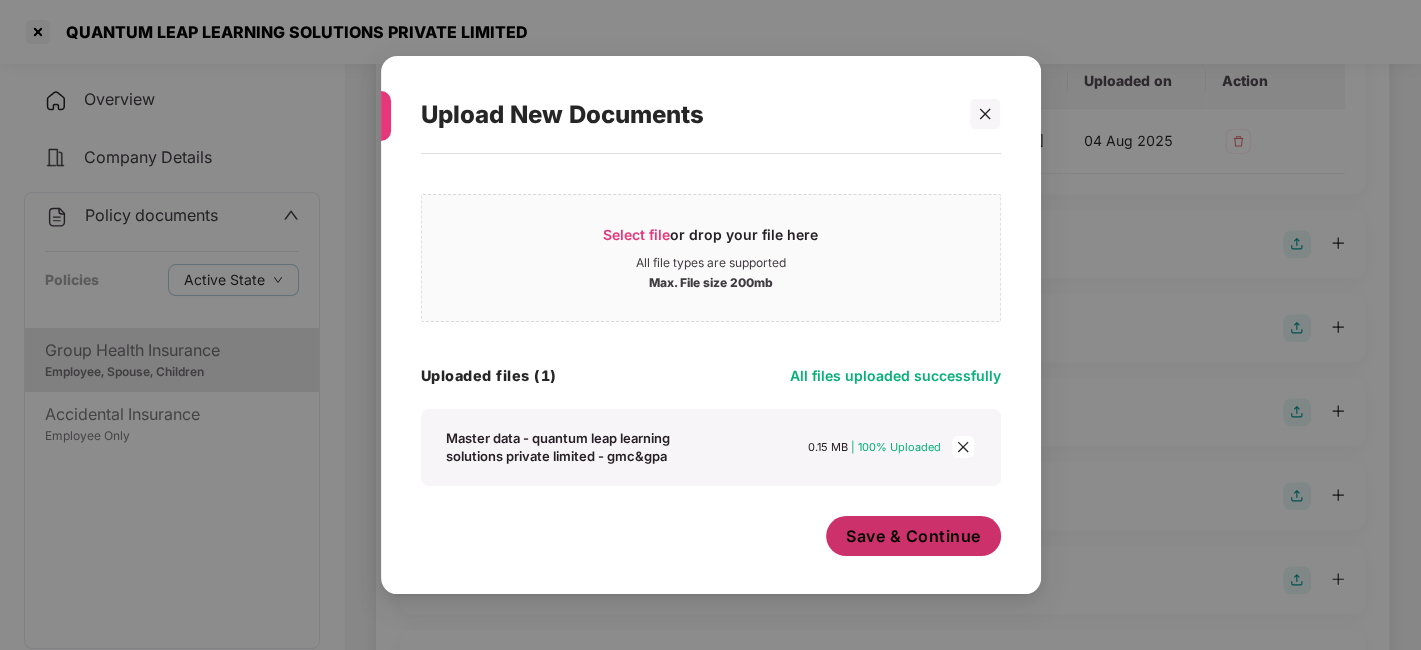 click on "Save & Continue" at bounding box center (913, 536) 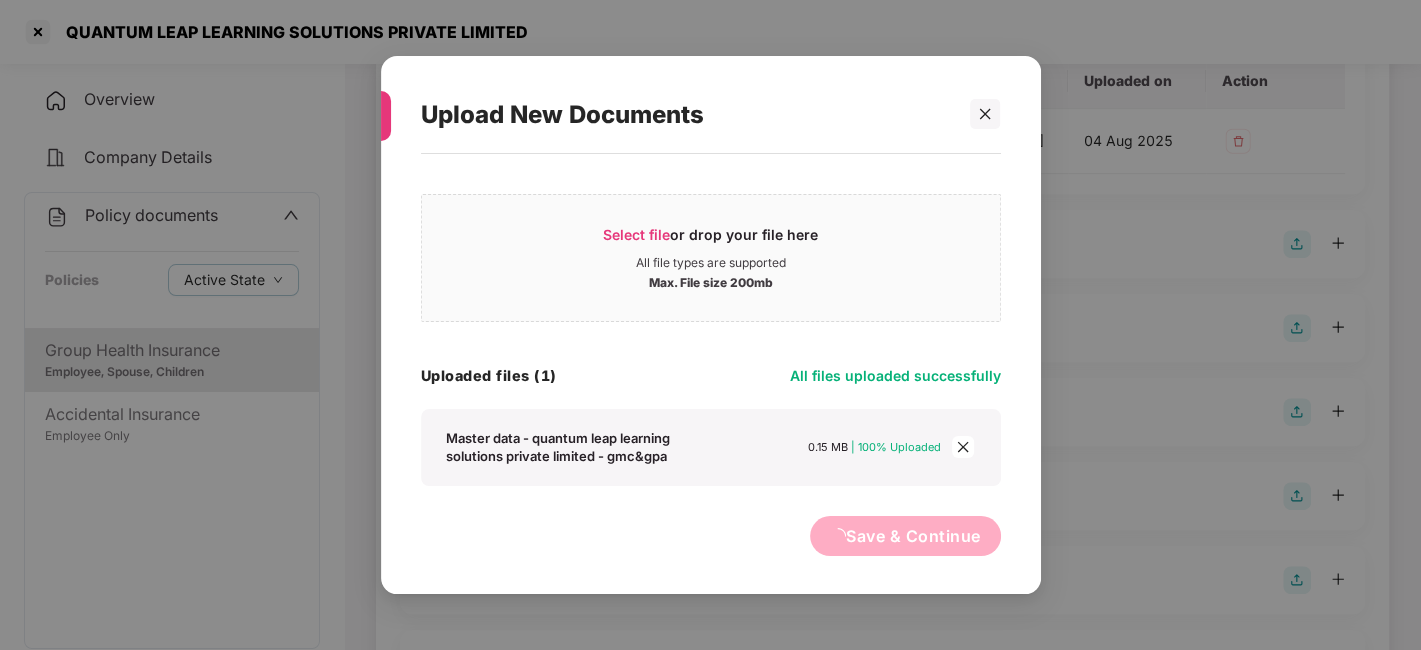 scroll, scrollTop: 0, scrollLeft: 0, axis: both 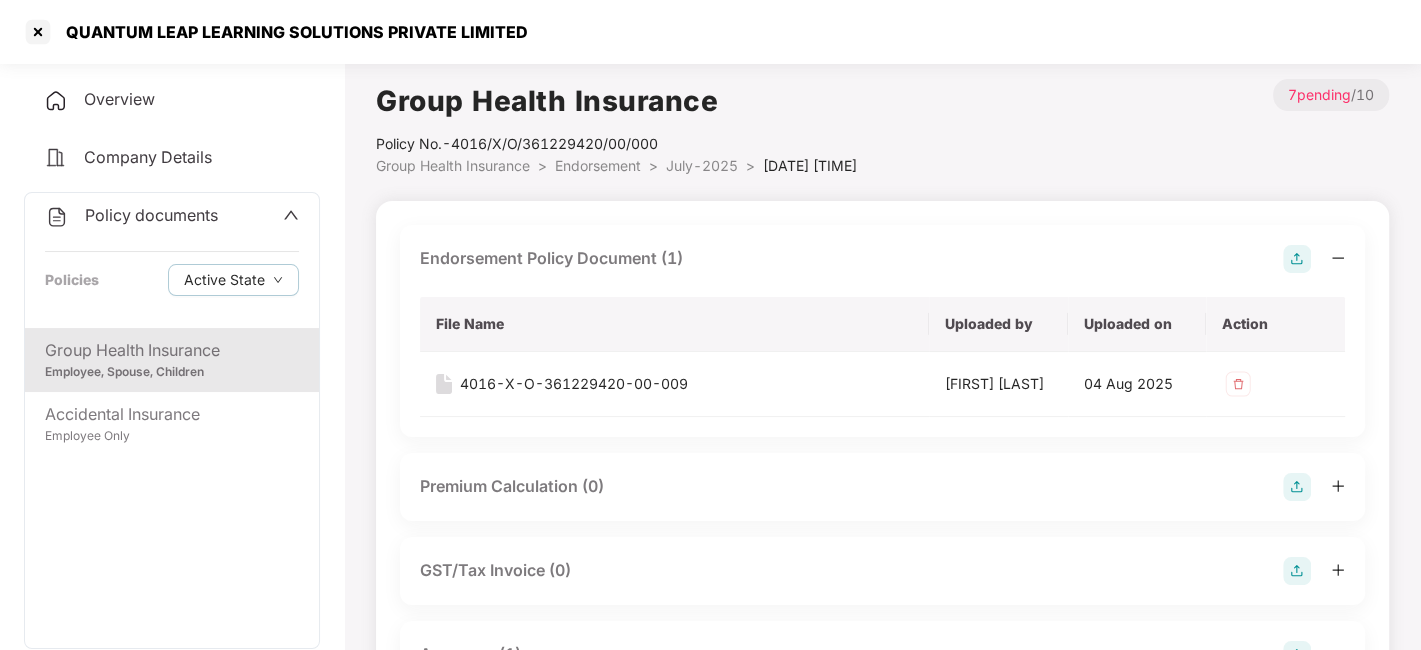 click on "July-2025" at bounding box center (702, 165) 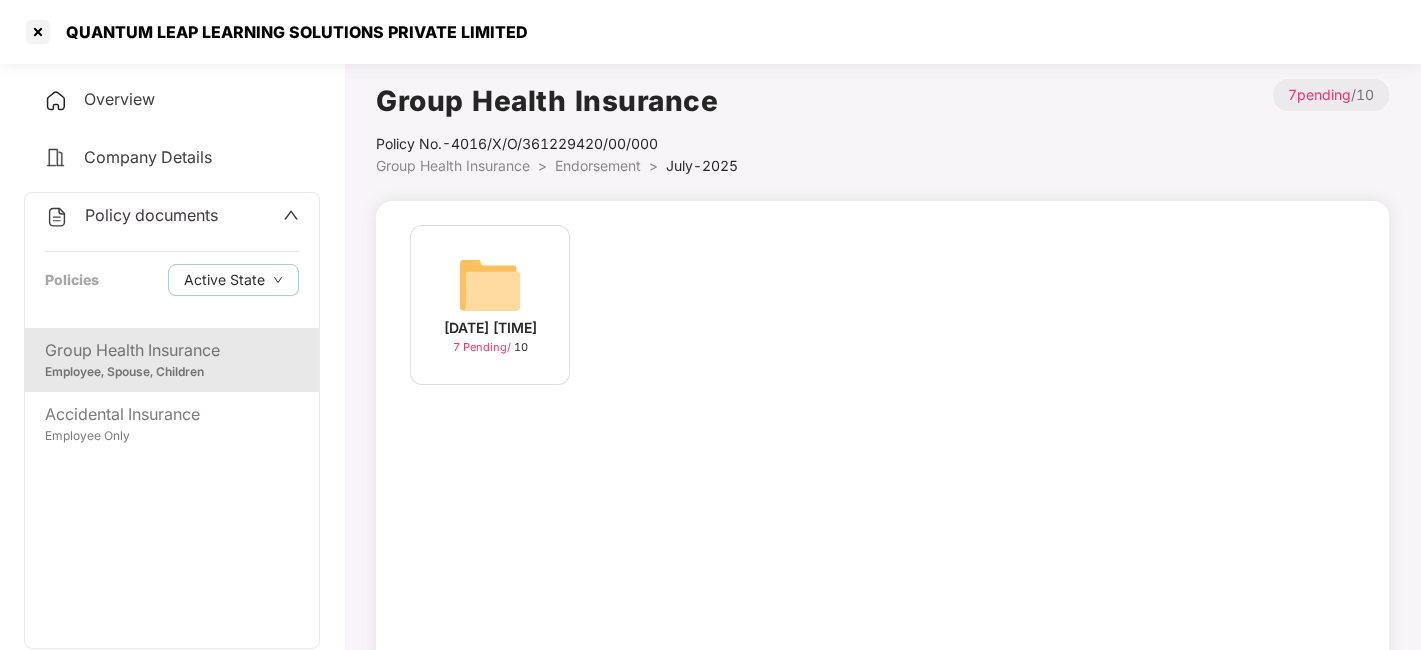 scroll, scrollTop: 124, scrollLeft: 0, axis: vertical 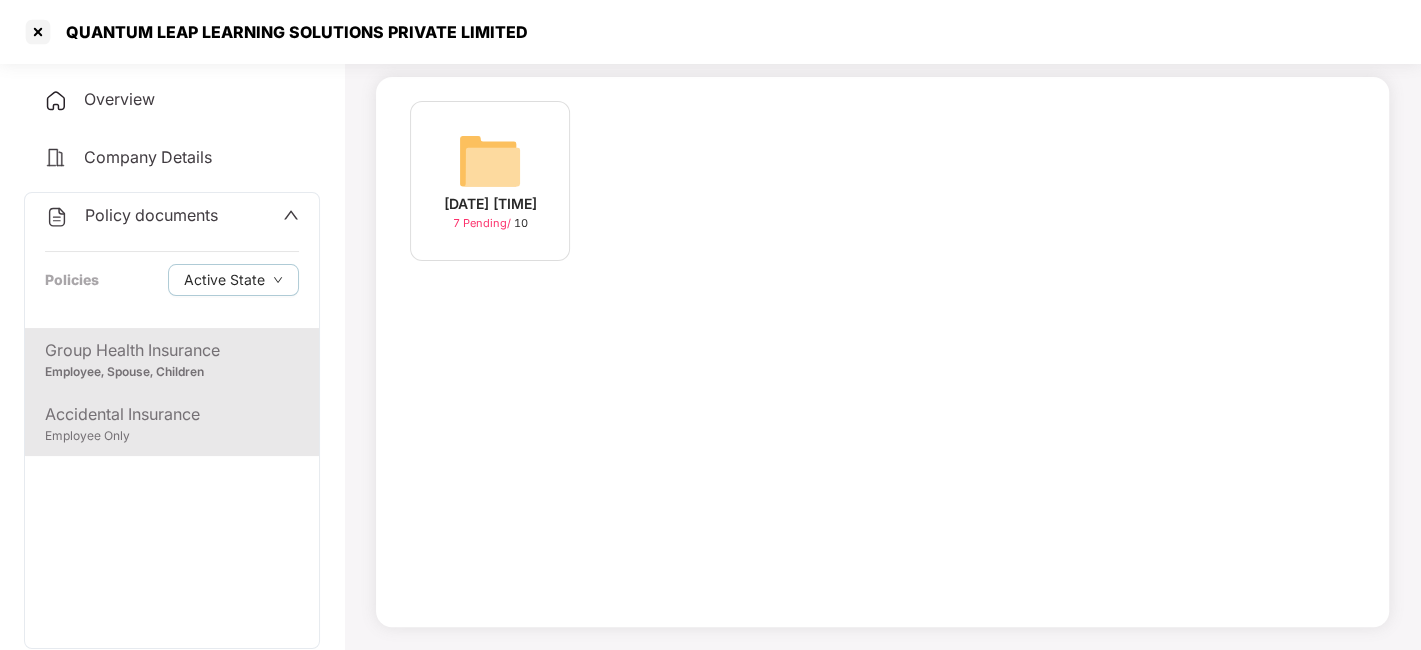 click on "Accidental Insurance" at bounding box center [172, 414] 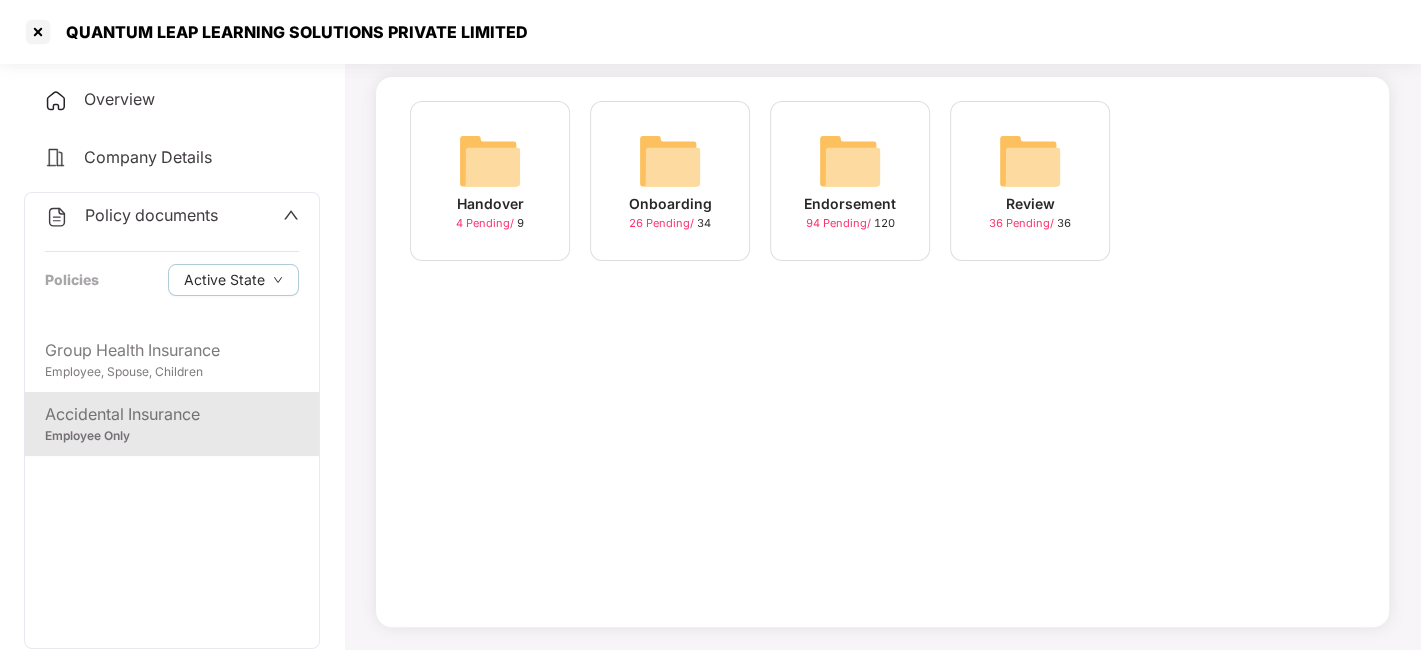 click on "Endorsement 94 Pending  /     120" at bounding box center [850, 181] 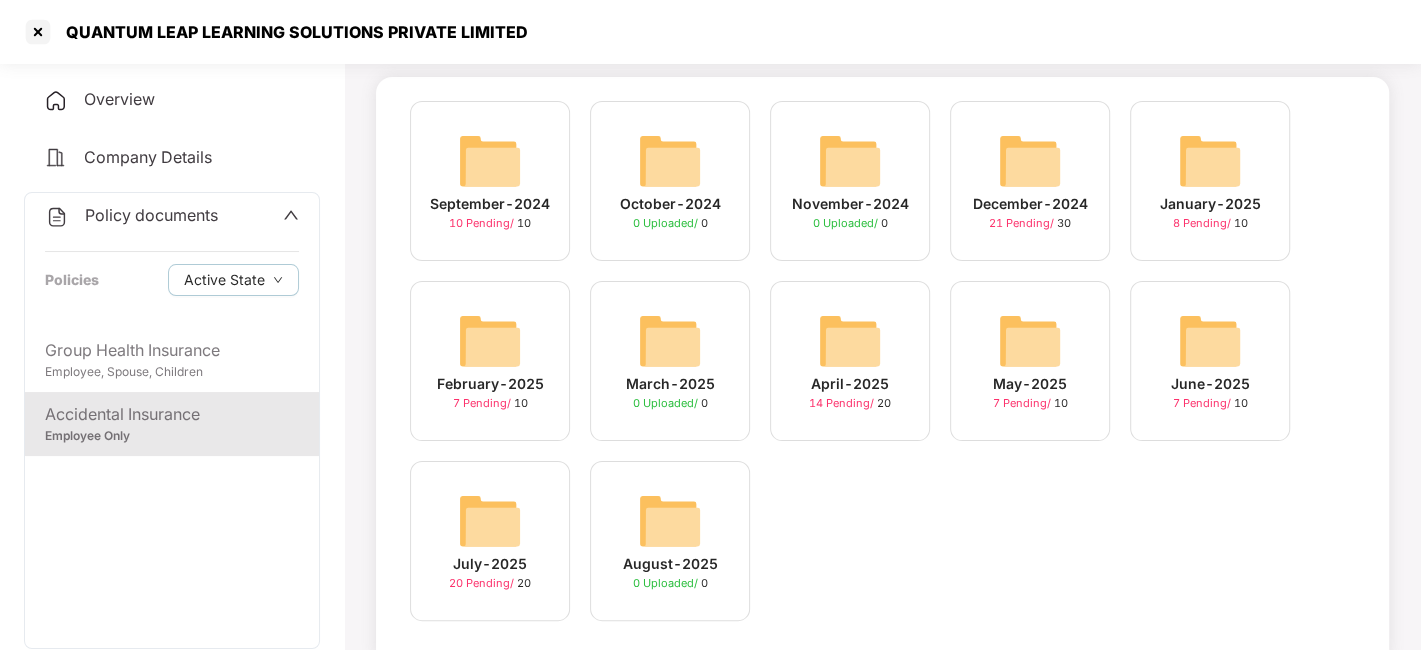 click at bounding box center (490, 521) 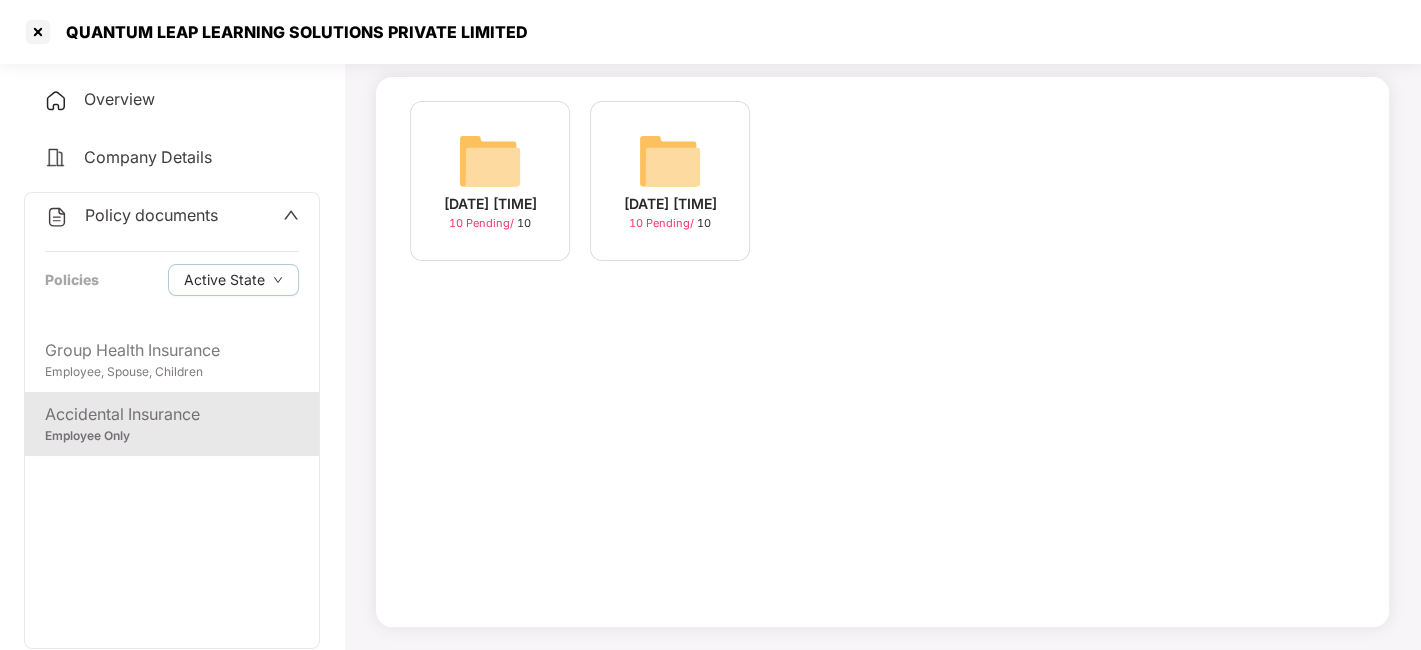 click at bounding box center (490, 161) 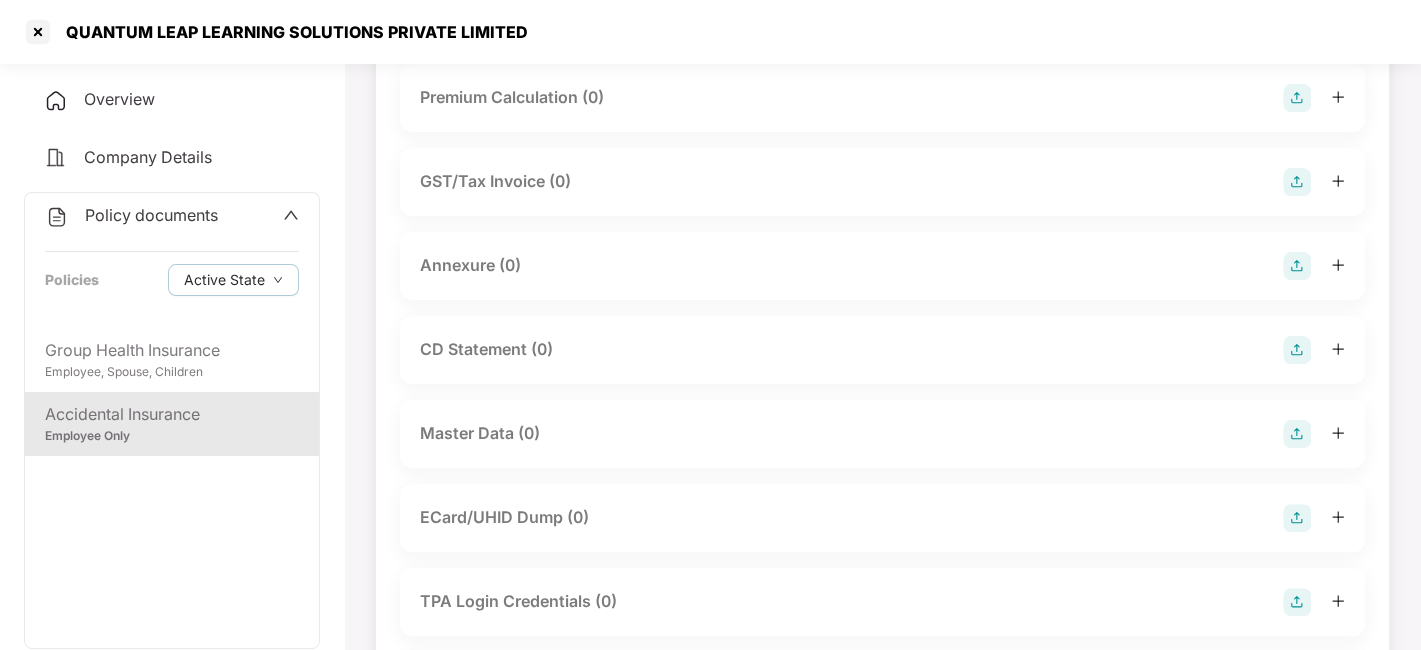 scroll, scrollTop: 246, scrollLeft: 0, axis: vertical 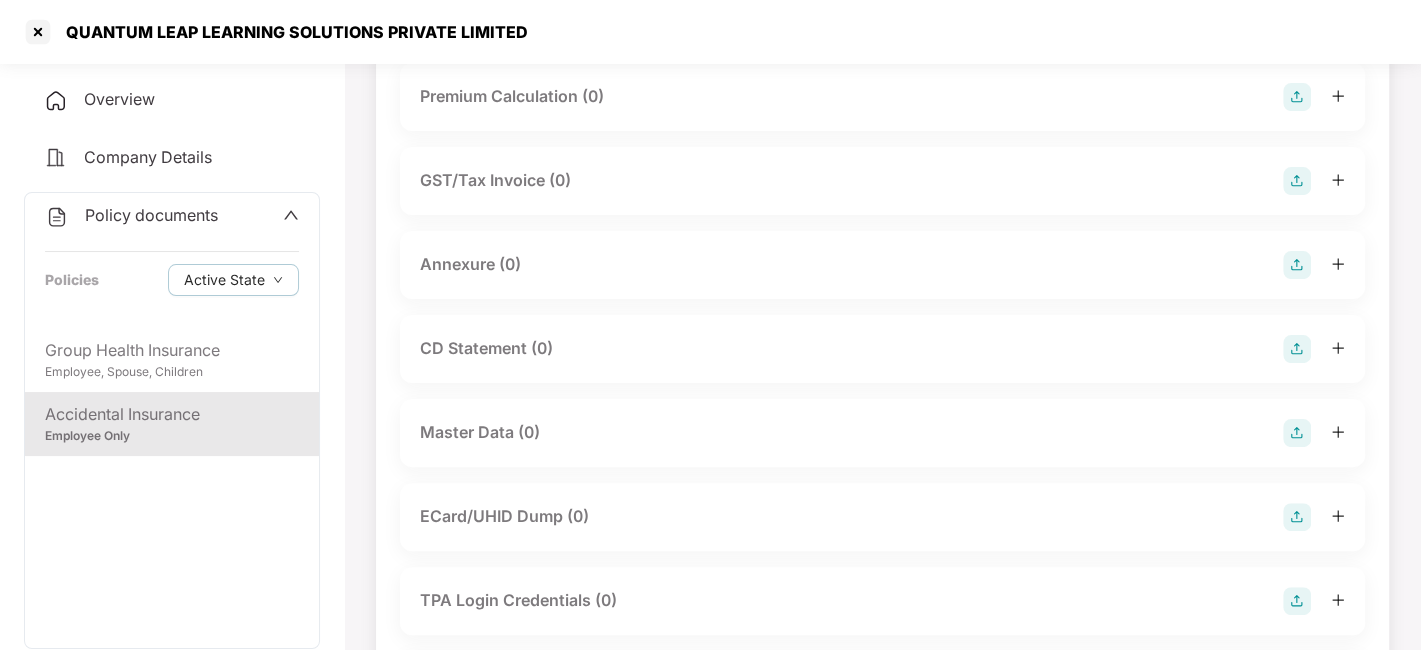 click at bounding box center [1297, 433] 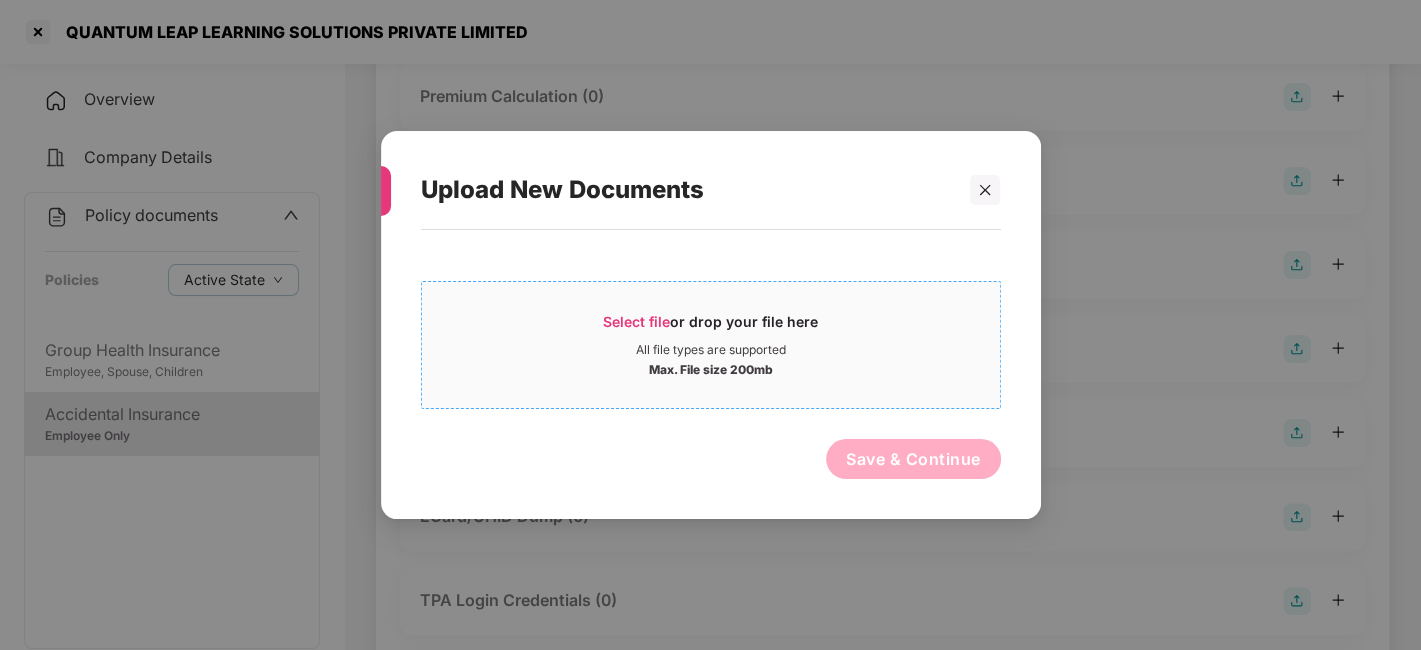 click on "All file types are supported" at bounding box center [711, 350] 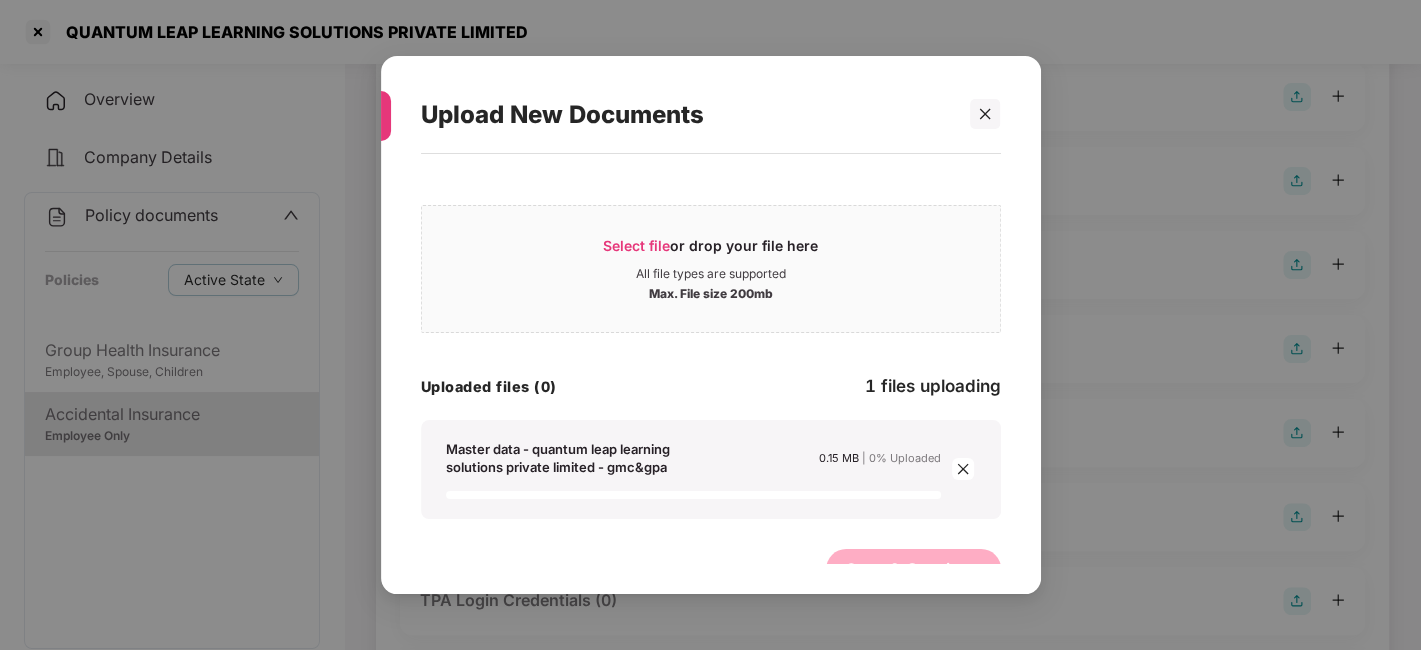 scroll, scrollTop: 33, scrollLeft: 0, axis: vertical 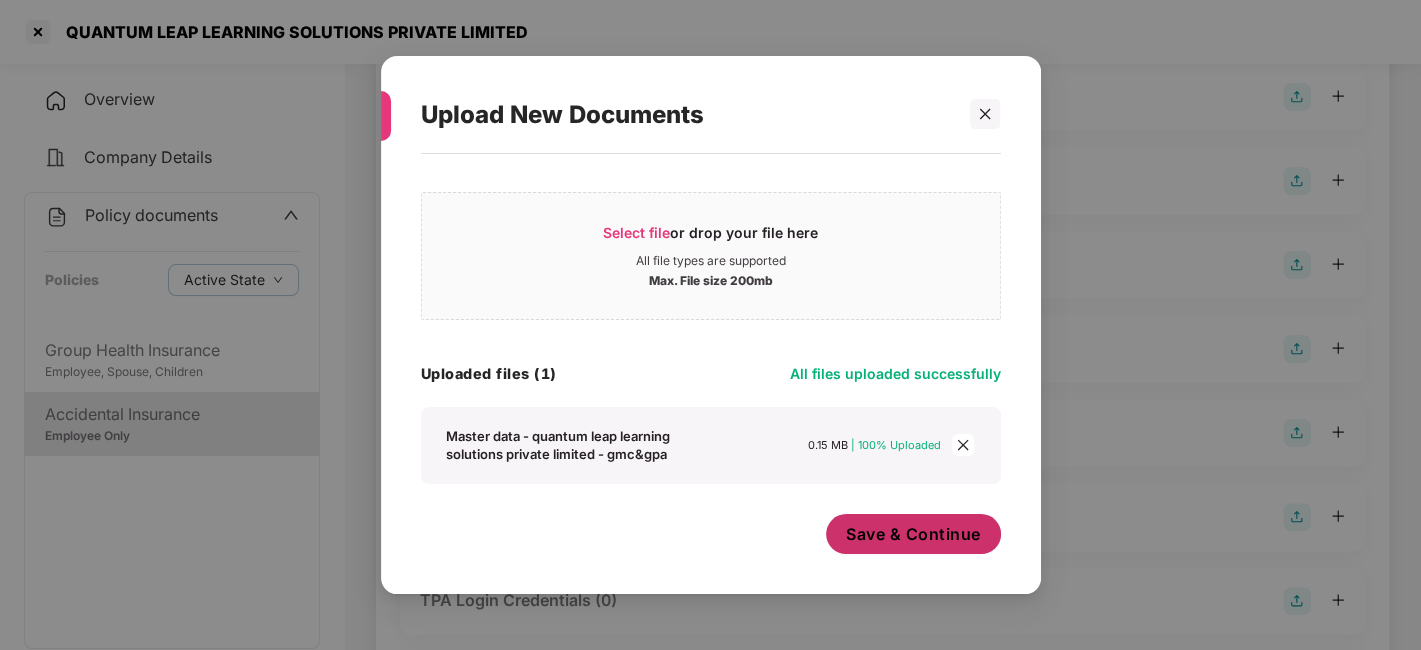 click on "Save & Continue" at bounding box center [913, 534] 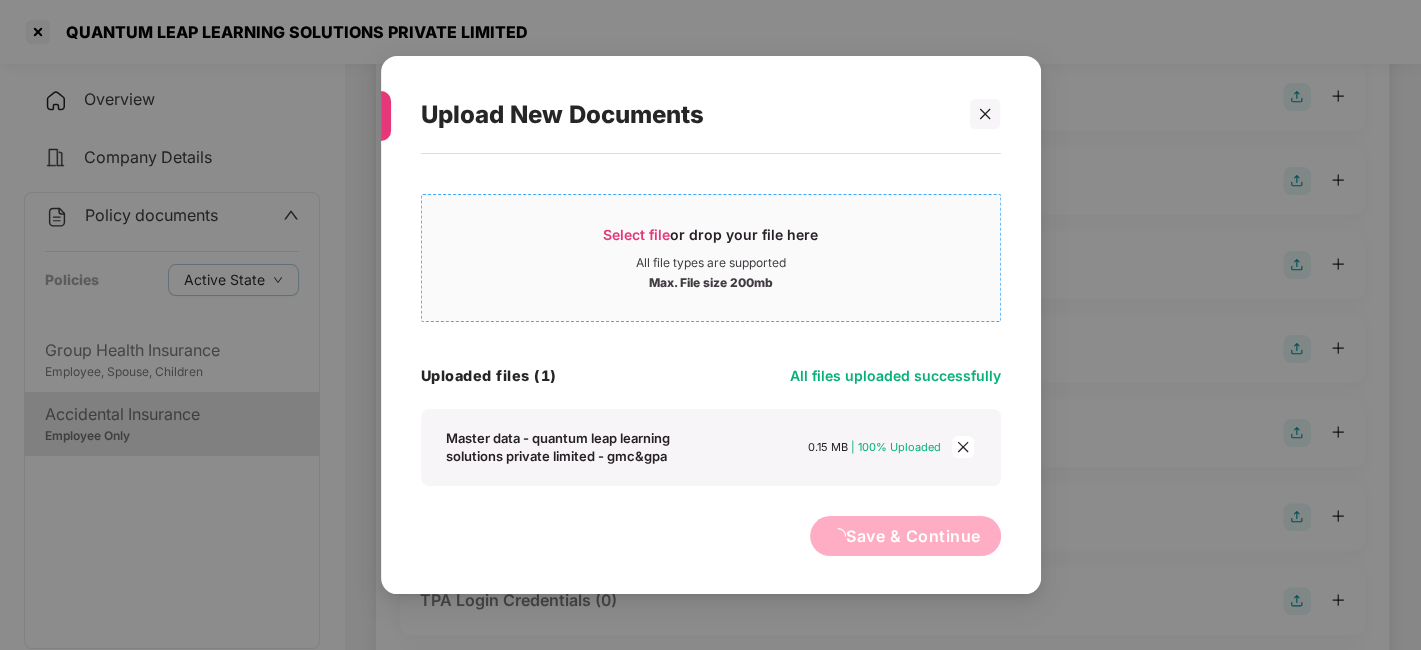 scroll, scrollTop: 0, scrollLeft: 0, axis: both 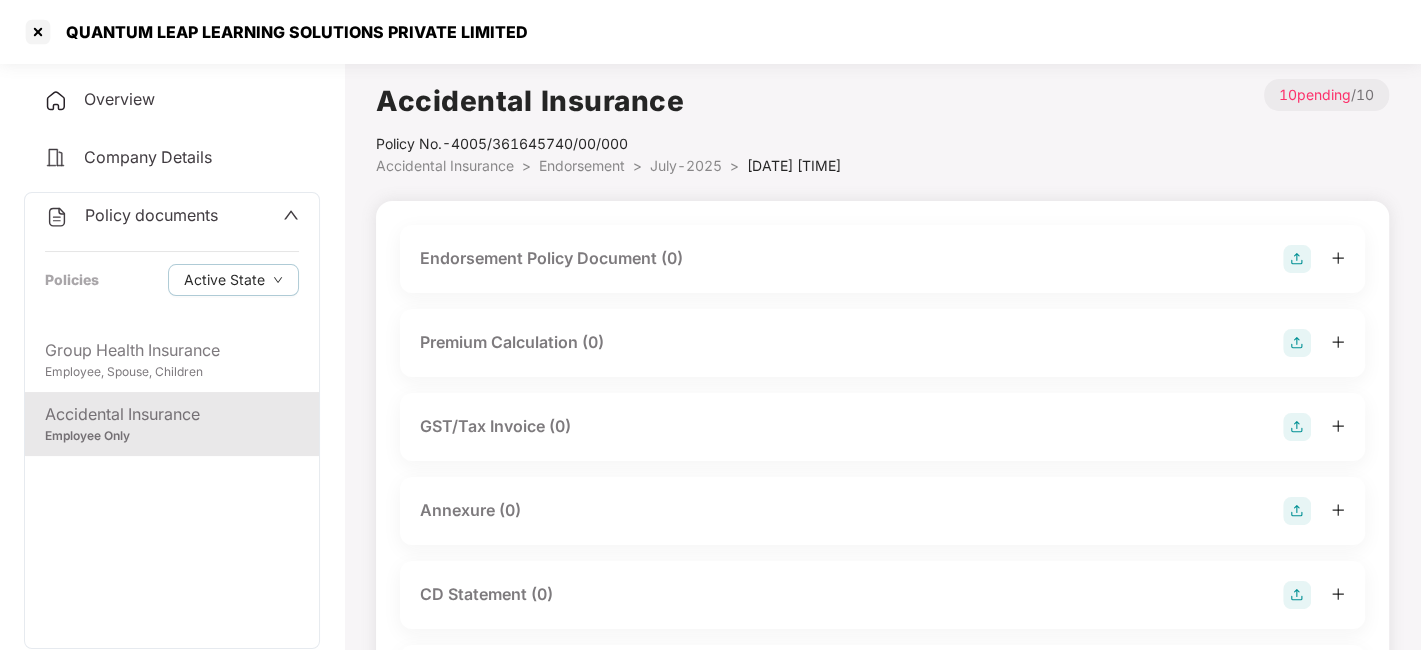 click on "July-2025" at bounding box center (686, 165) 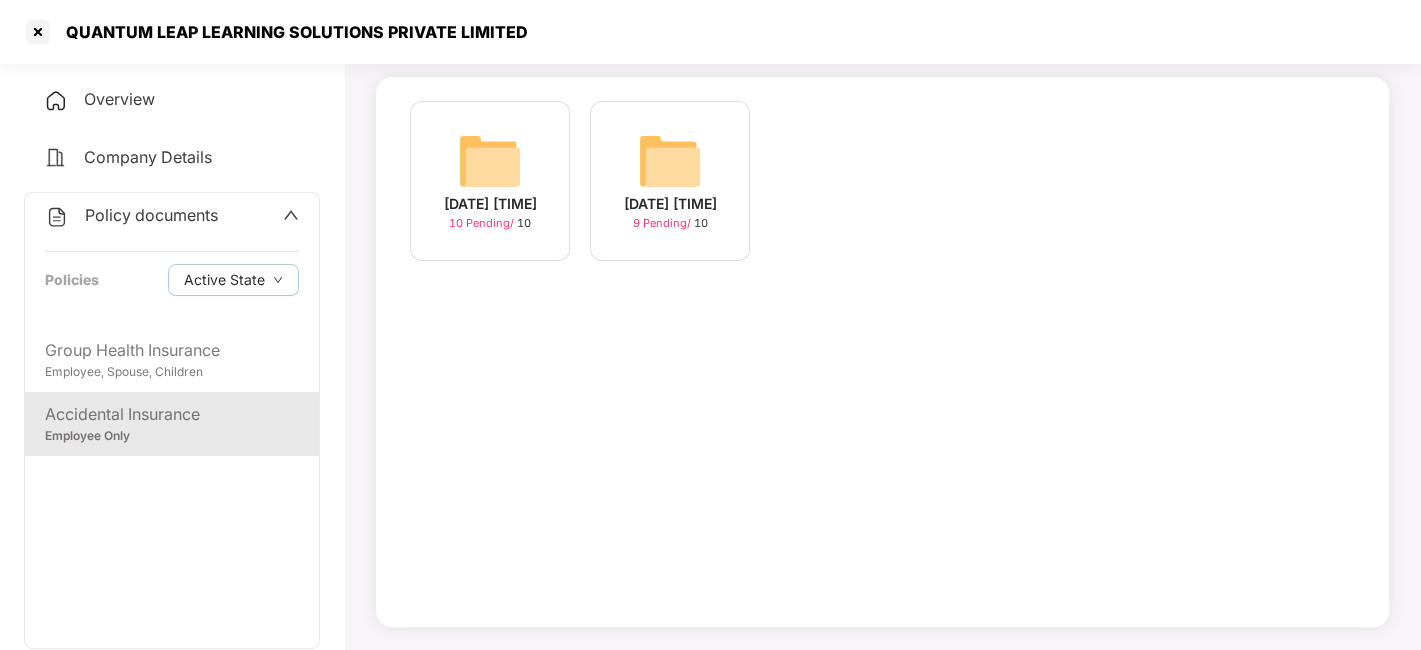 click at bounding box center [670, 161] 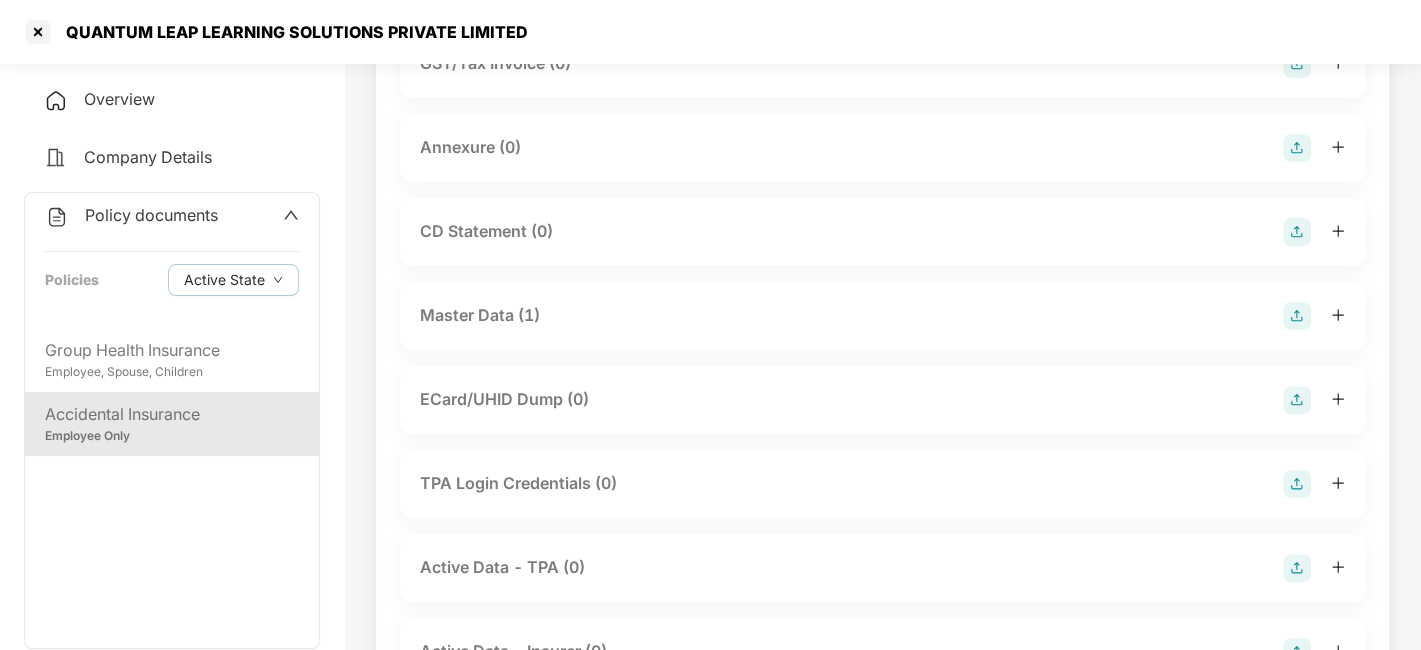scroll, scrollTop: 364, scrollLeft: 0, axis: vertical 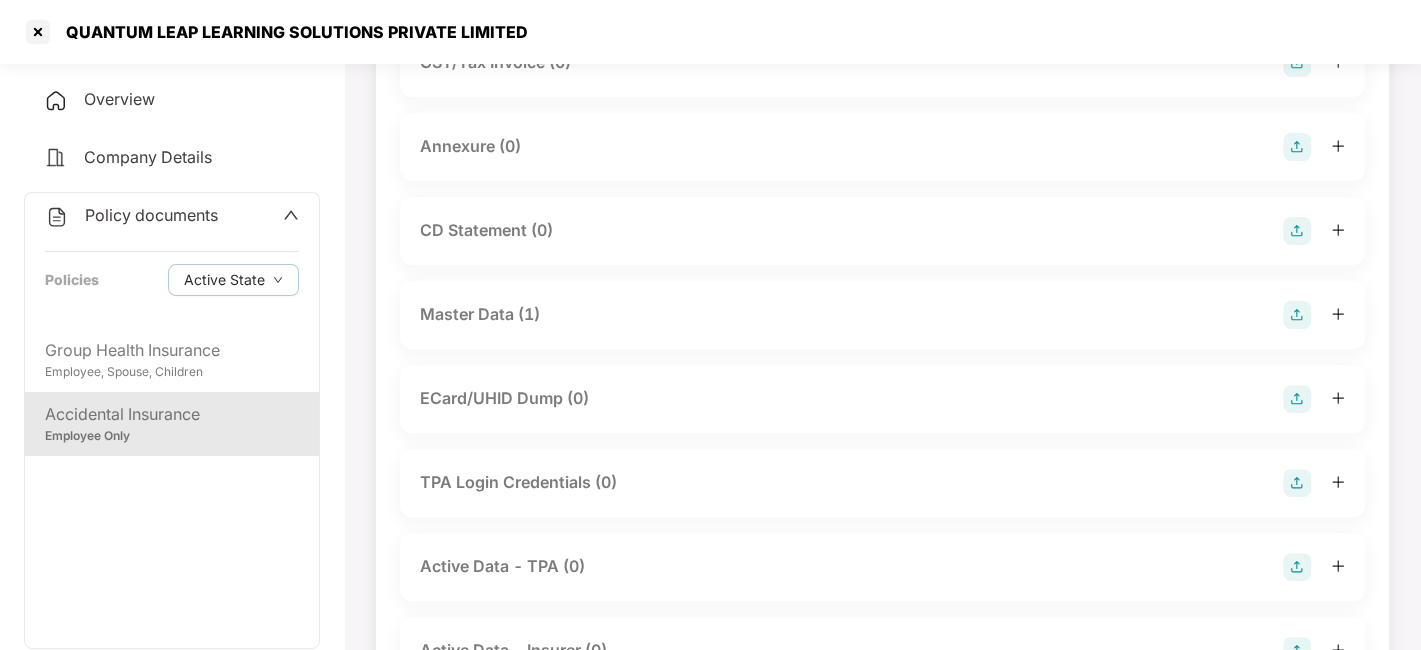 click at bounding box center [1297, 315] 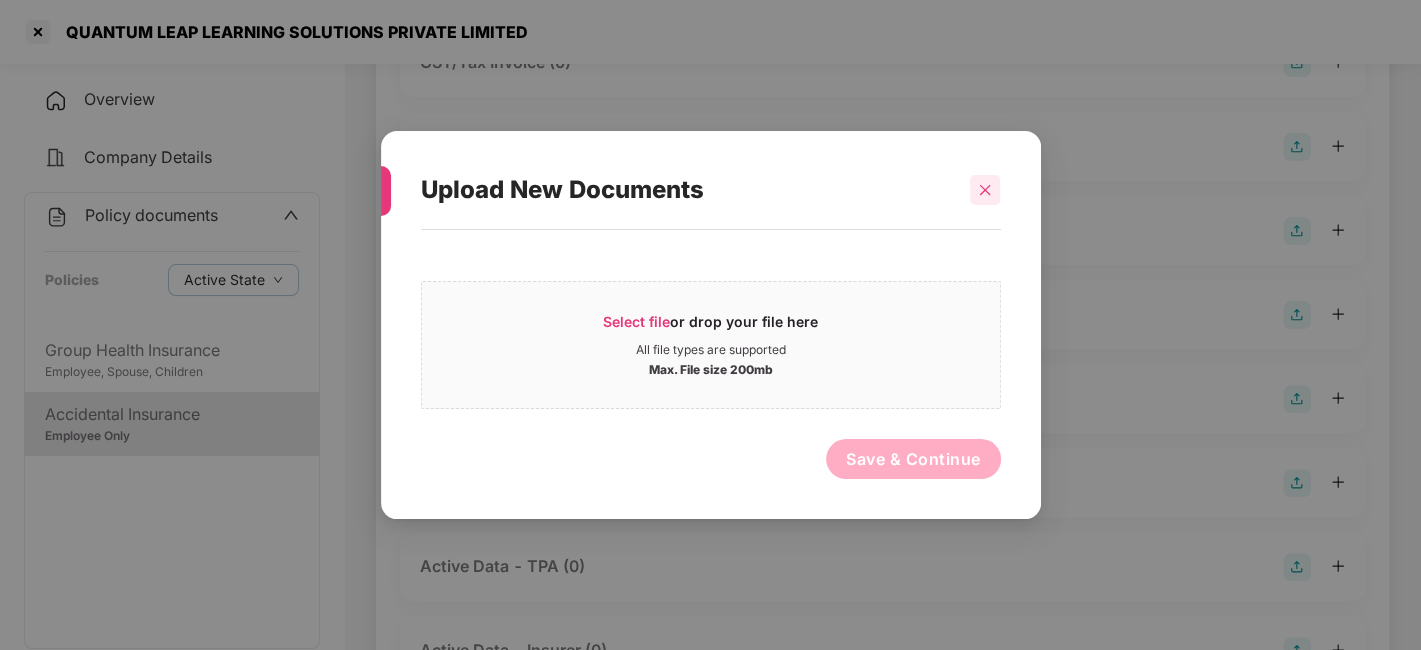 click 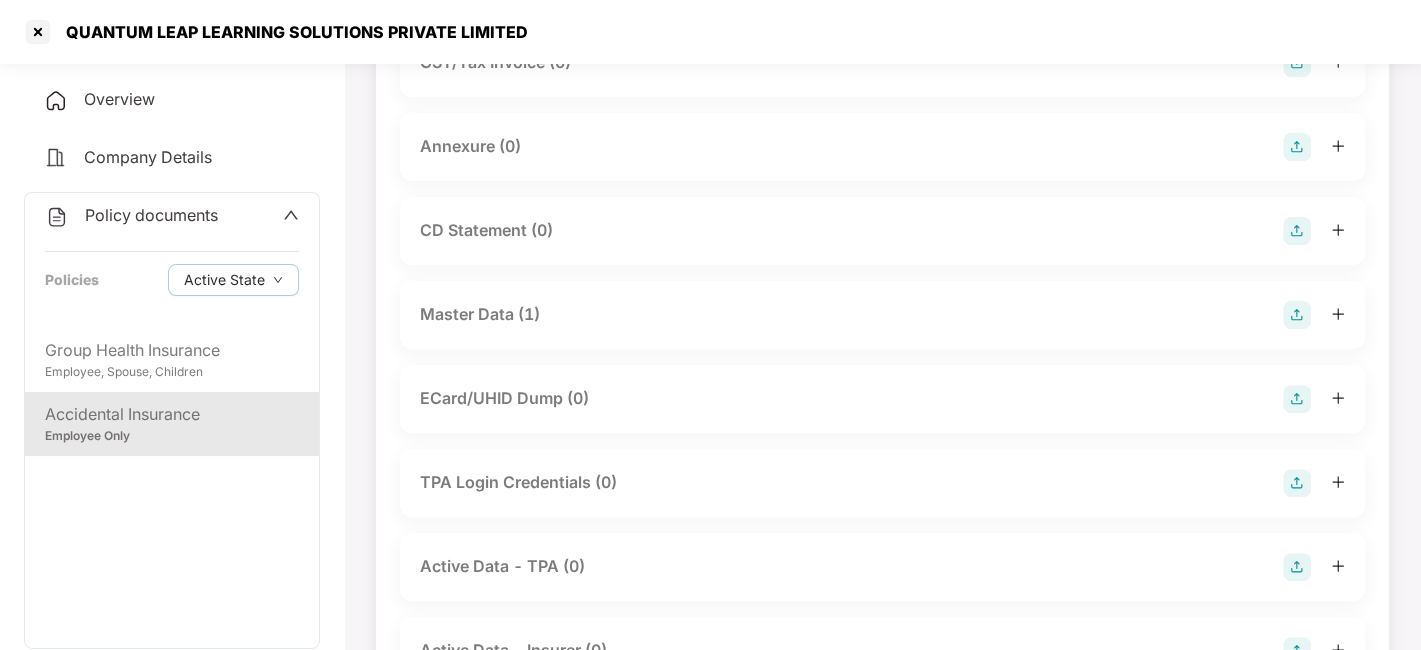scroll, scrollTop: 0, scrollLeft: 0, axis: both 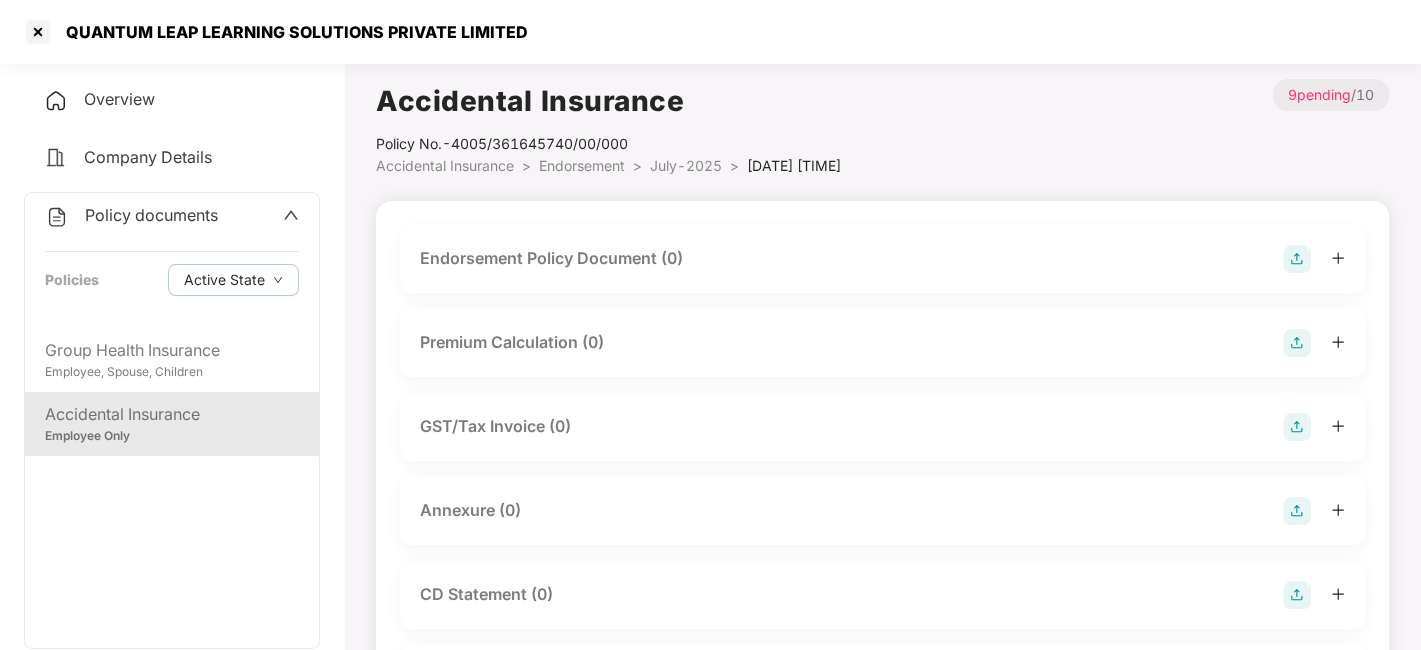 click on "July-2025" at bounding box center [686, 165] 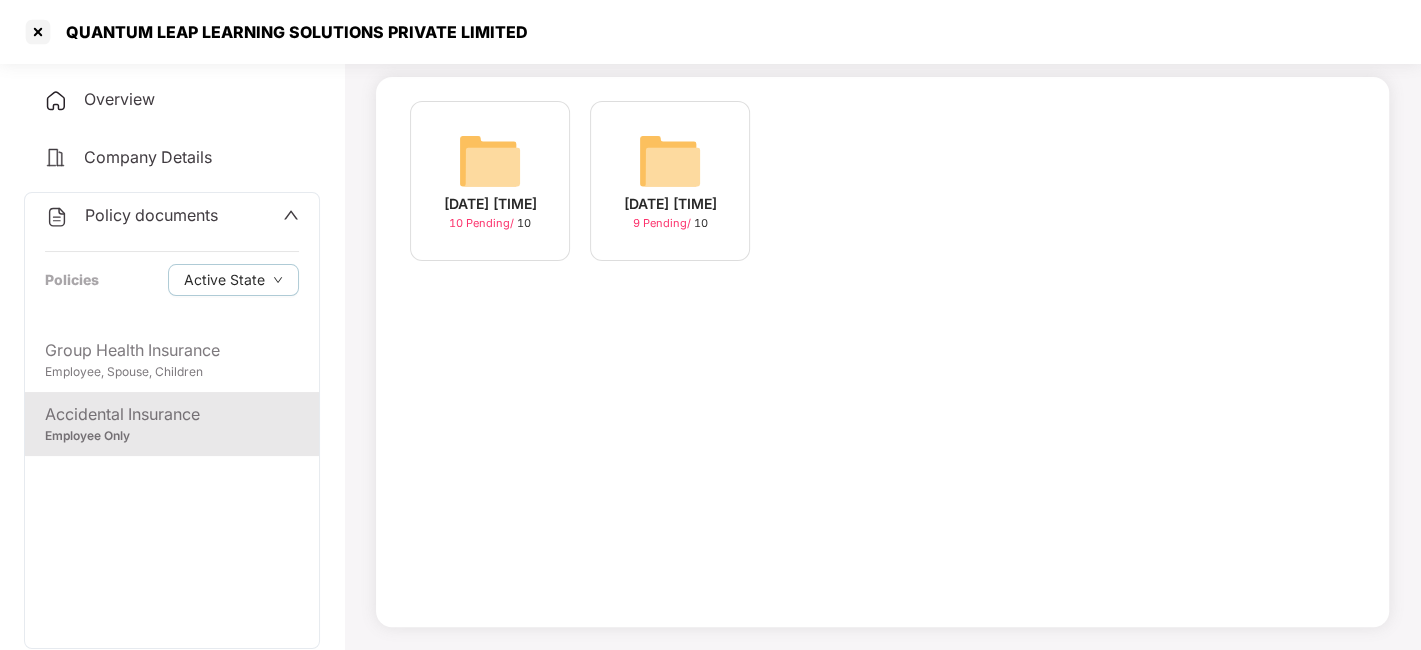 click on "[DATE] [TIME]" at bounding box center [490, 204] 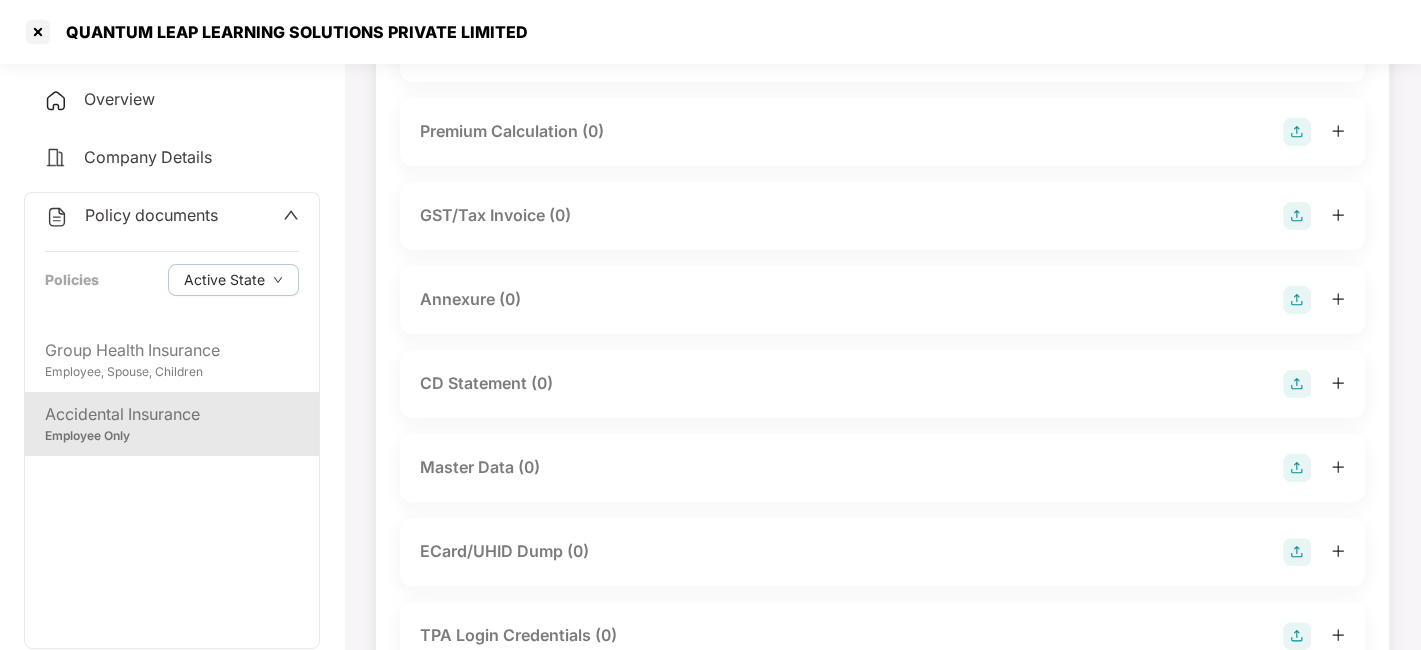 scroll, scrollTop: 213, scrollLeft: 0, axis: vertical 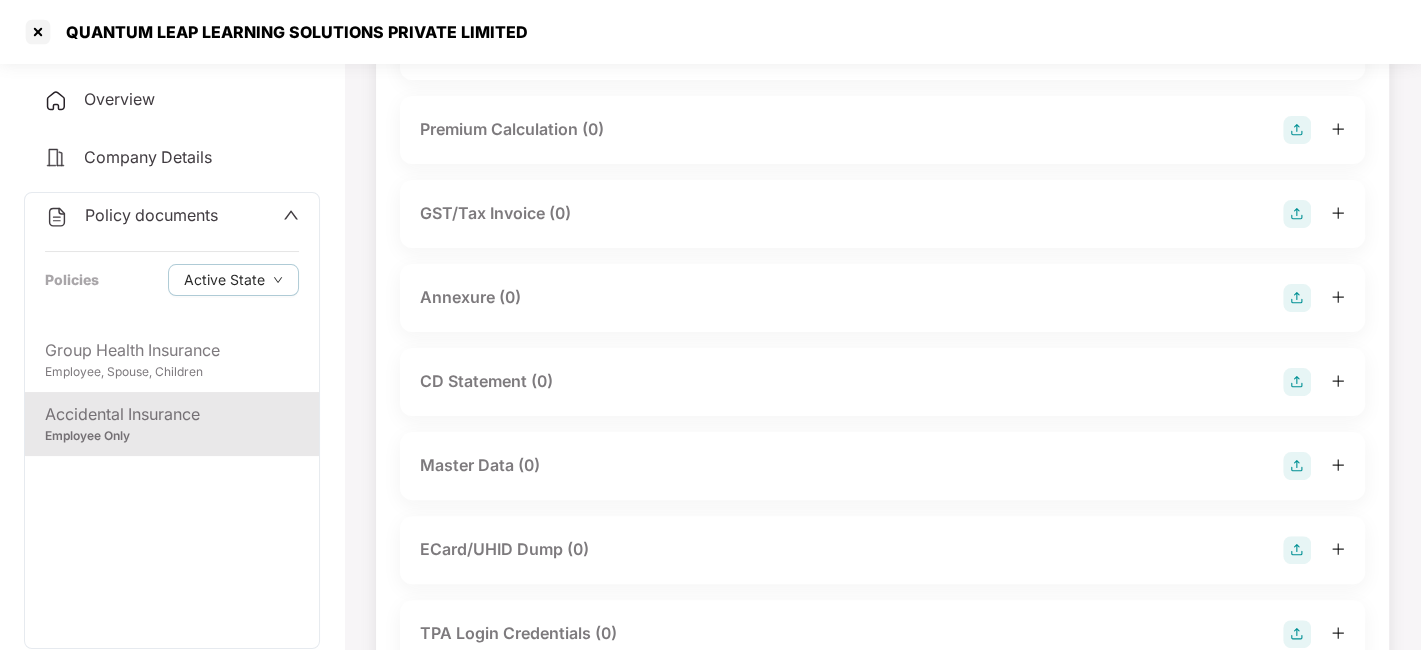 click at bounding box center [1297, 466] 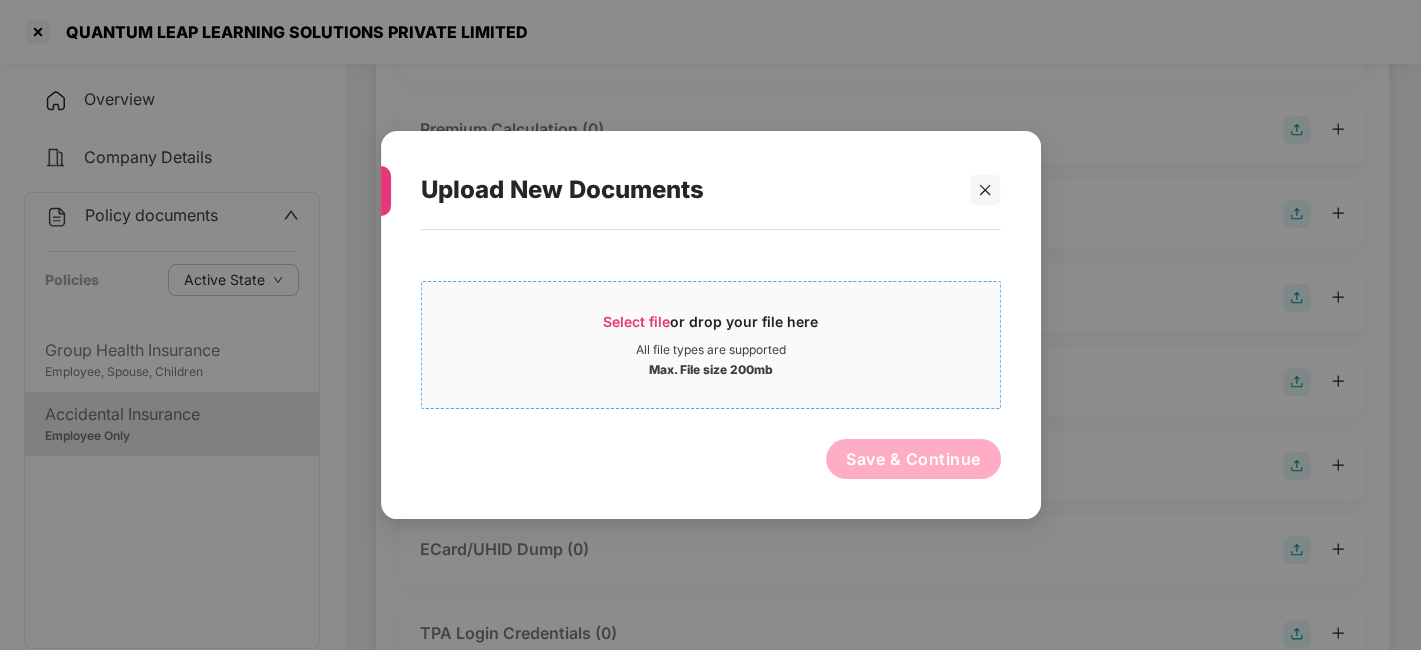 click on "All file types are supported" at bounding box center [711, 350] 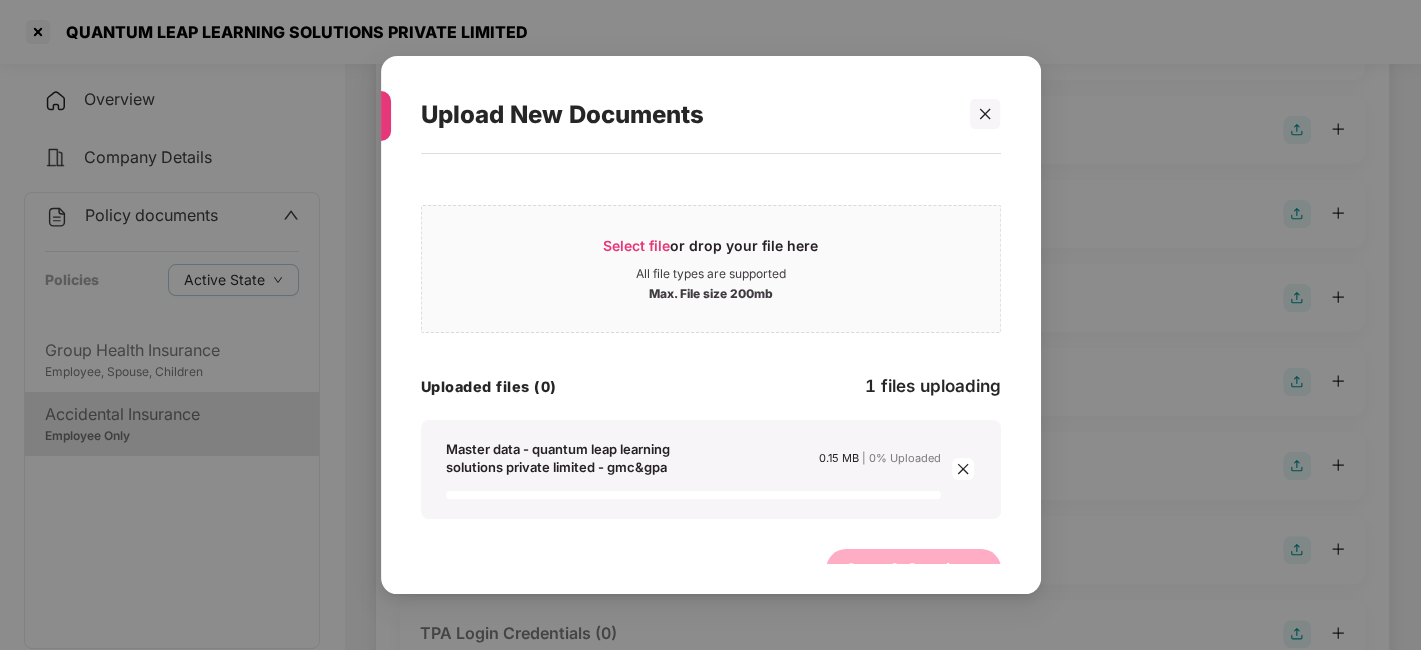 scroll, scrollTop: 33, scrollLeft: 0, axis: vertical 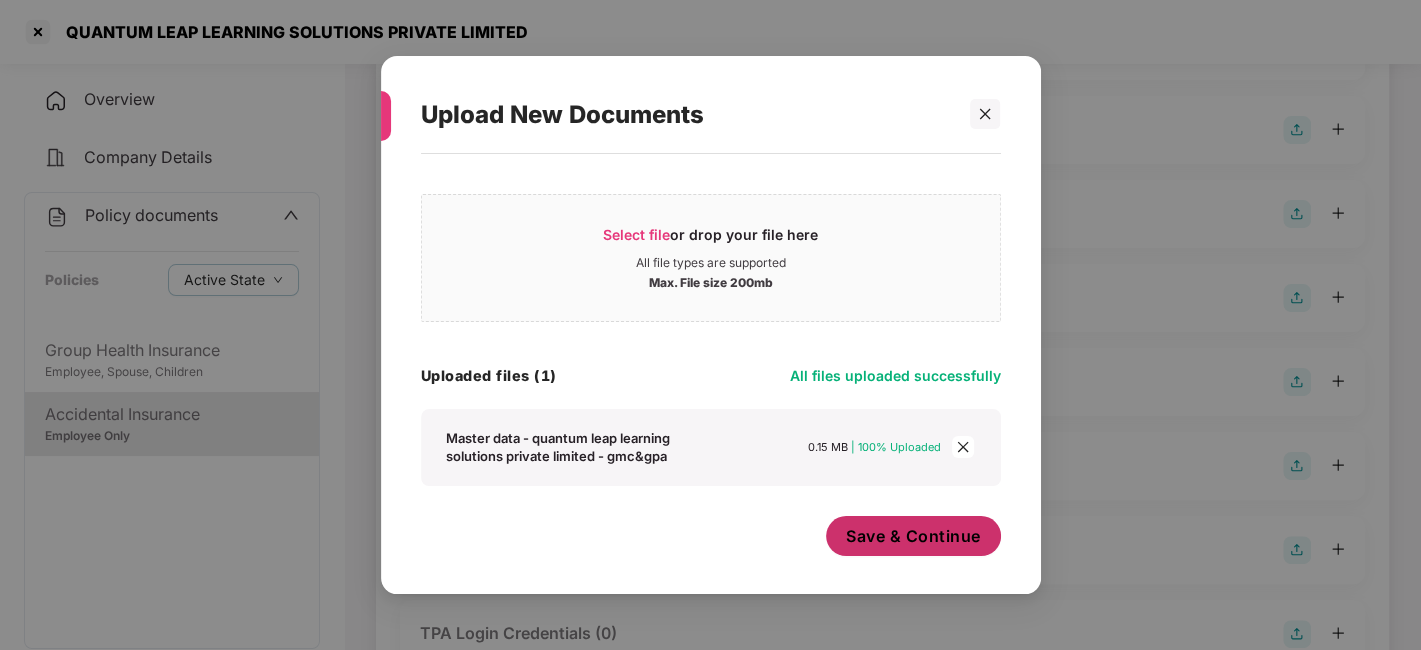 click on "Save & Continue" at bounding box center (913, 536) 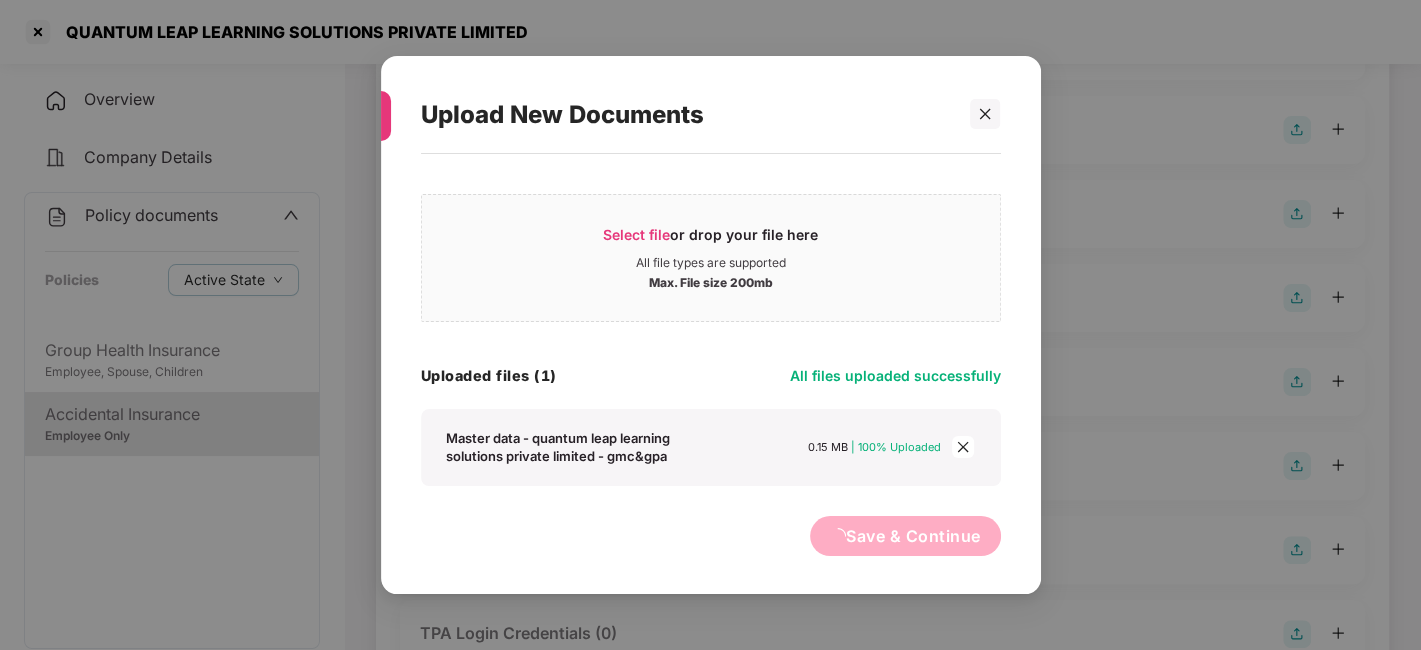 scroll, scrollTop: 0, scrollLeft: 0, axis: both 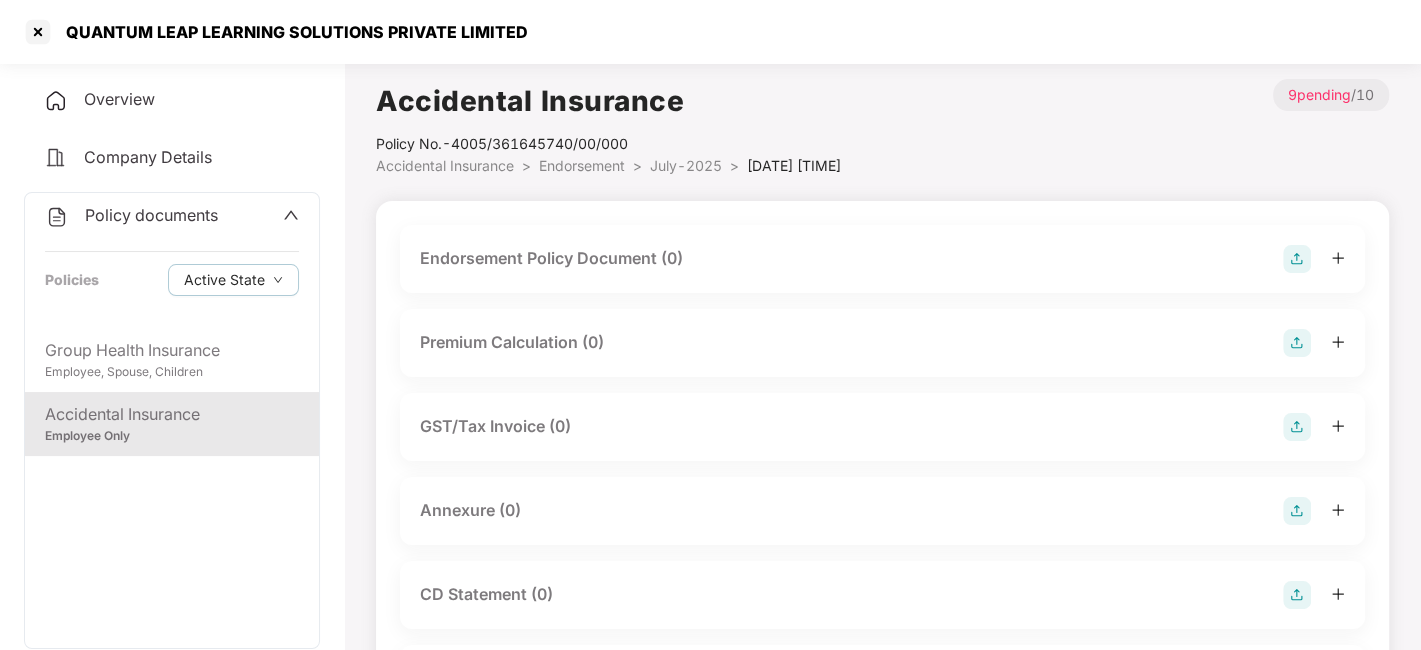 click on "July-2025 >" at bounding box center [698, 166] 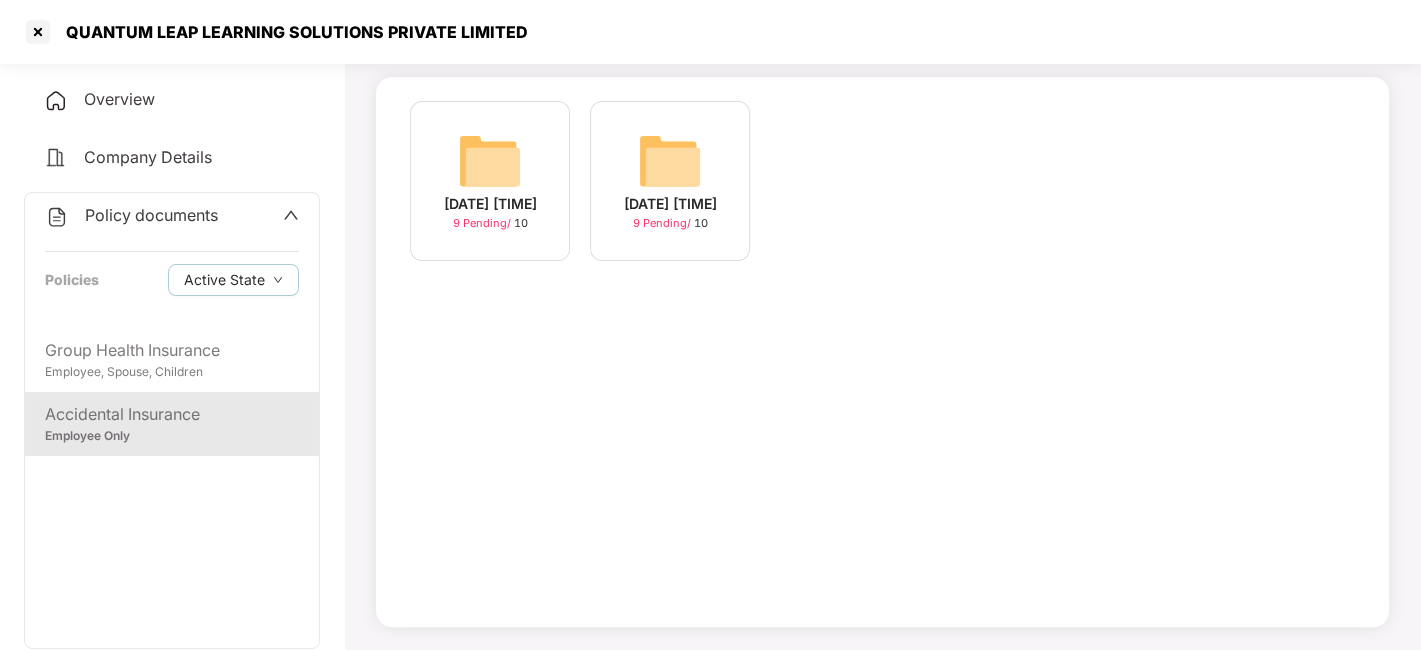 click at bounding box center [490, 161] 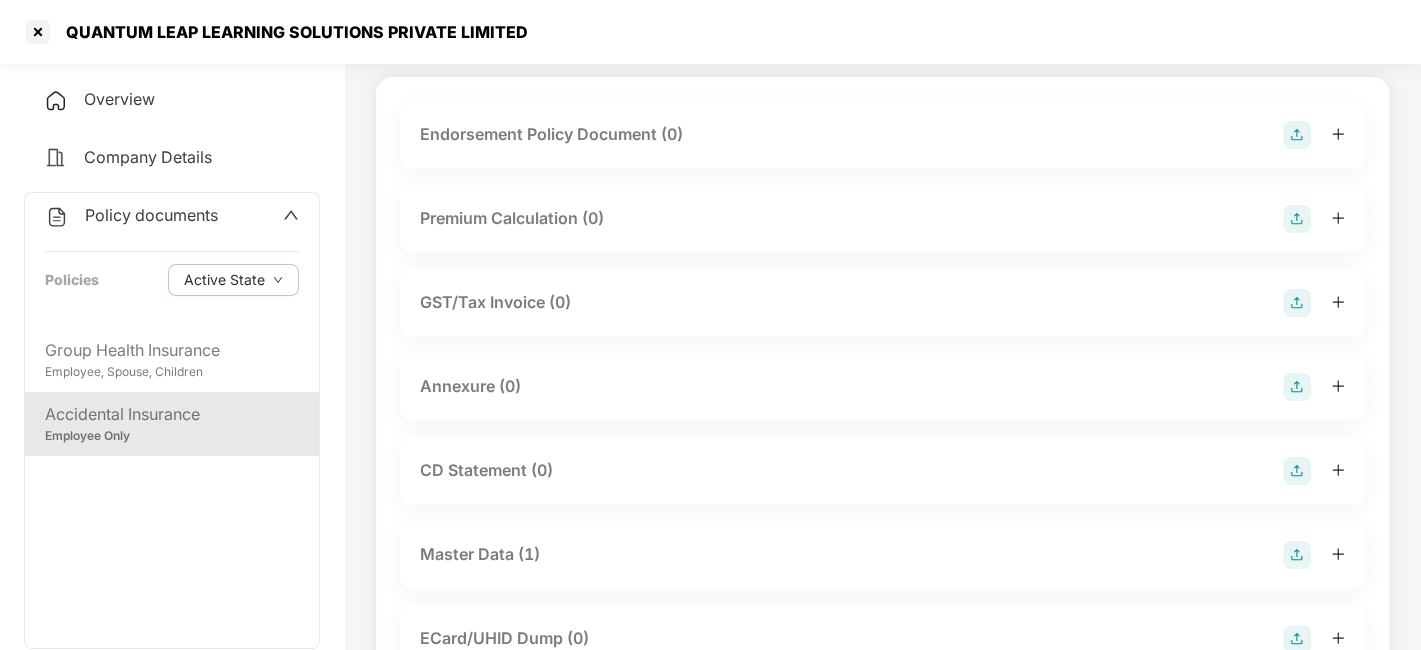 scroll, scrollTop: 0, scrollLeft: 0, axis: both 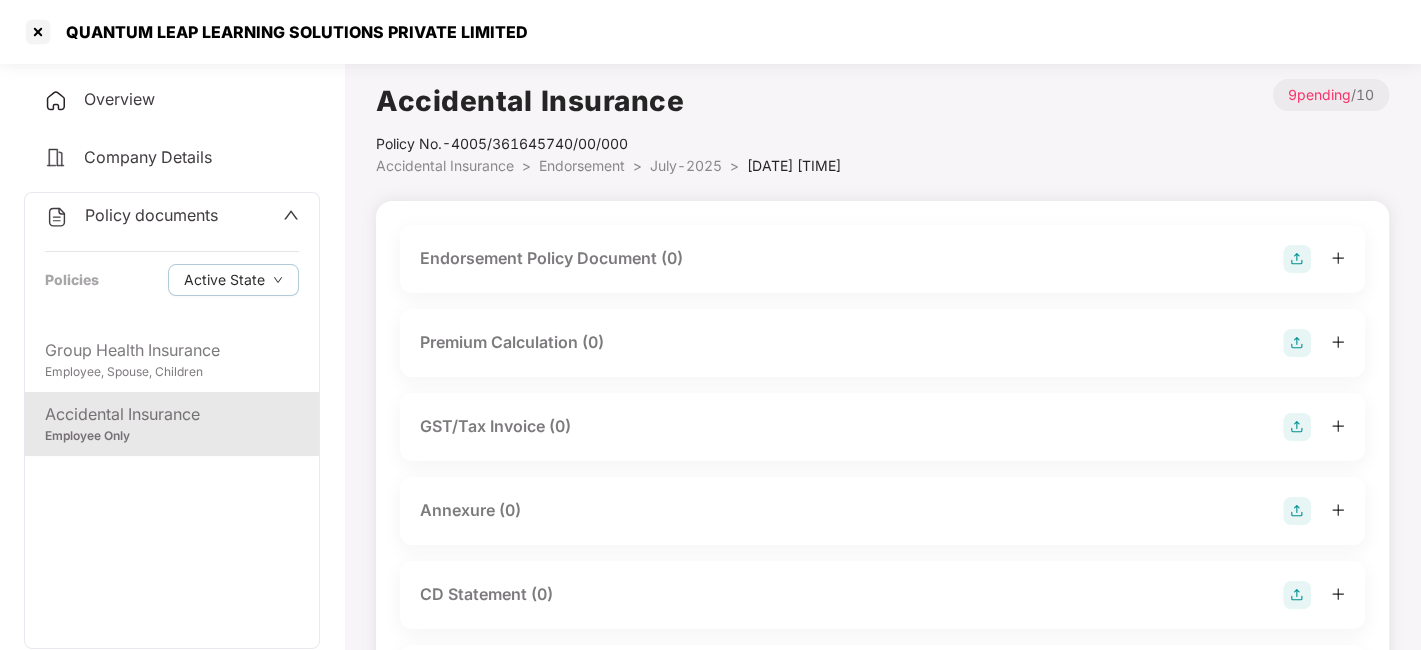 click at bounding box center (1297, 259) 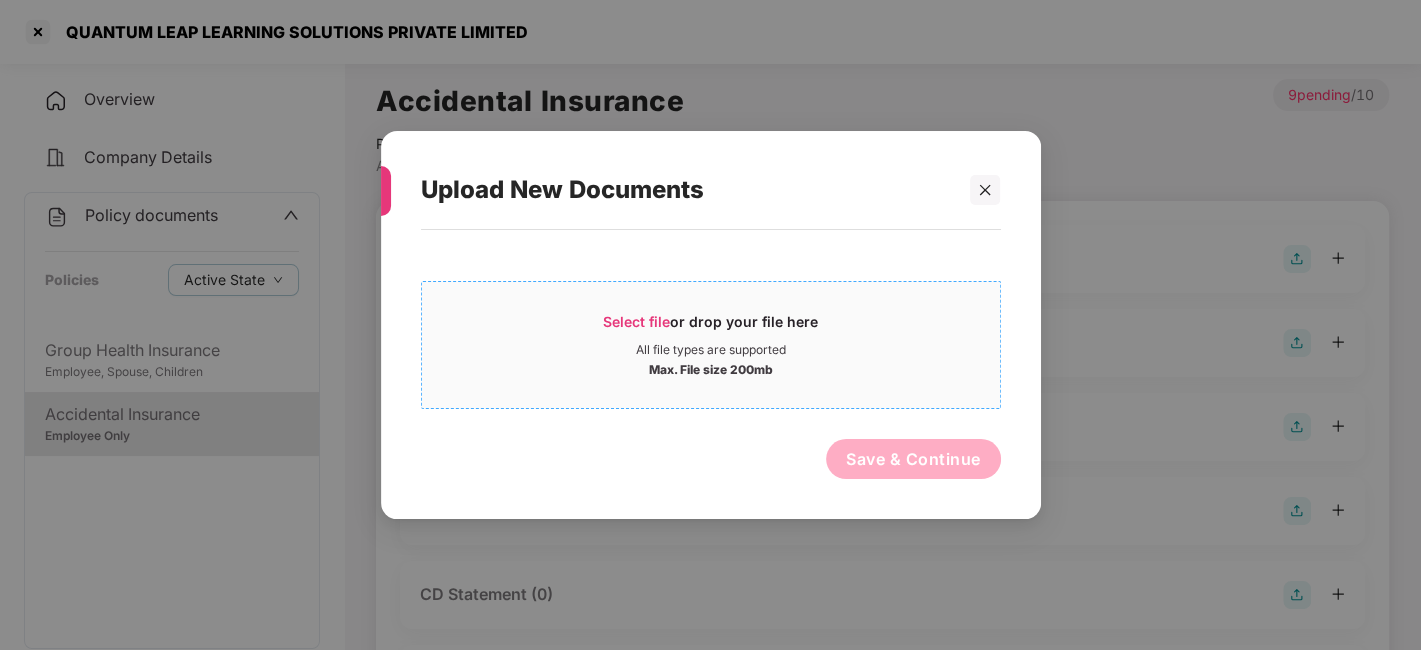 click on "Select file  or drop your file here" at bounding box center [711, 327] 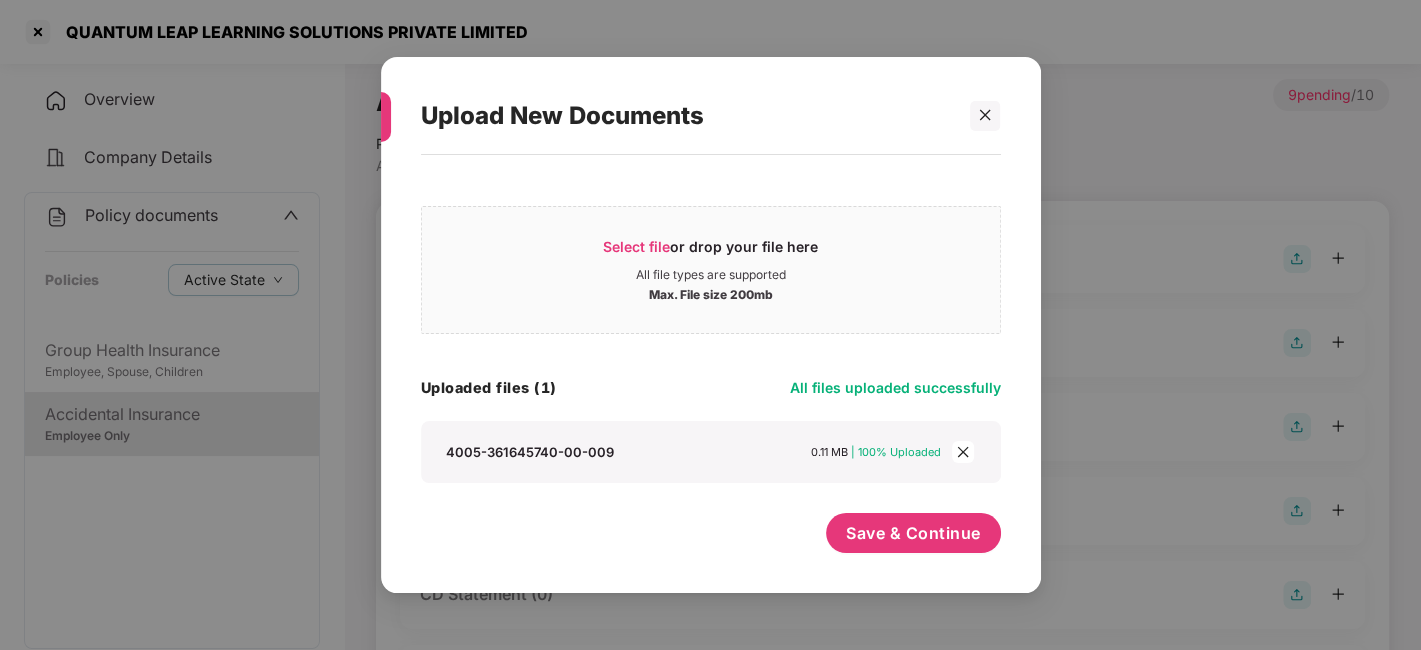 scroll, scrollTop: 0, scrollLeft: 0, axis: both 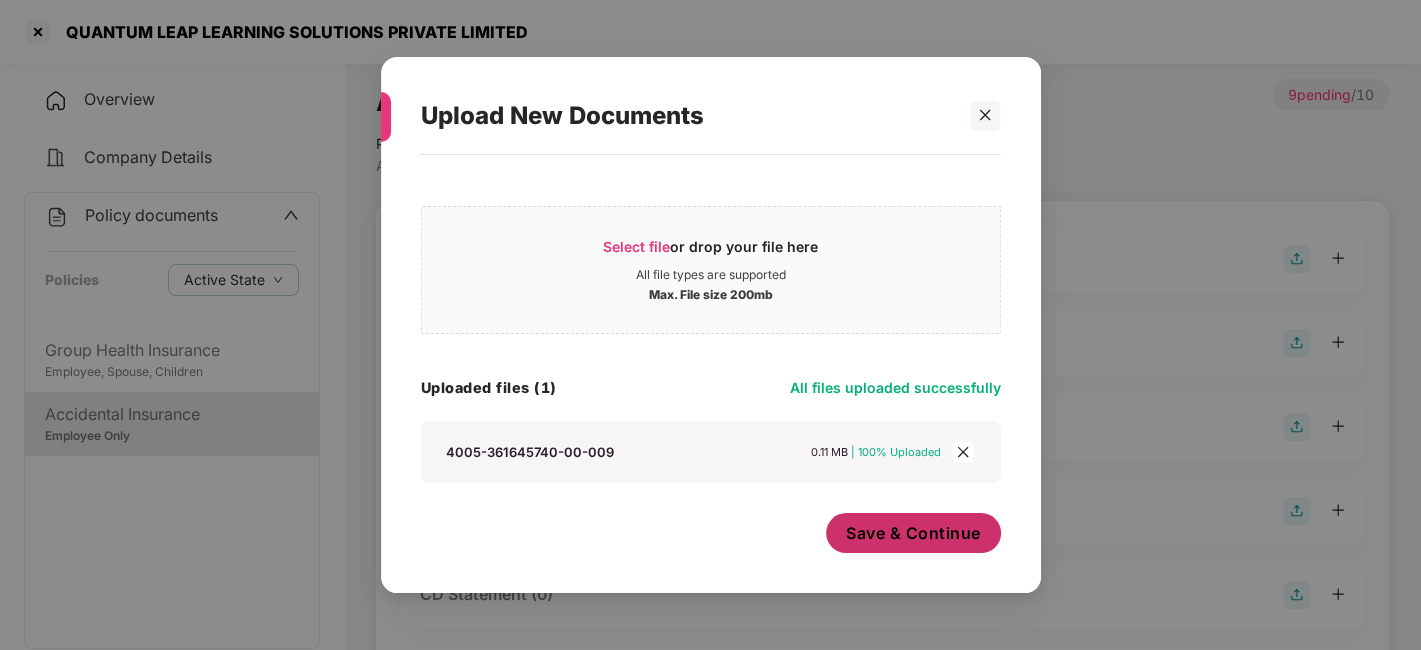 click on "Save & Continue" at bounding box center [913, 533] 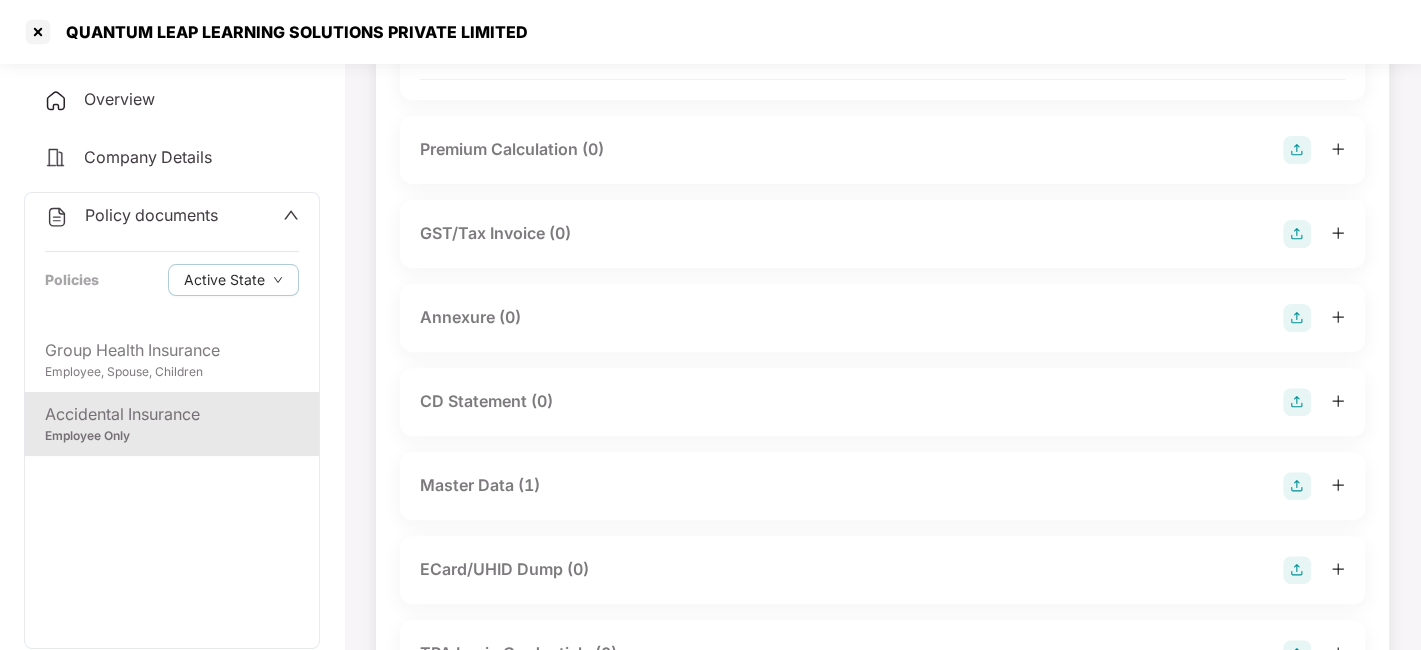 scroll, scrollTop: 337, scrollLeft: 0, axis: vertical 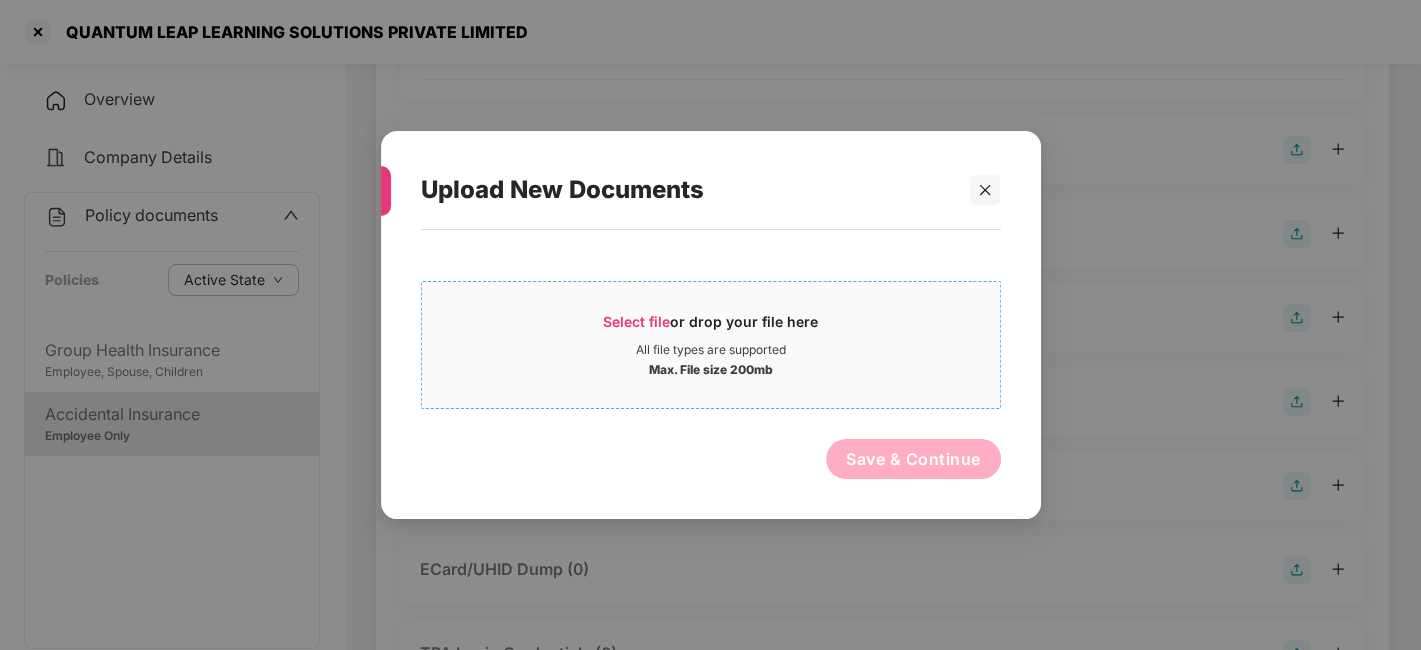 click on "All file types are supported" at bounding box center (711, 350) 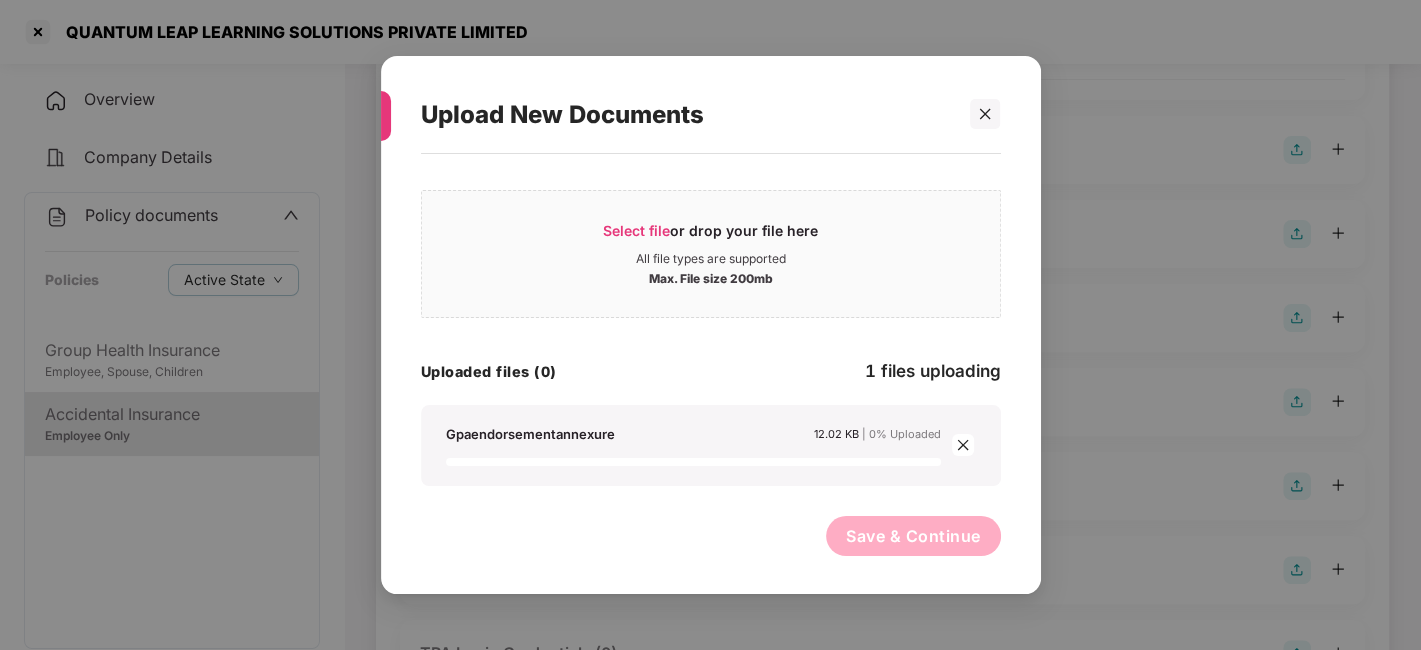 scroll, scrollTop: 0, scrollLeft: 0, axis: both 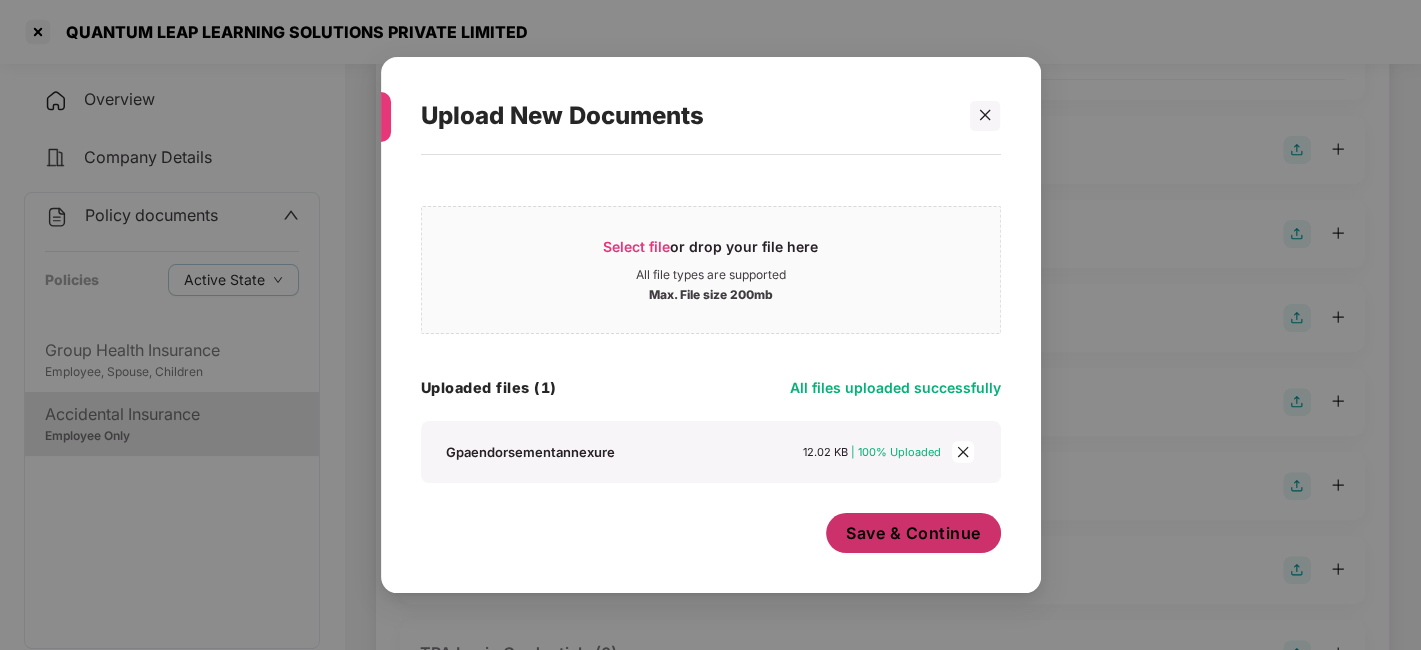 click on "Save & Continue" at bounding box center (913, 533) 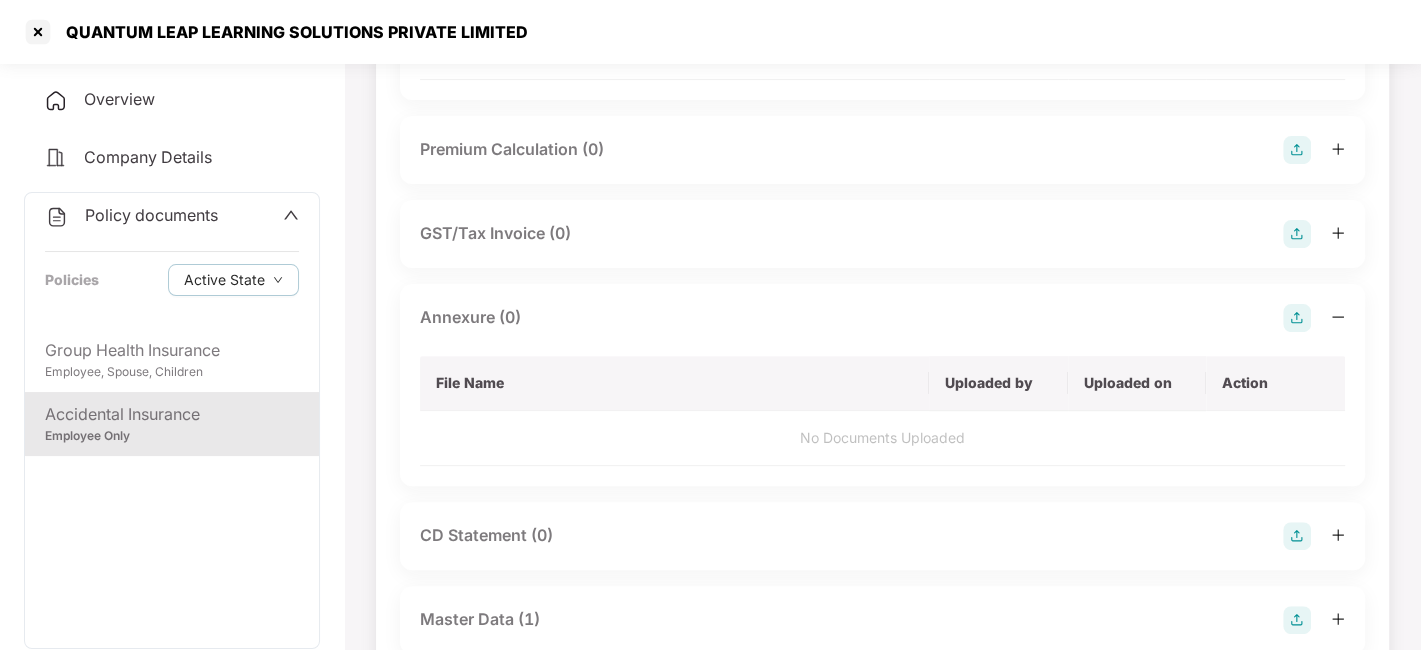 scroll, scrollTop: 0, scrollLeft: 0, axis: both 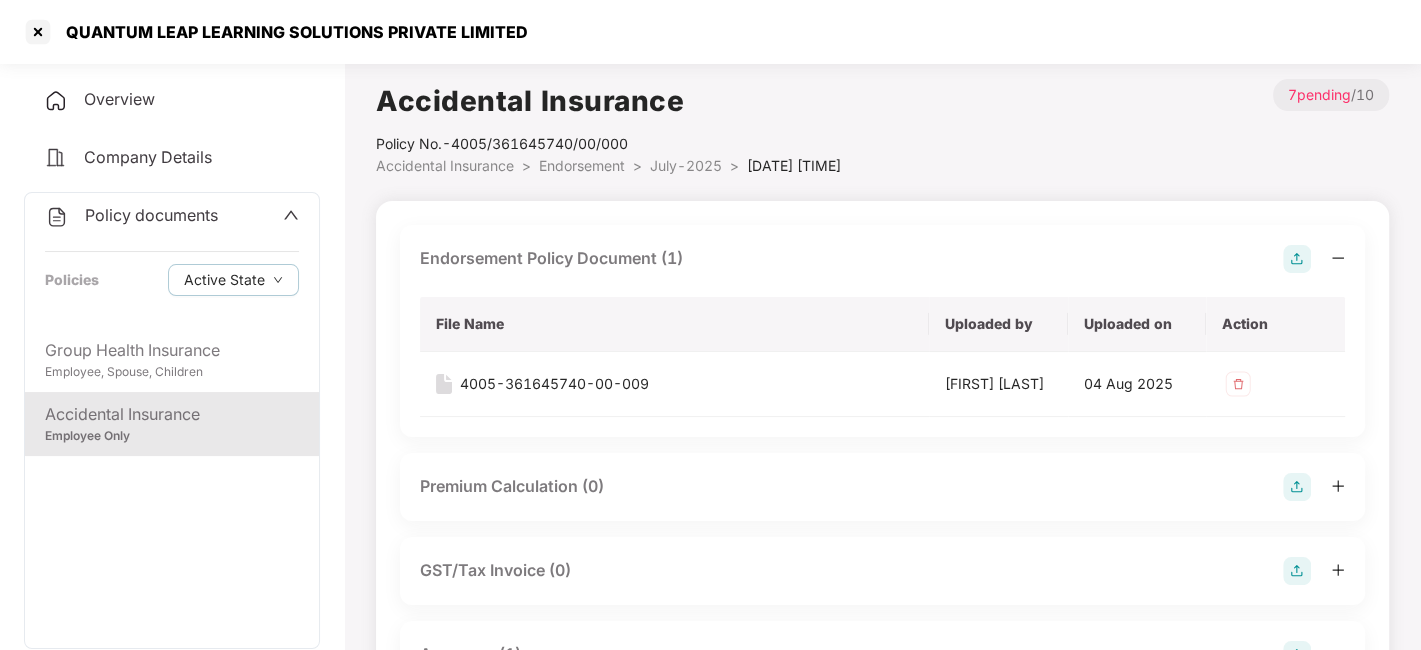 click on "July-2025" at bounding box center (686, 165) 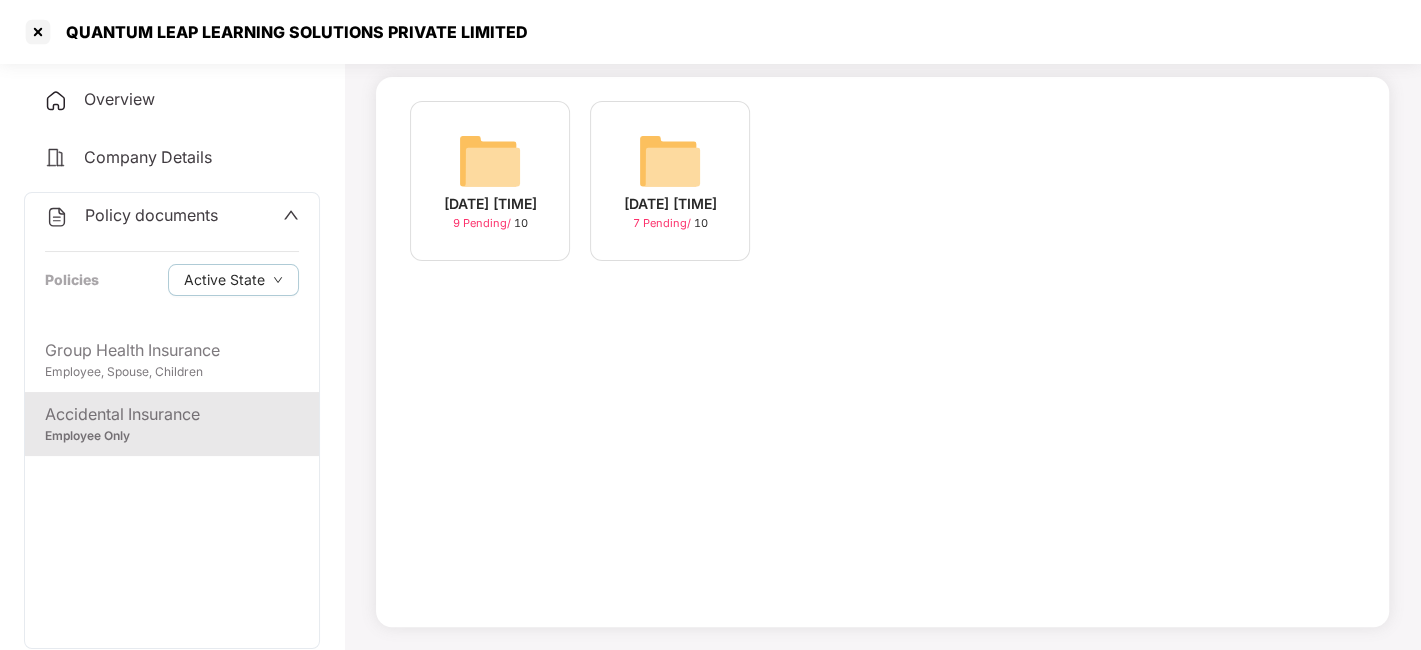 click at bounding box center (490, 161) 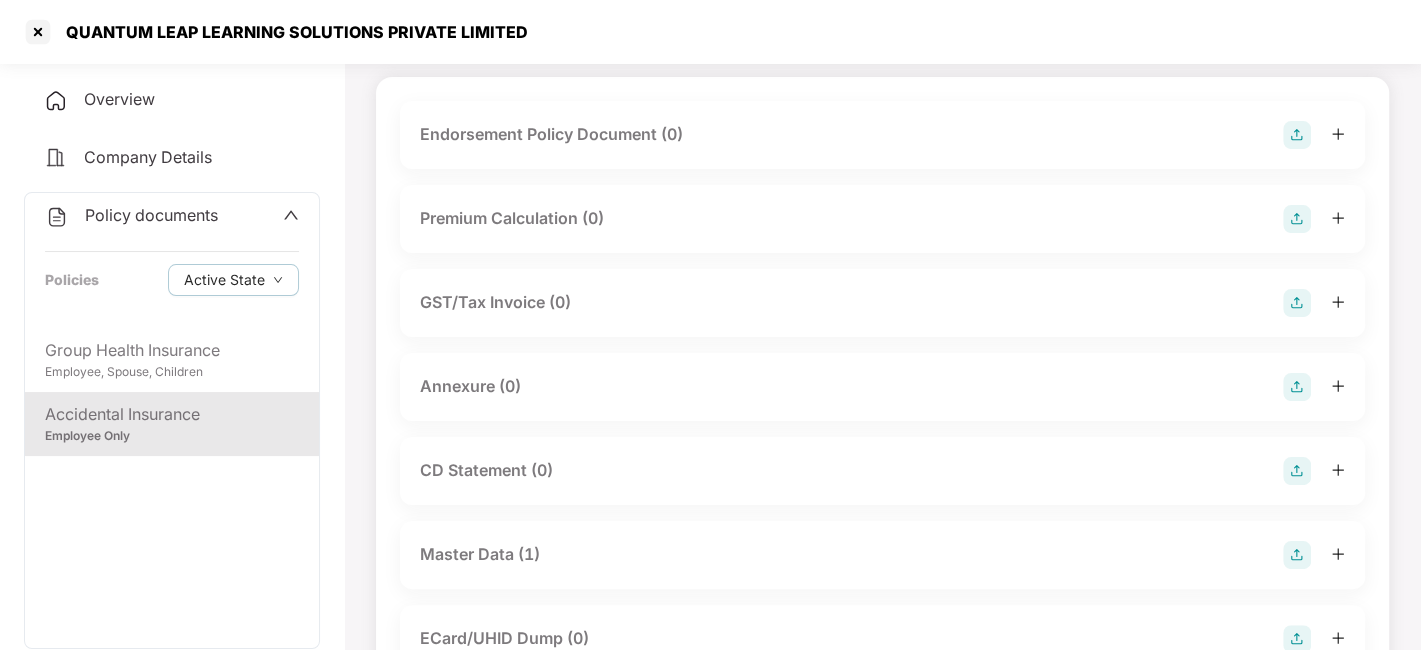 scroll, scrollTop: 0, scrollLeft: 0, axis: both 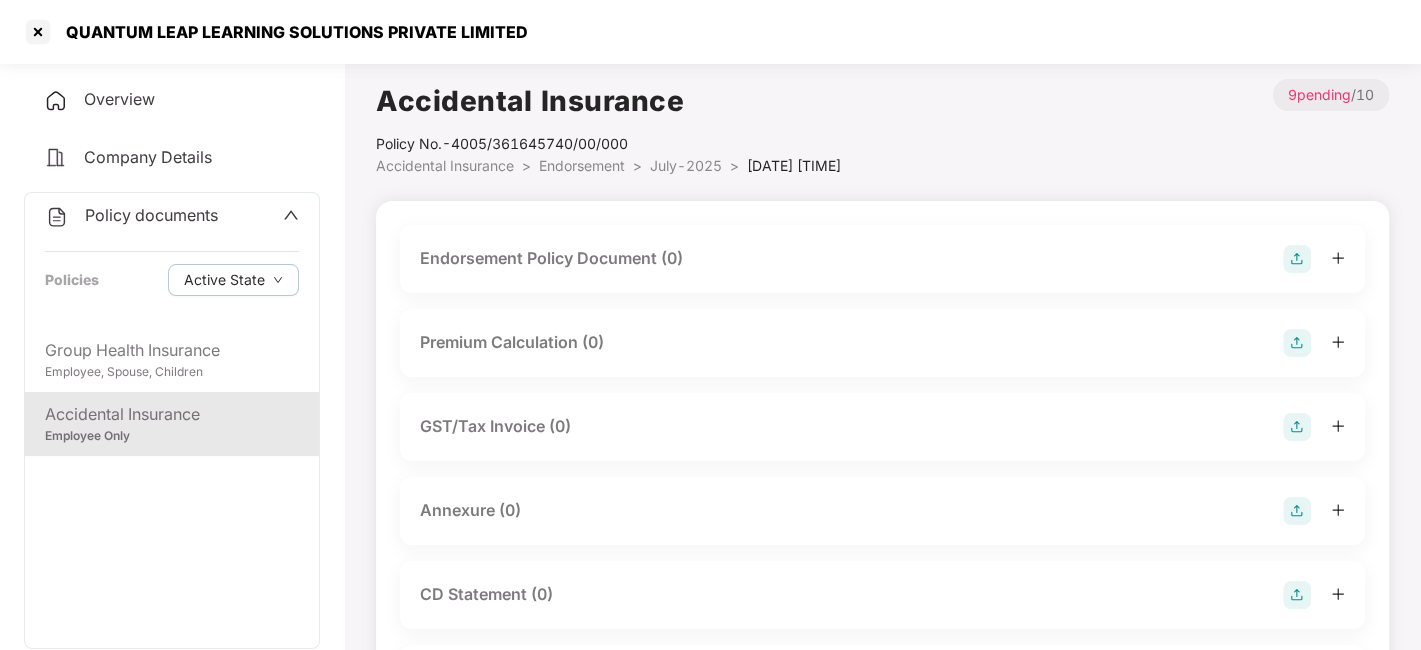 click at bounding box center (1297, 259) 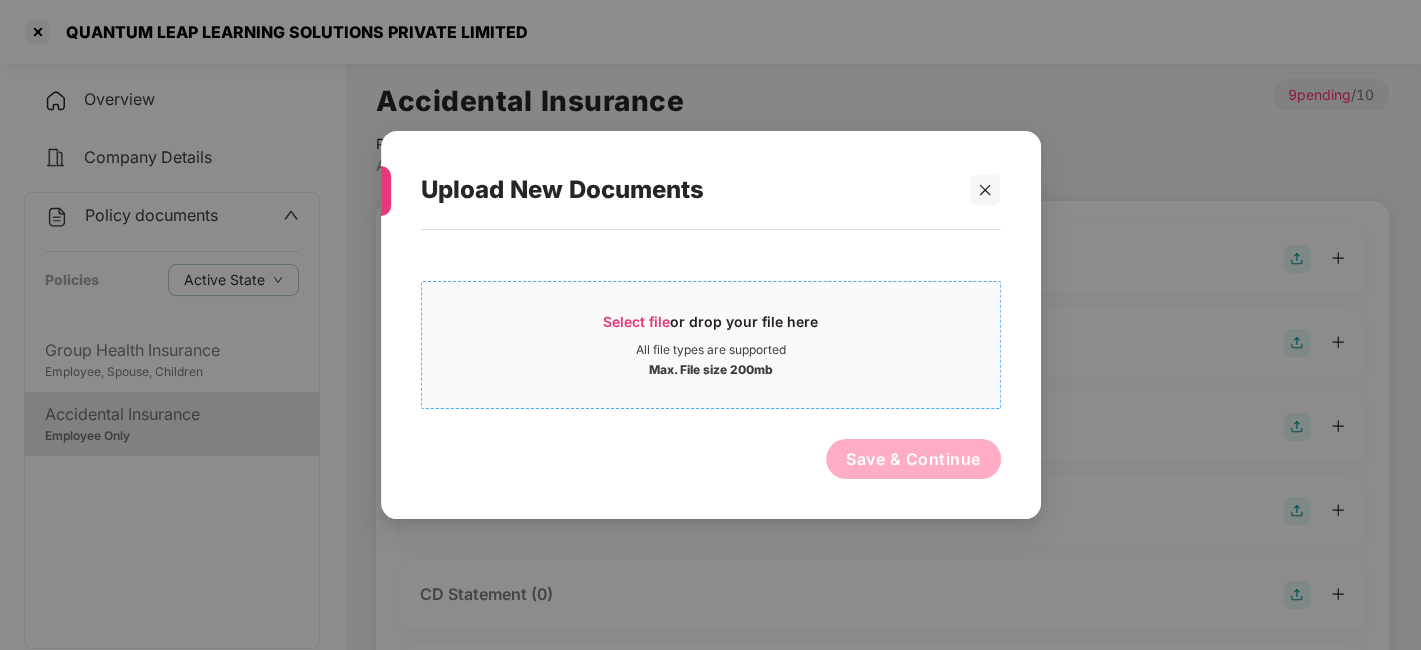 click on "All file types are supported" at bounding box center [711, 350] 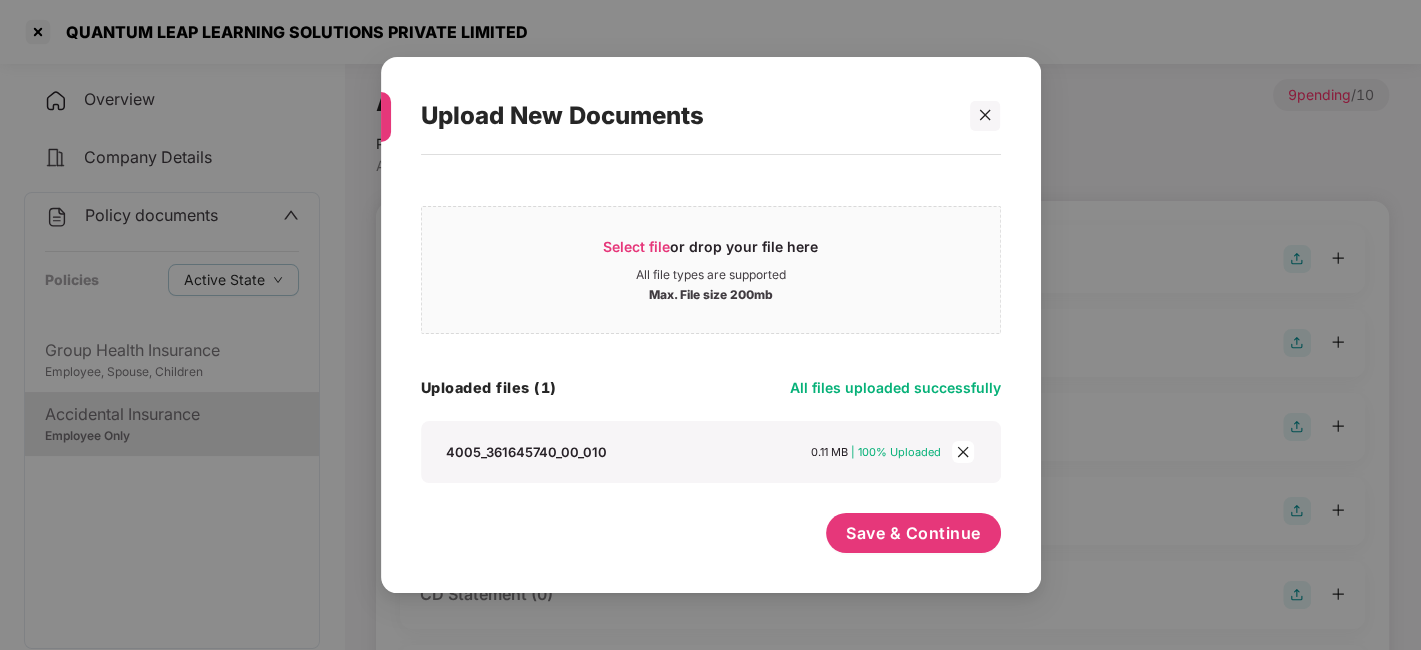 scroll, scrollTop: 0, scrollLeft: 0, axis: both 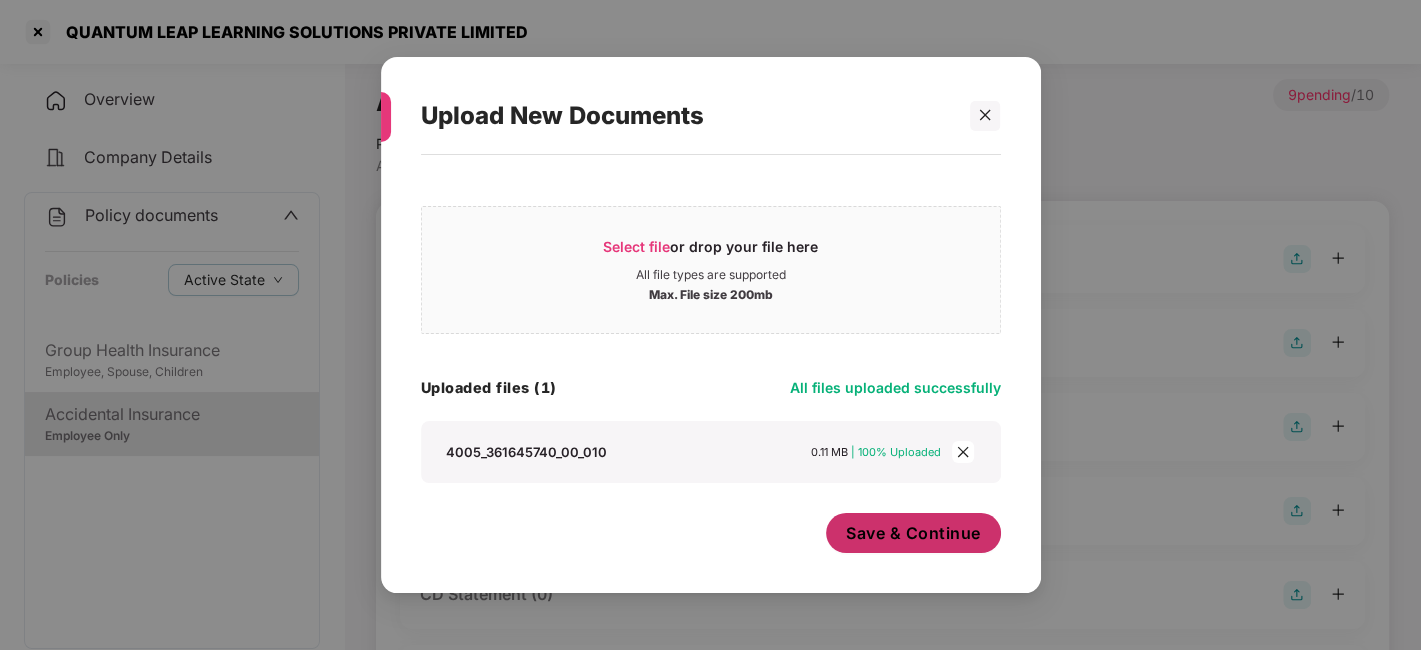 click on "Save & Continue" at bounding box center [913, 533] 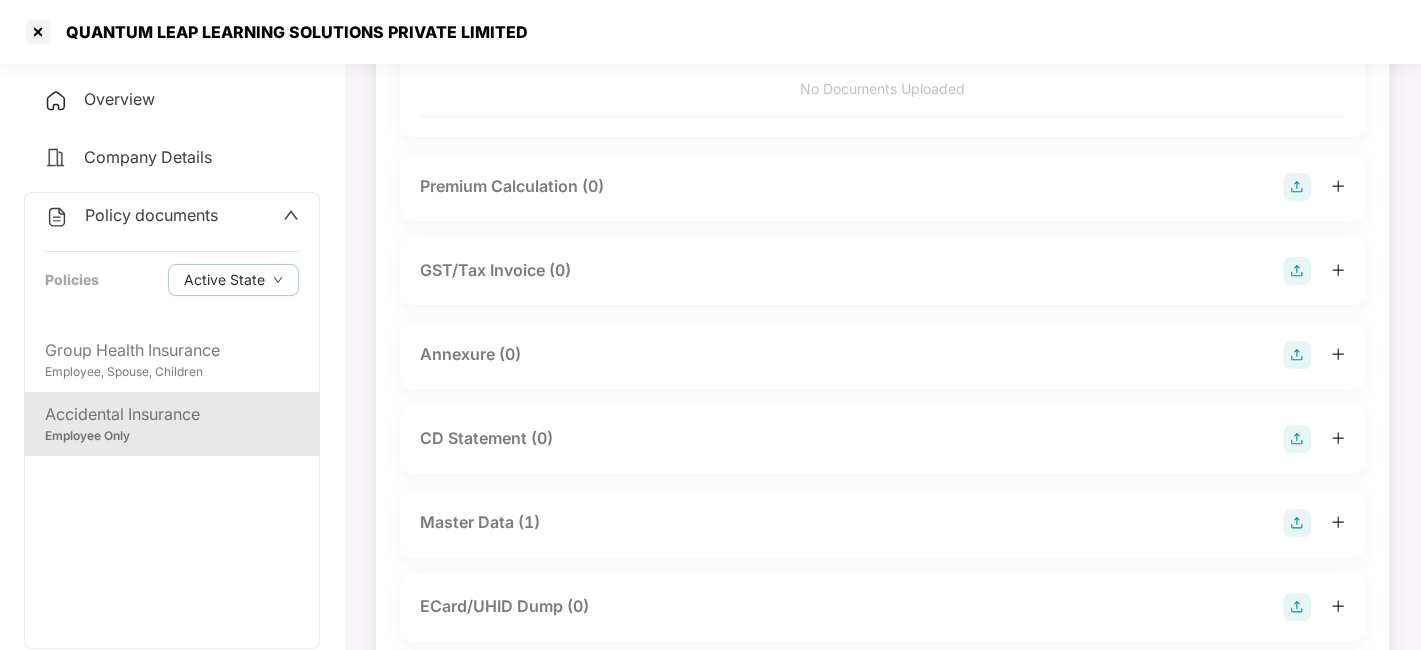 scroll, scrollTop: 293, scrollLeft: 0, axis: vertical 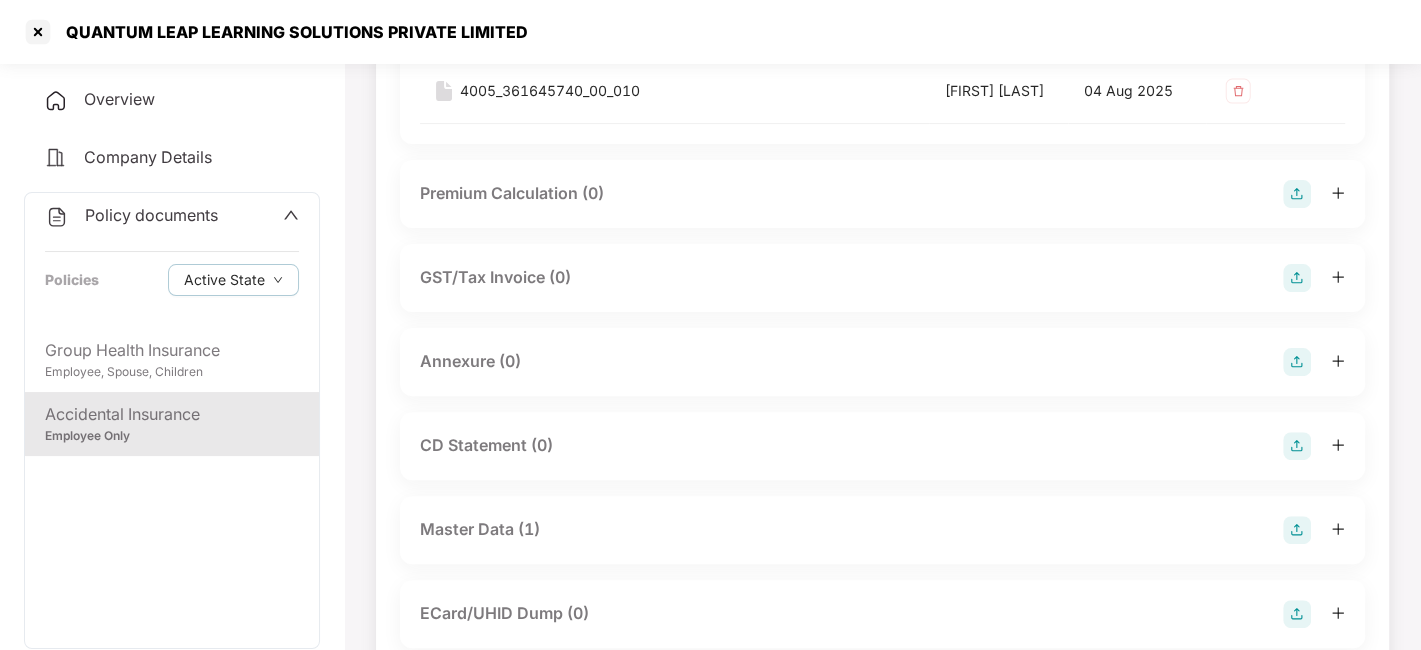 click at bounding box center [1297, 362] 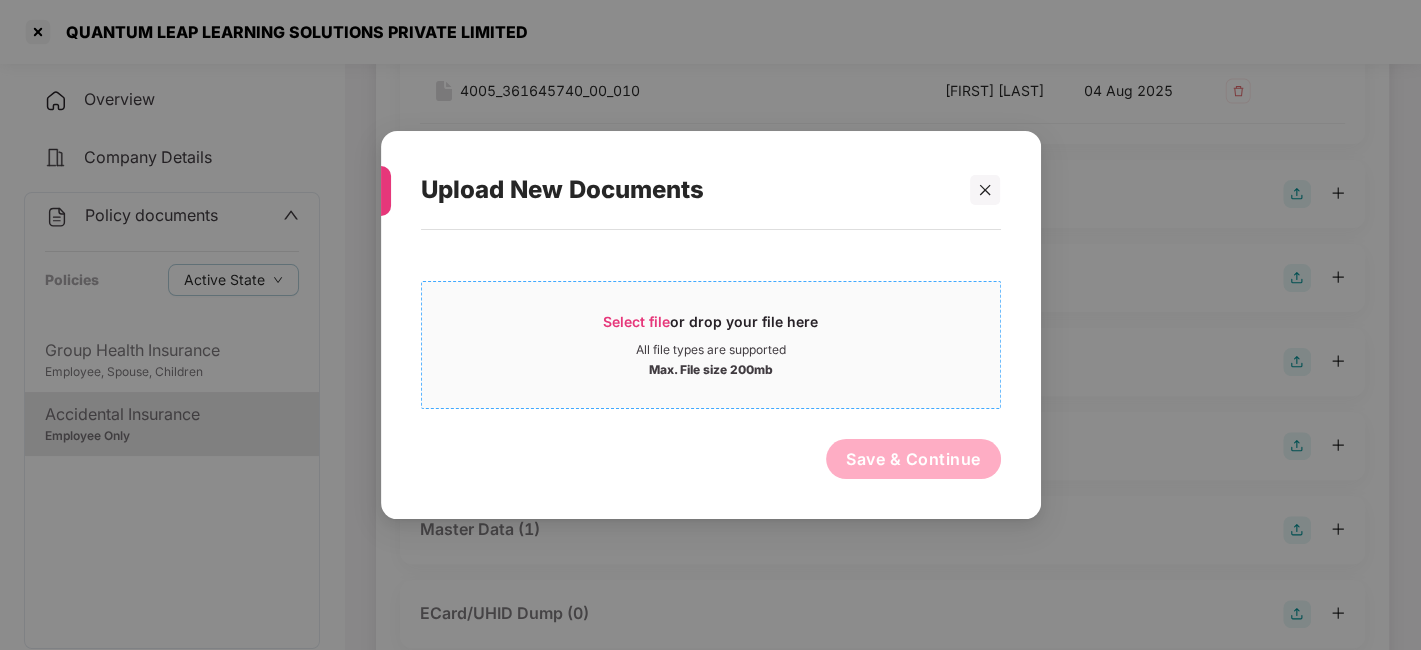 click on "Select file  or drop your file here" at bounding box center [711, 327] 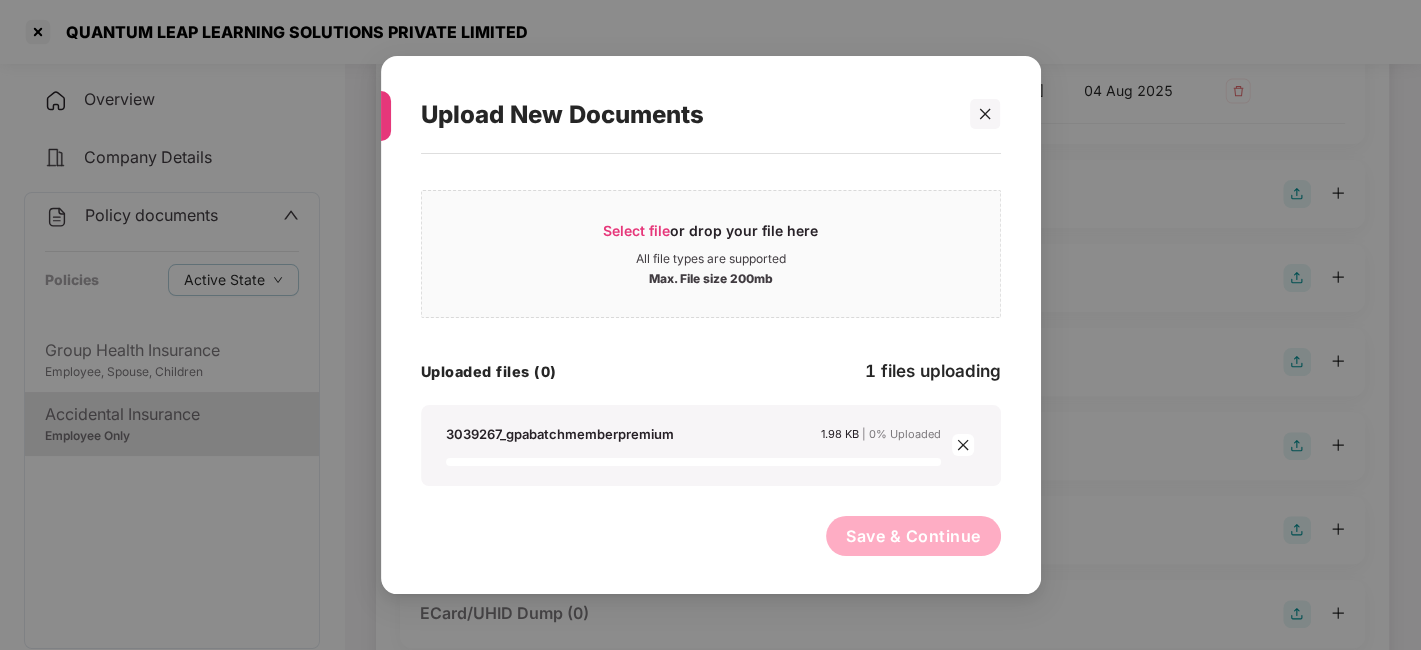scroll, scrollTop: 0, scrollLeft: 0, axis: both 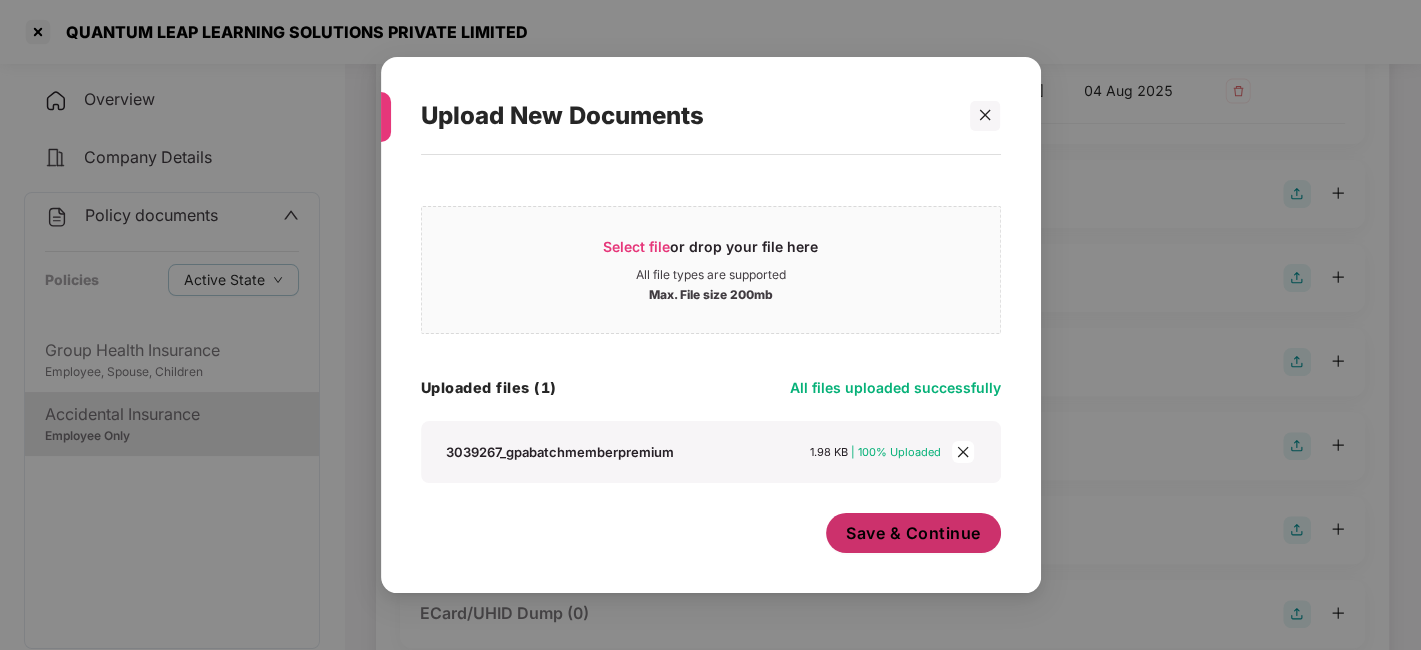 click on "Save & Continue" at bounding box center (913, 533) 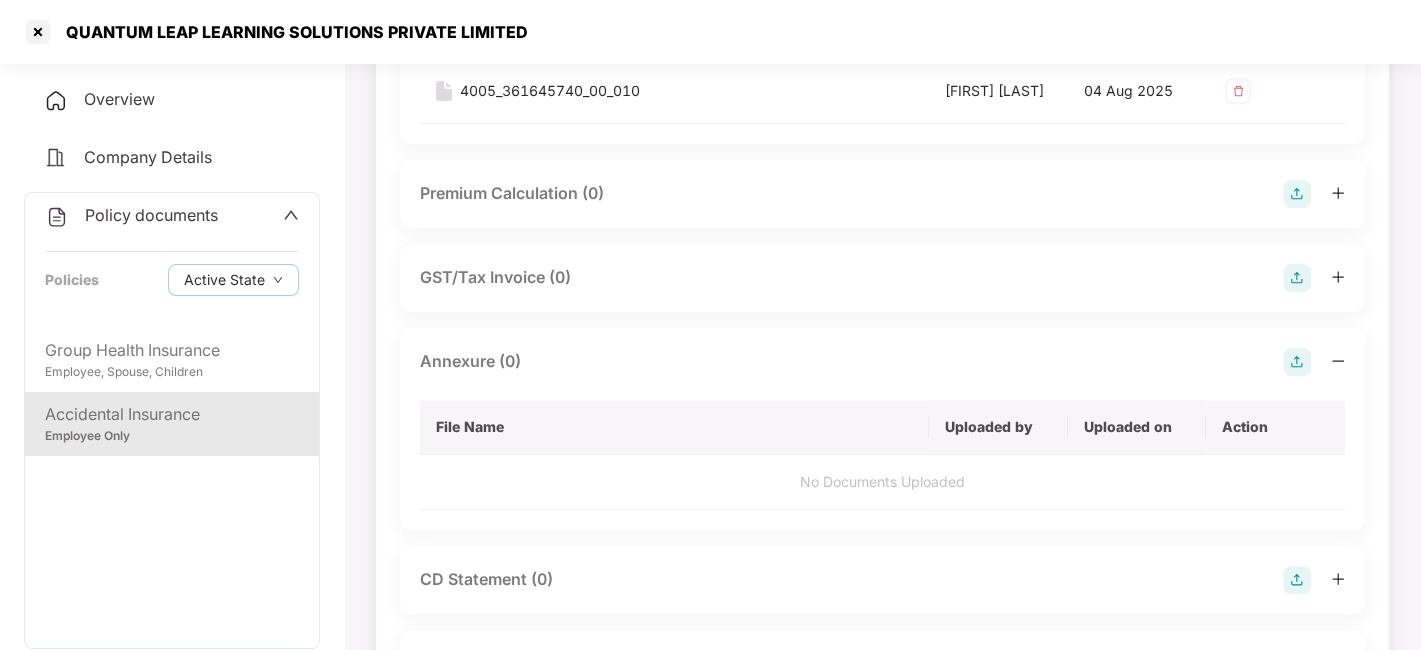 scroll, scrollTop: 0, scrollLeft: 0, axis: both 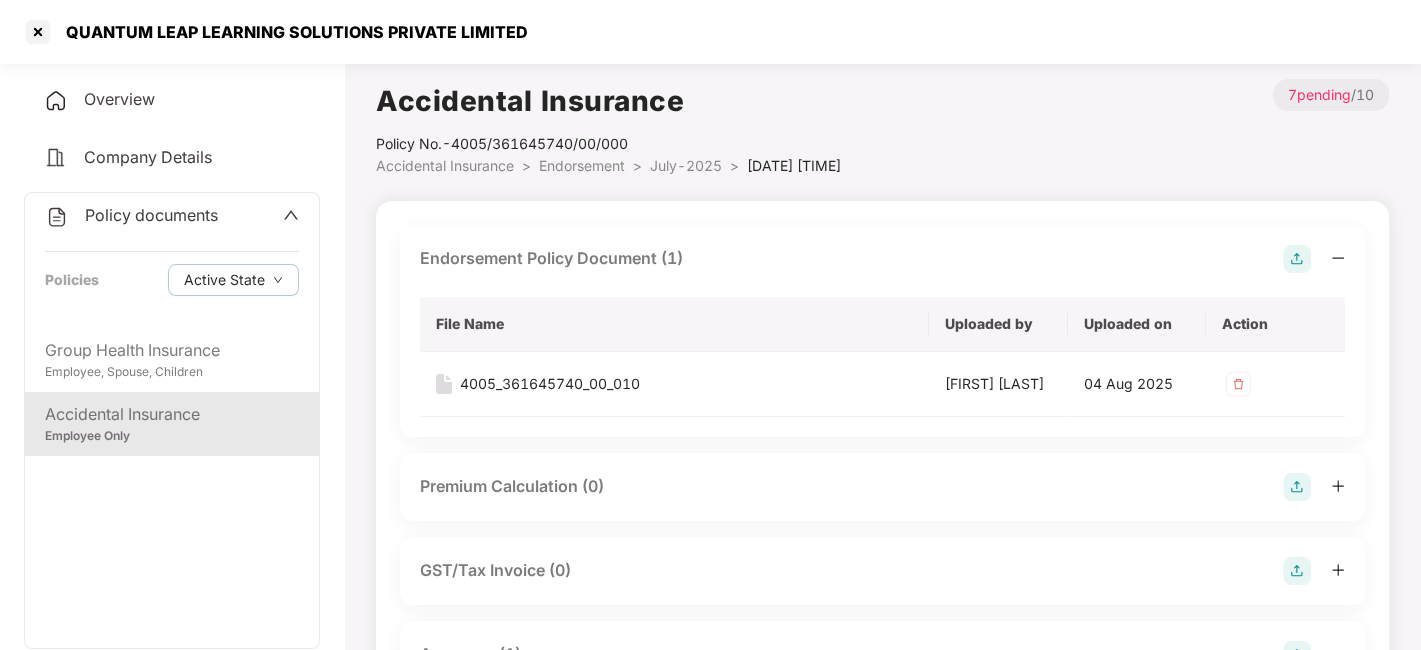 click on "July-2025" at bounding box center (686, 165) 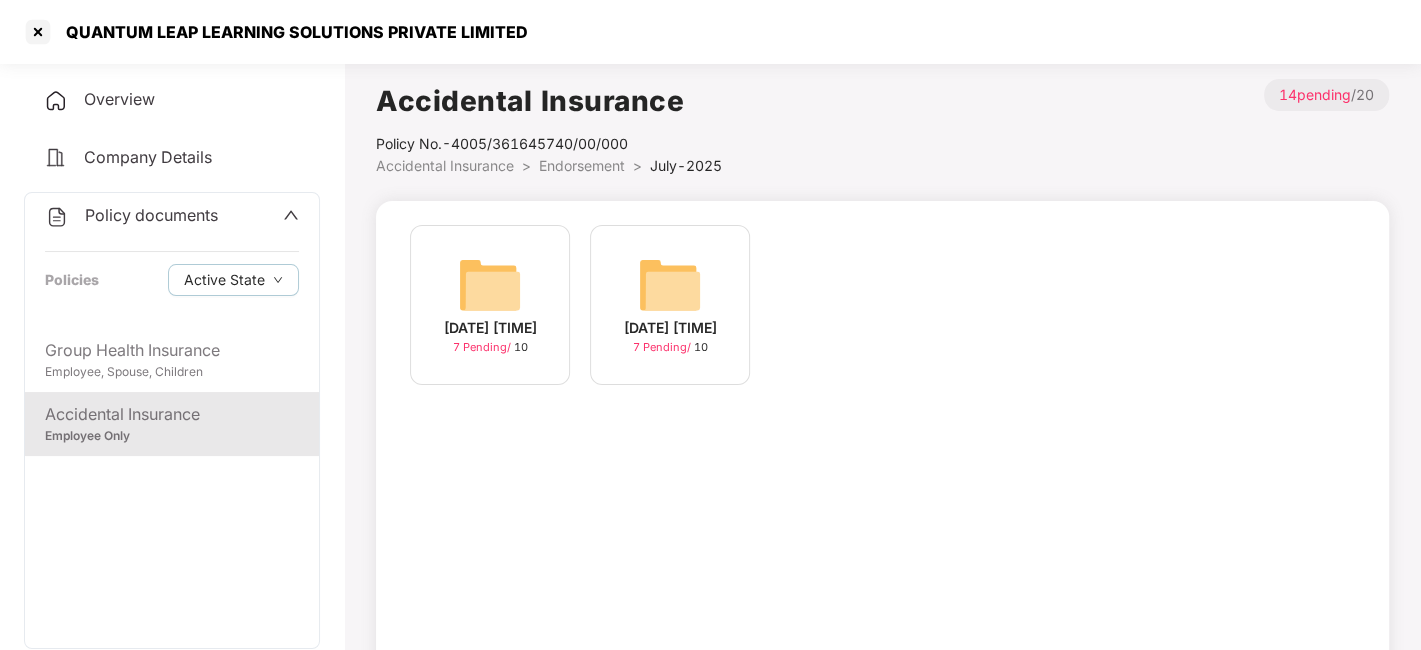 scroll, scrollTop: 124, scrollLeft: 0, axis: vertical 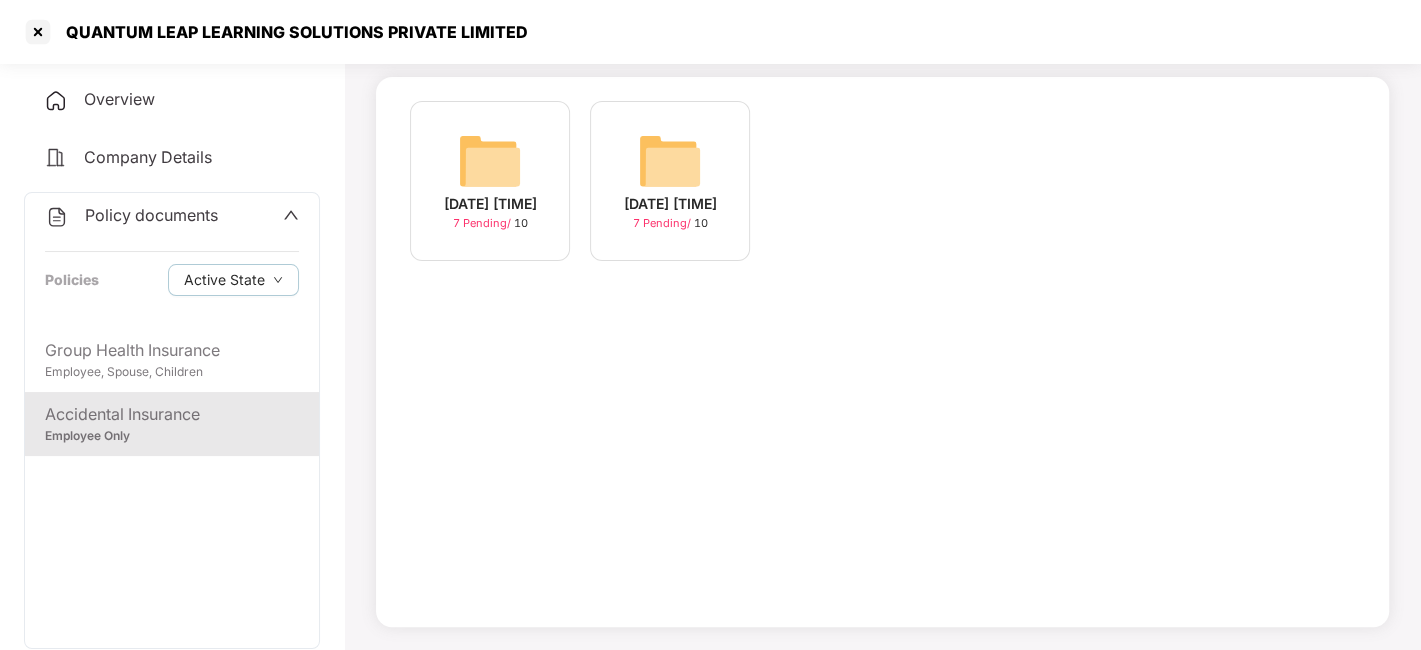 click on "Policy documents" at bounding box center [151, 215] 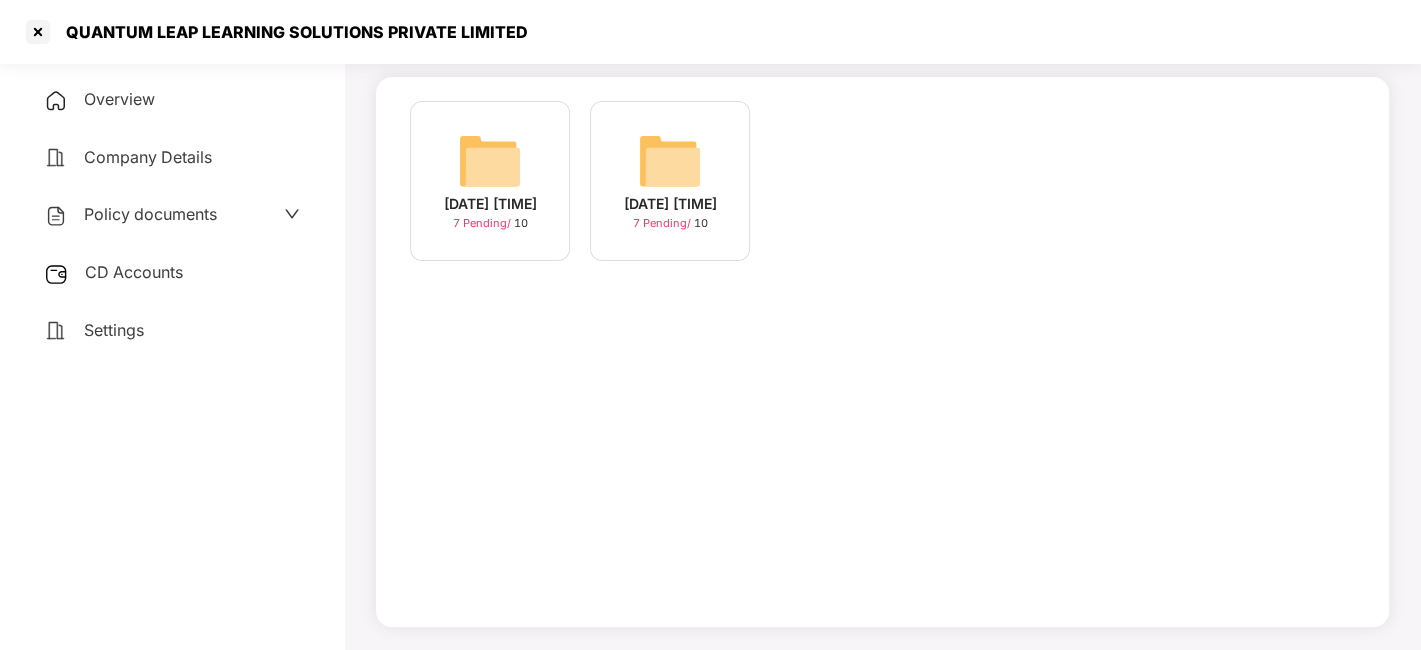 click on "CD Accounts" at bounding box center [172, 273] 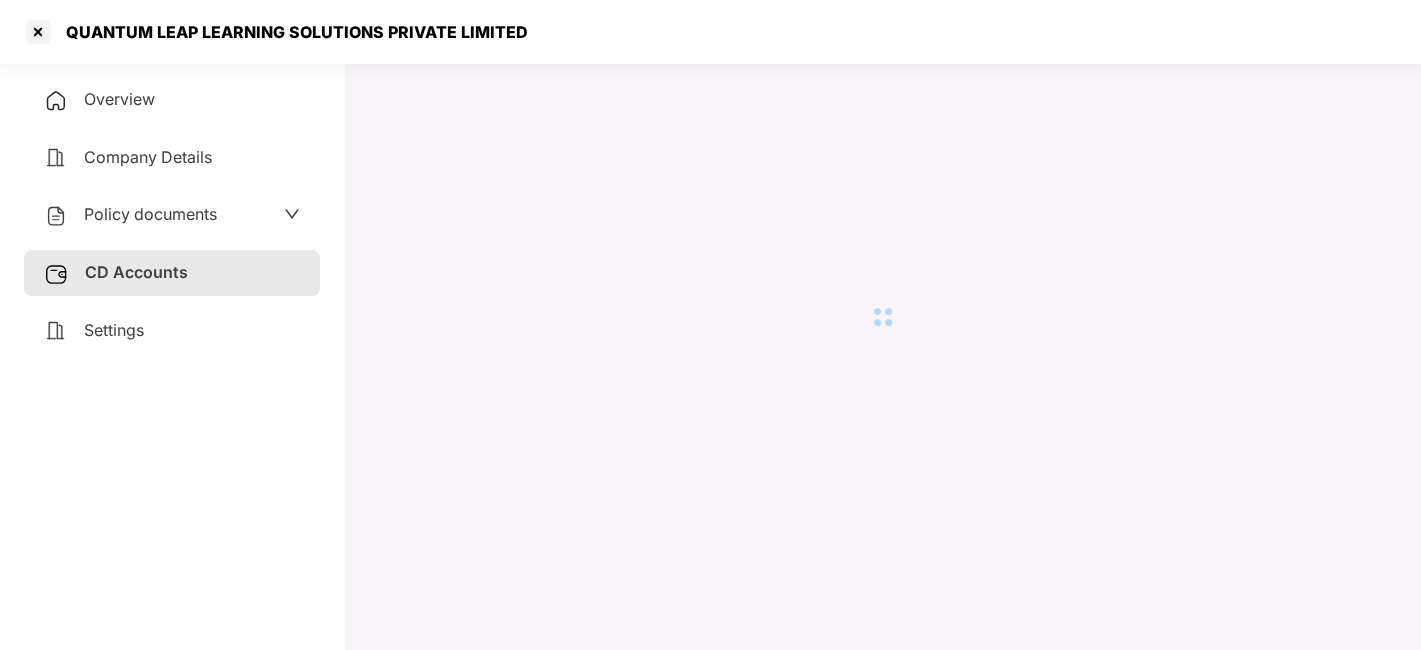 scroll, scrollTop: 54, scrollLeft: 0, axis: vertical 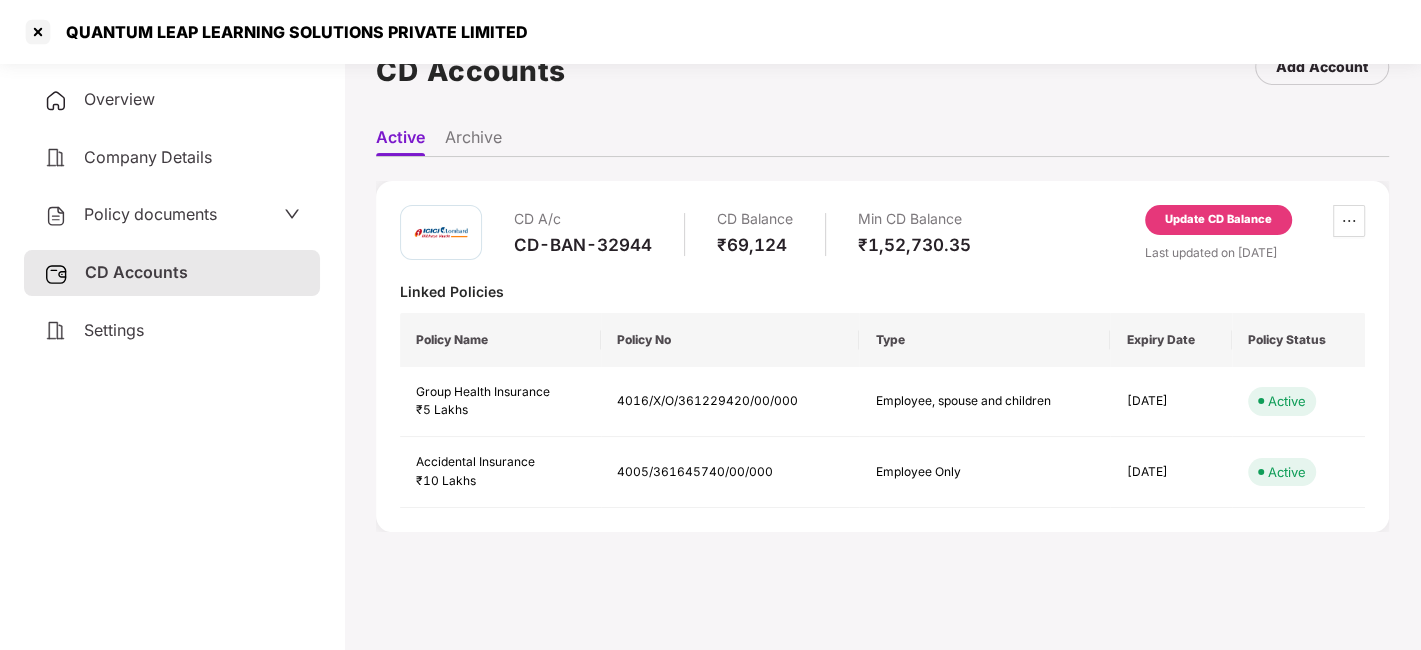 click on "Update CD Balance" at bounding box center [1218, 220] 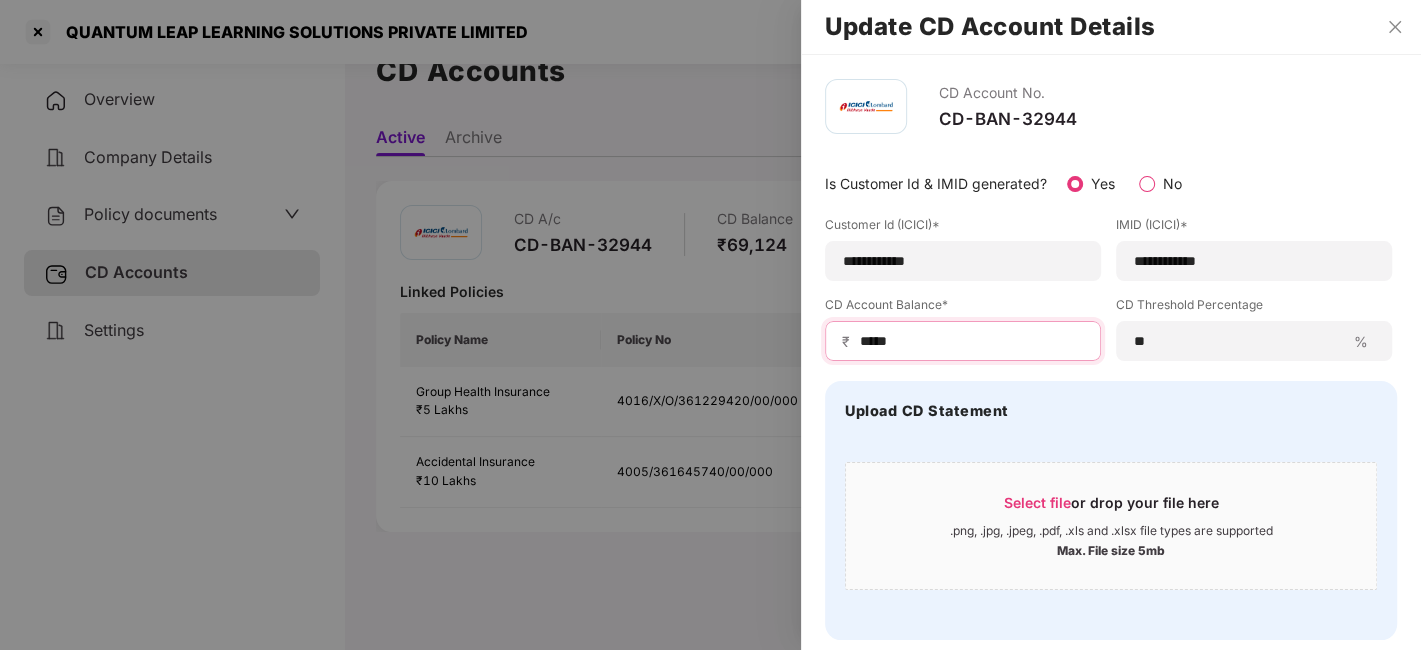 click on "*****" at bounding box center (971, 341) 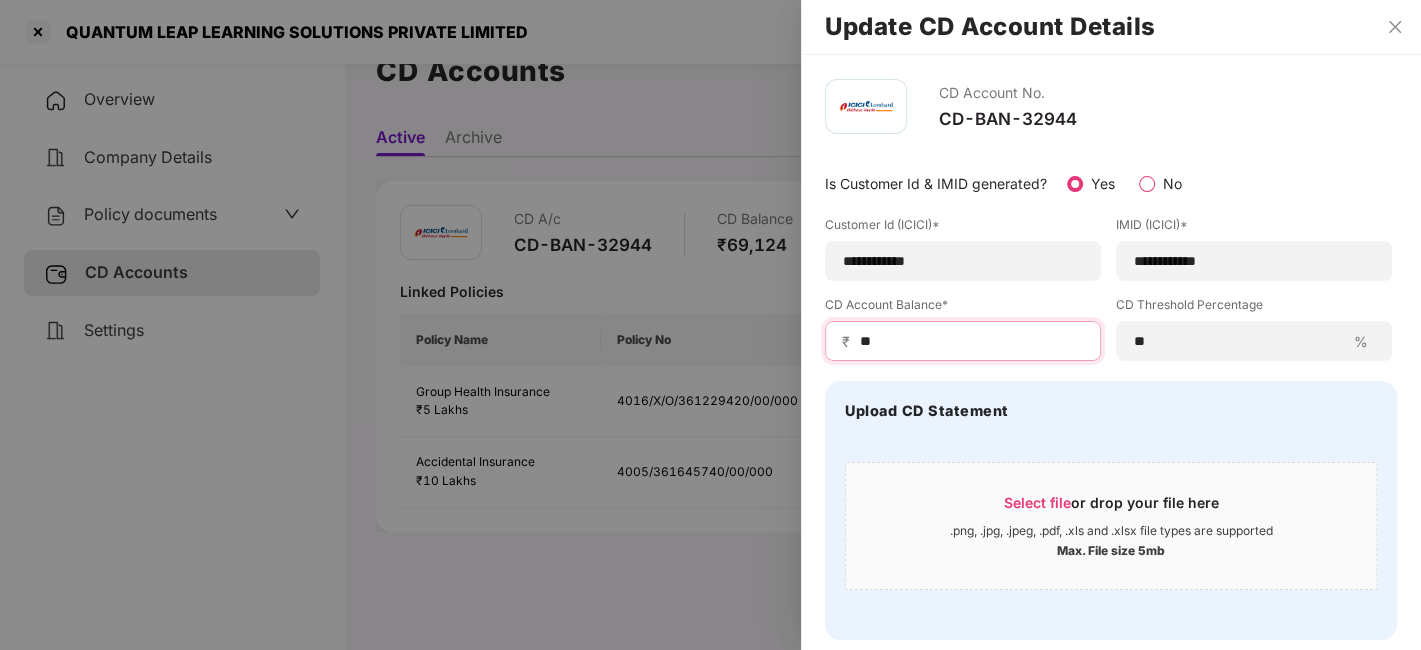 type on "*" 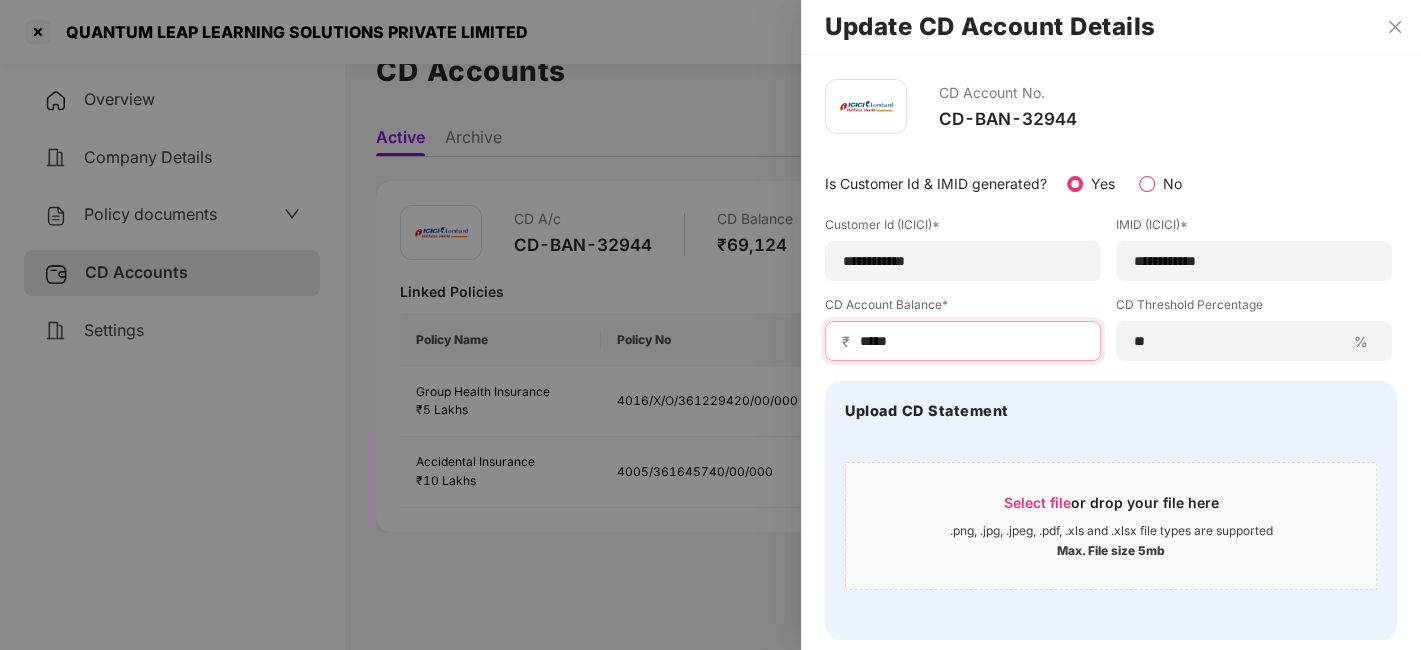 type on "*****" 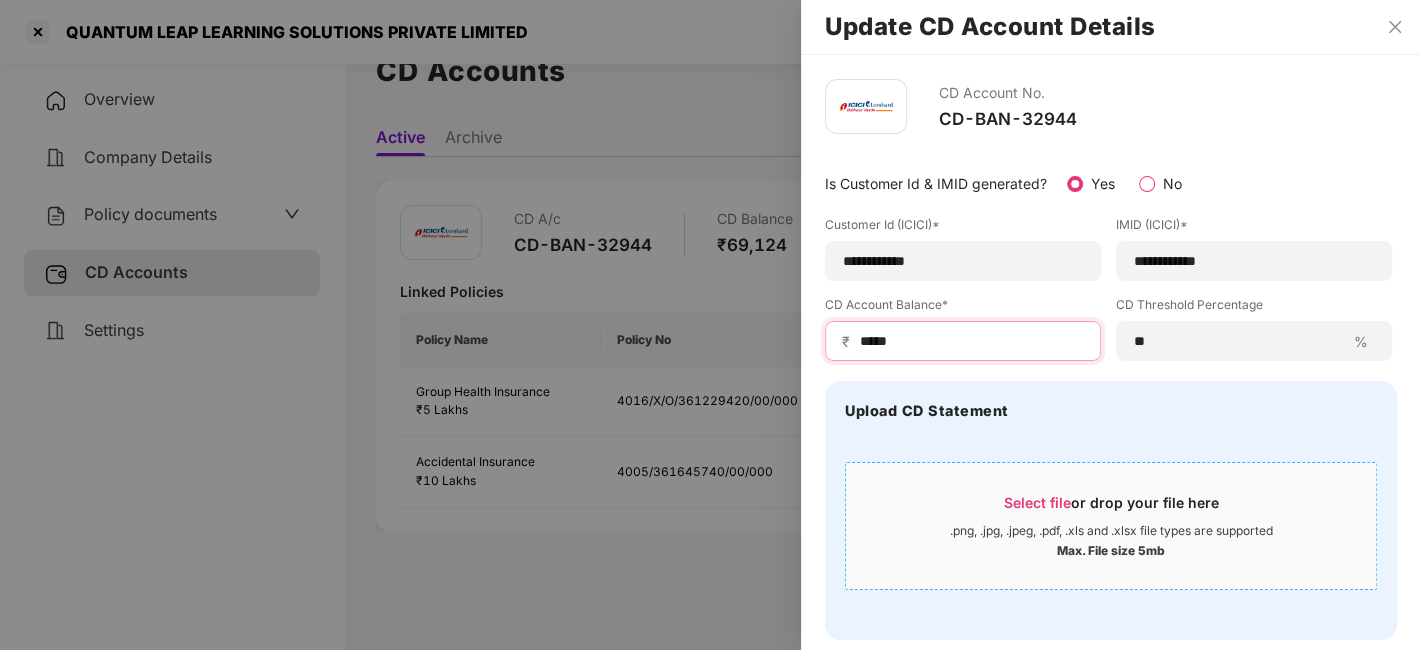 scroll, scrollTop: 78, scrollLeft: 0, axis: vertical 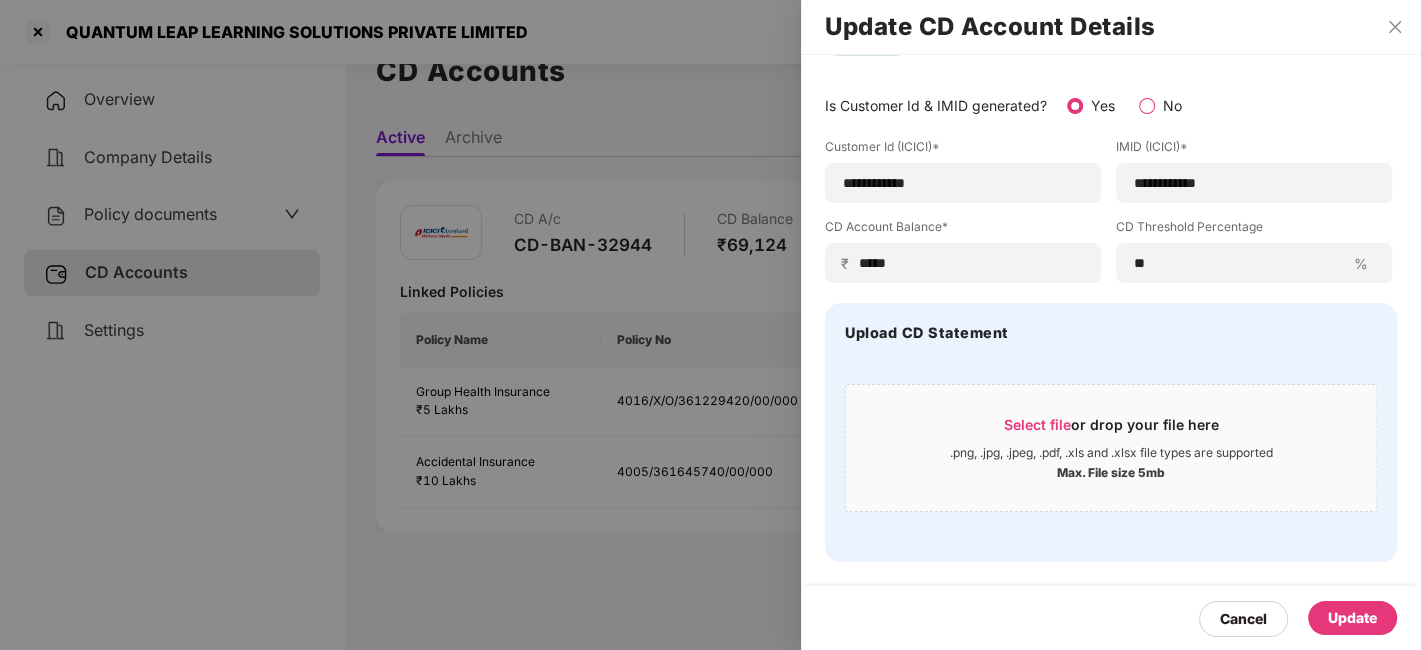 click on "Update" at bounding box center [1352, 618] 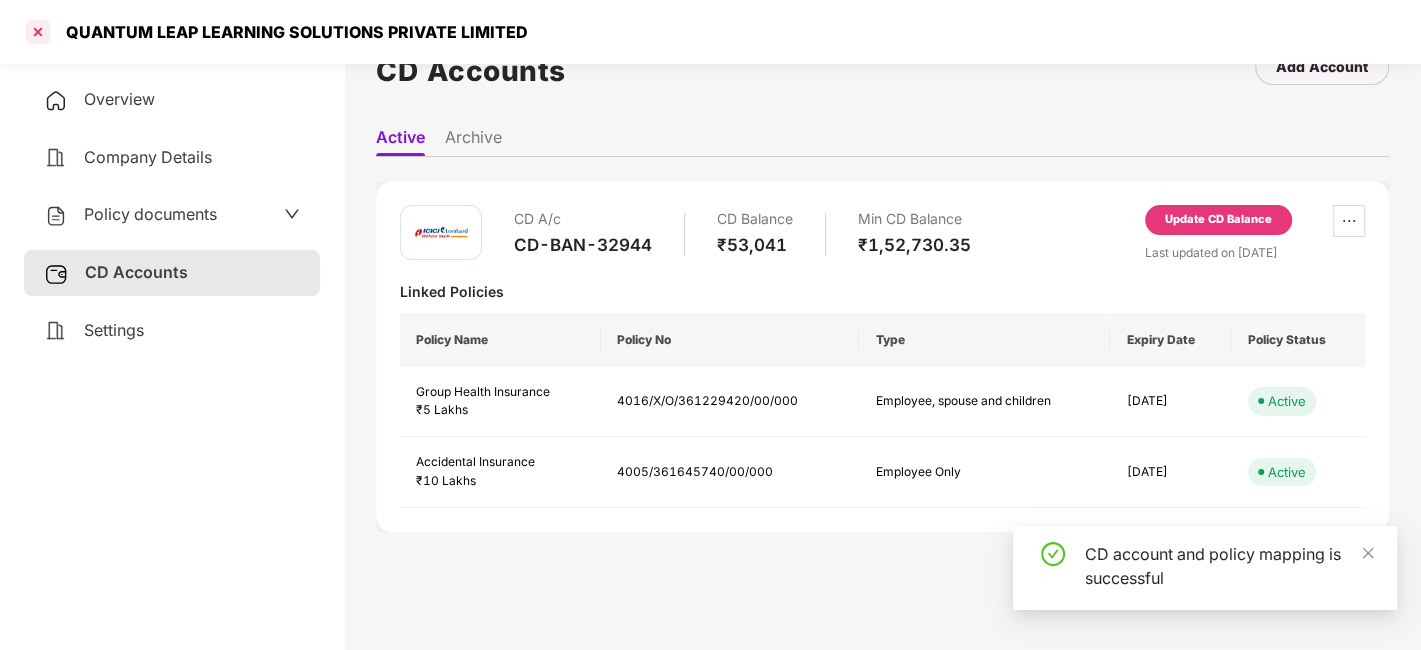 click at bounding box center (38, 32) 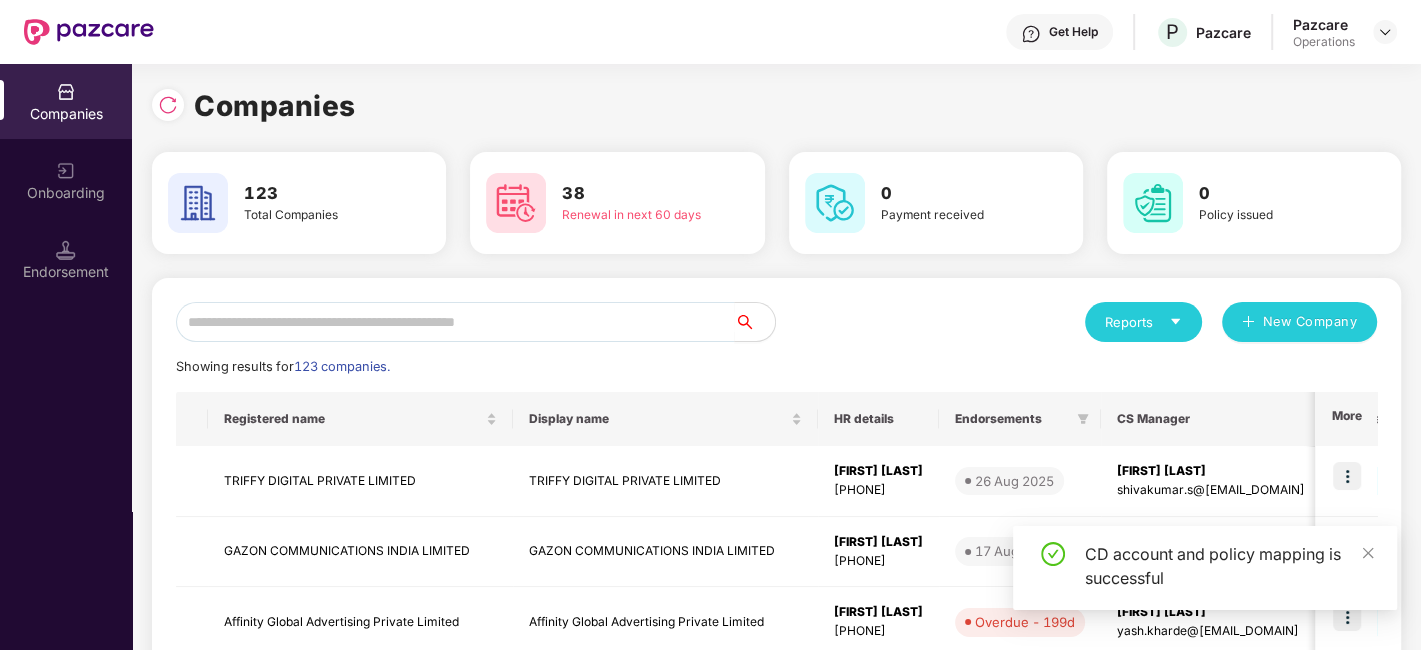 scroll, scrollTop: 0, scrollLeft: 0, axis: both 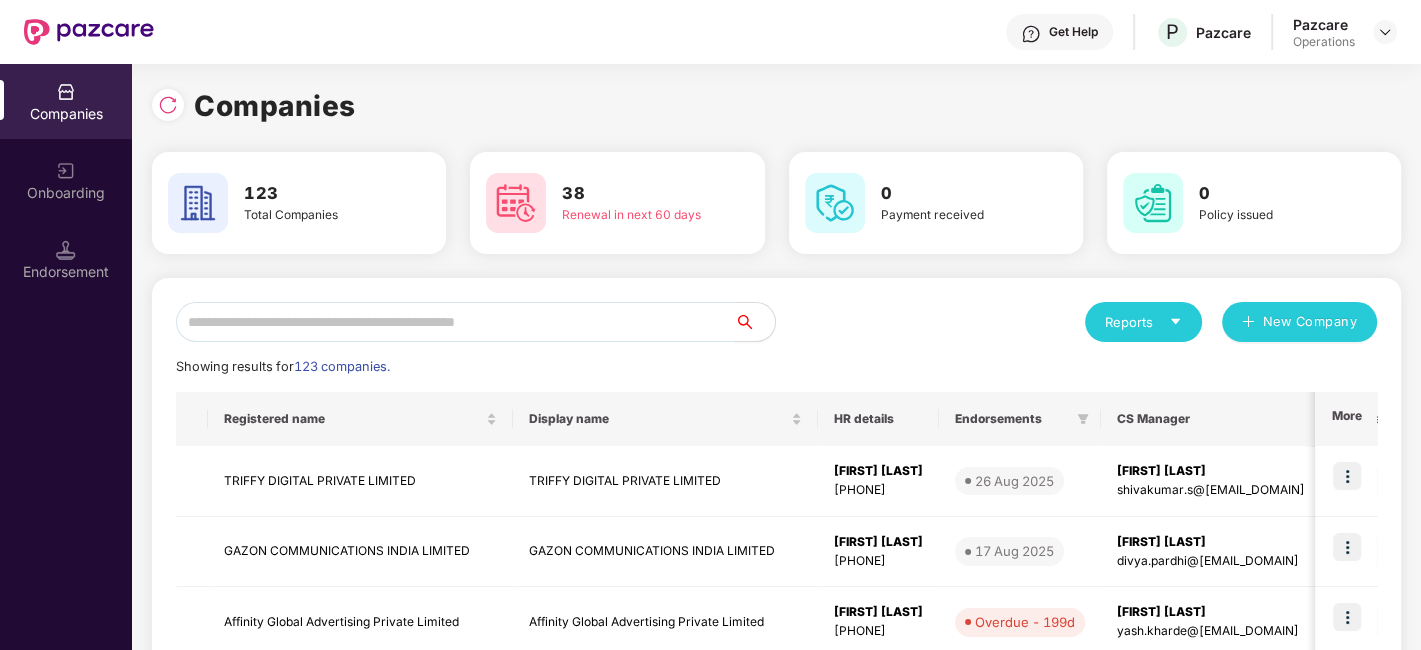 click at bounding box center (455, 322) 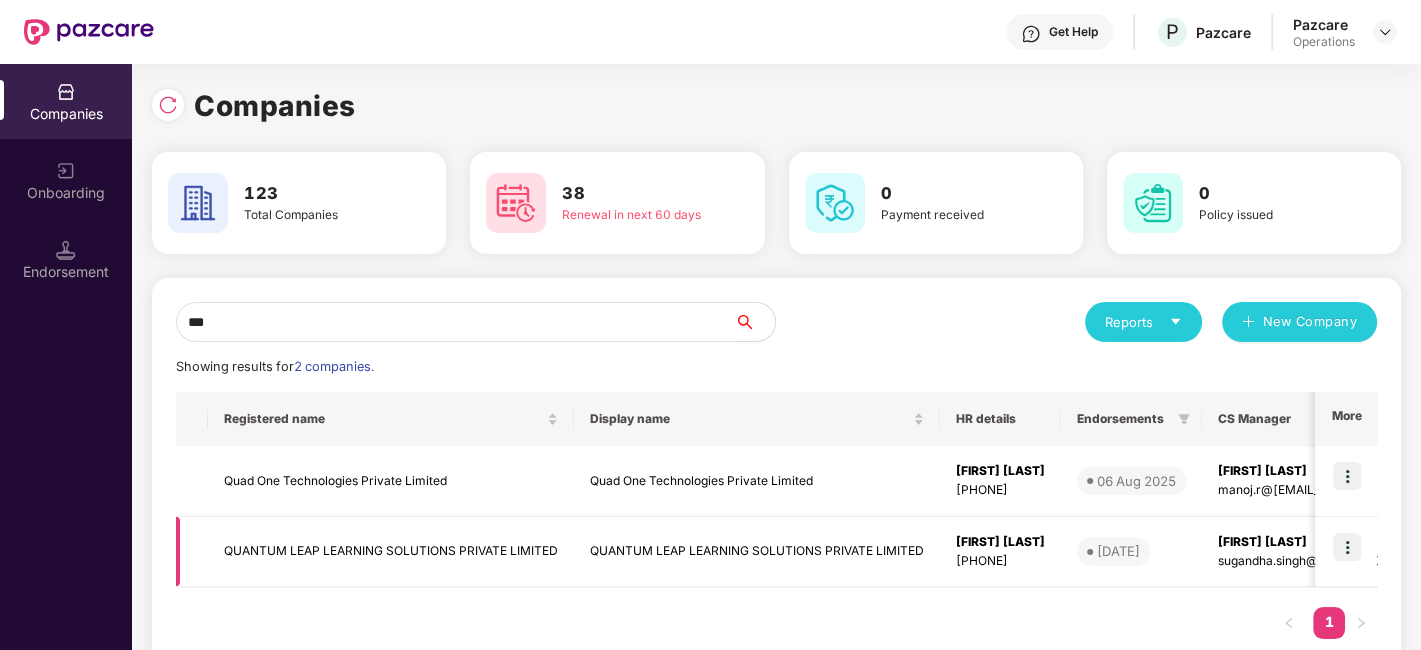 type on "***" 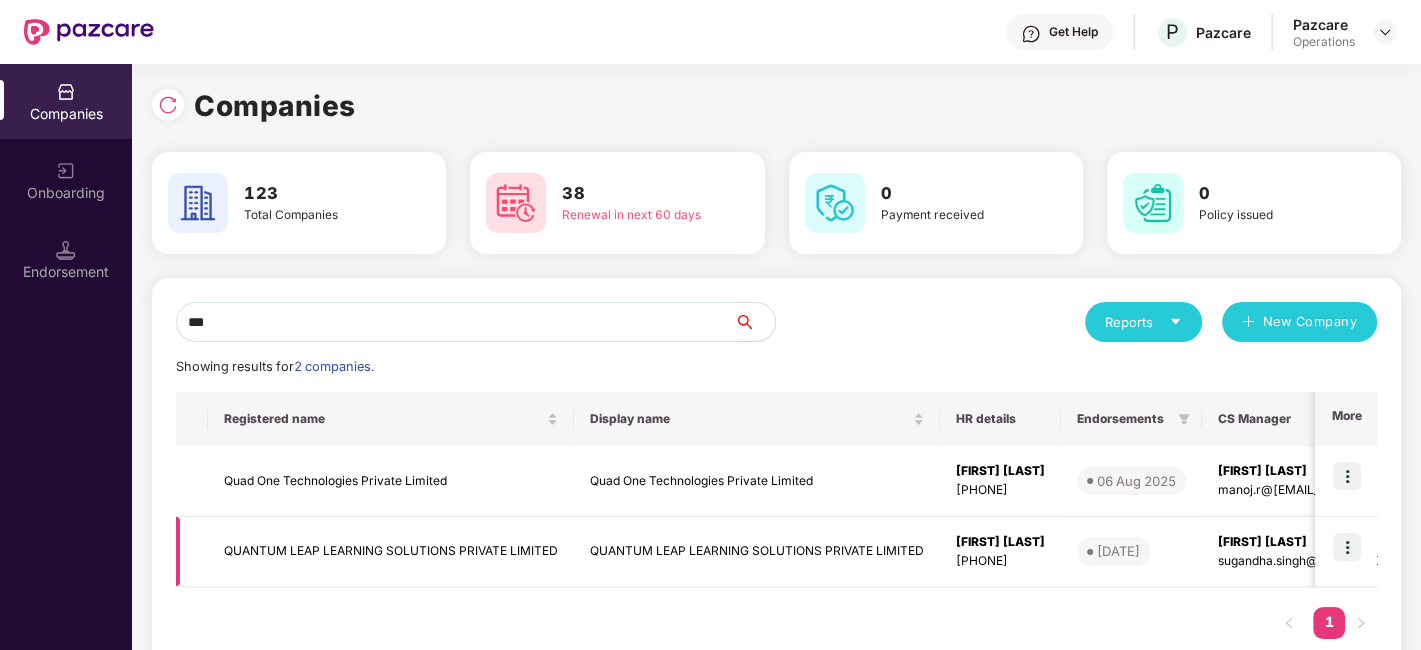click at bounding box center (1347, 547) 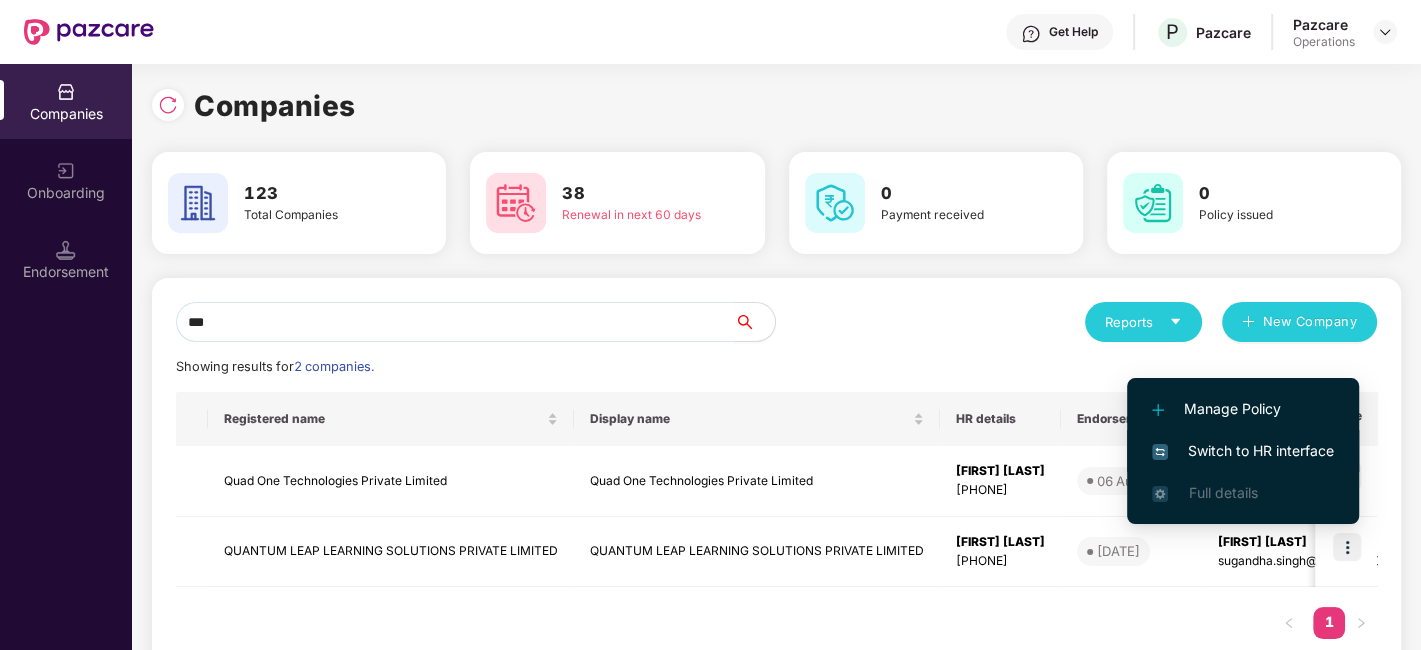 click on "Switch to HR interface" at bounding box center (1243, 451) 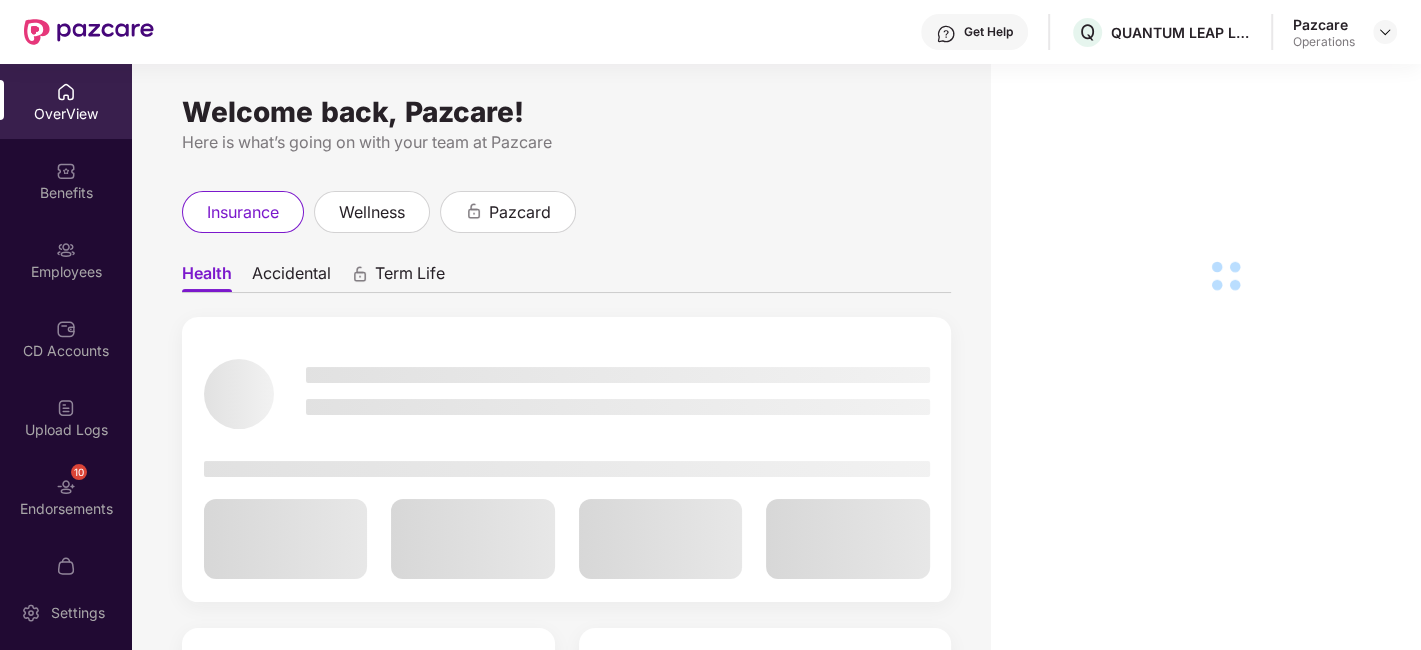 scroll, scrollTop: 41, scrollLeft: 0, axis: vertical 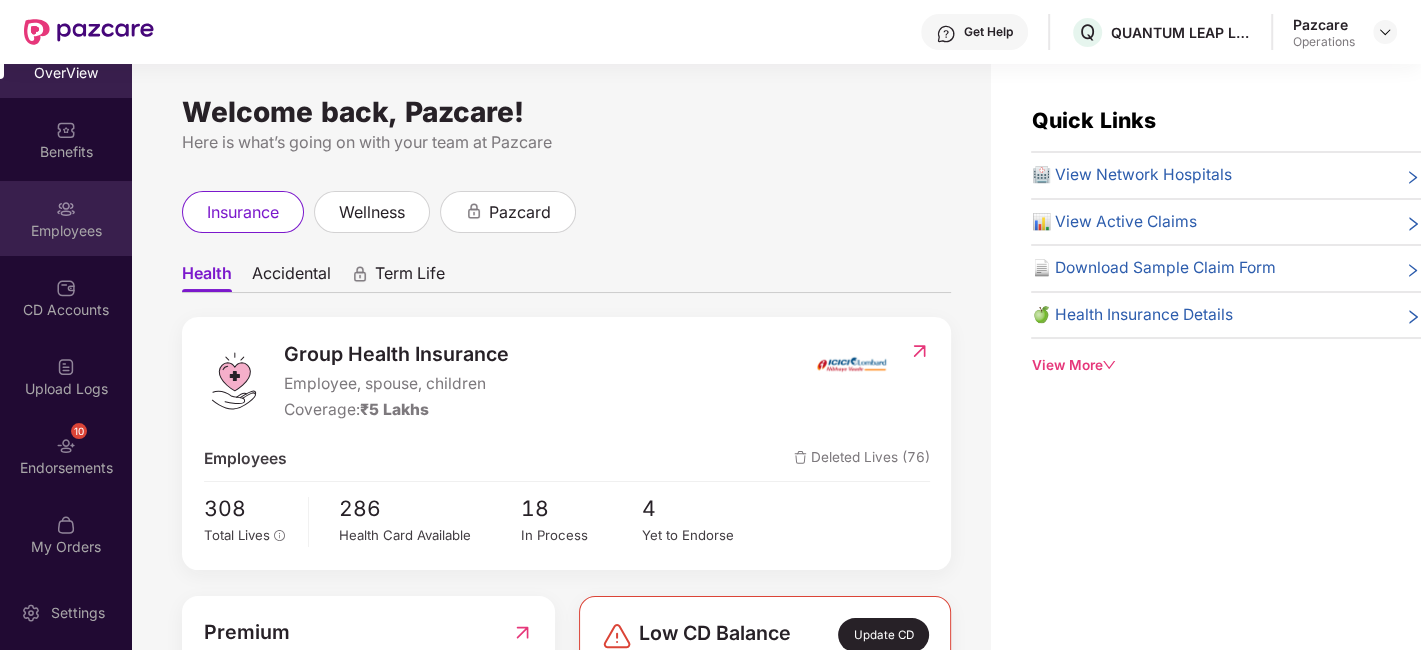 click on "Employees" at bounding box center [66, 218] 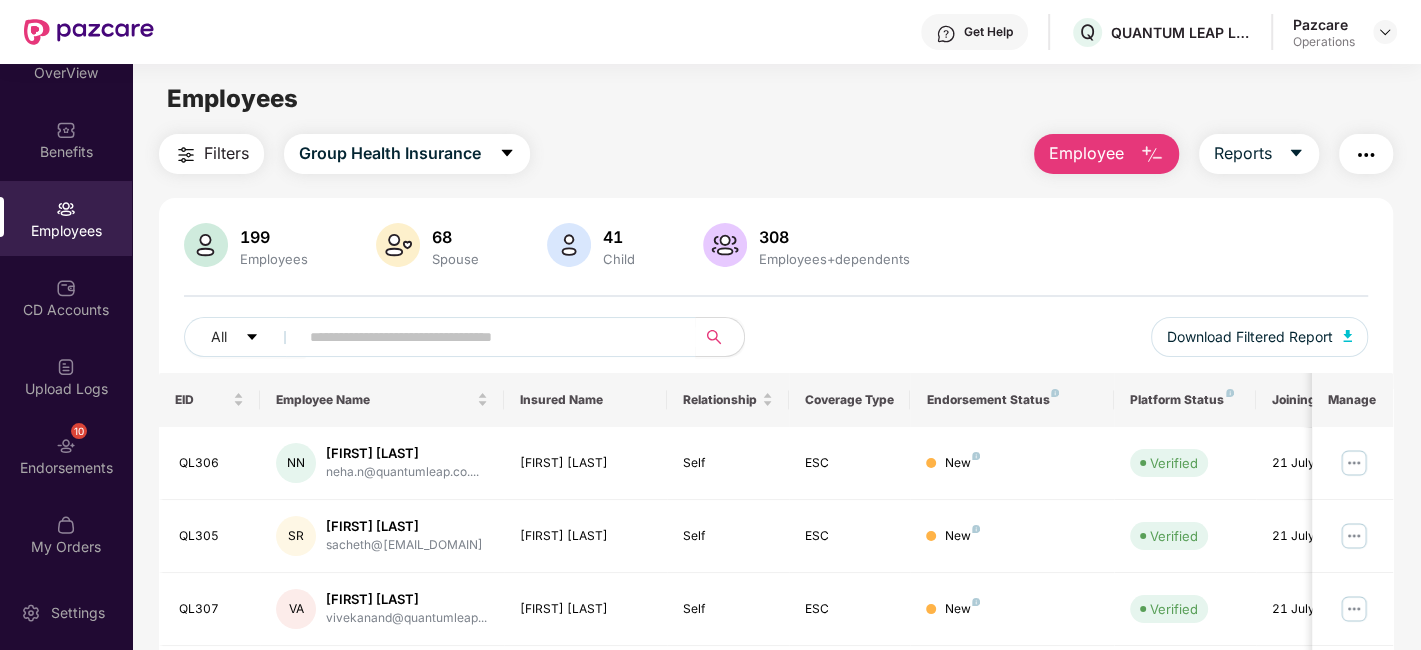 click on "Filters" at bounding box center (226, 153) 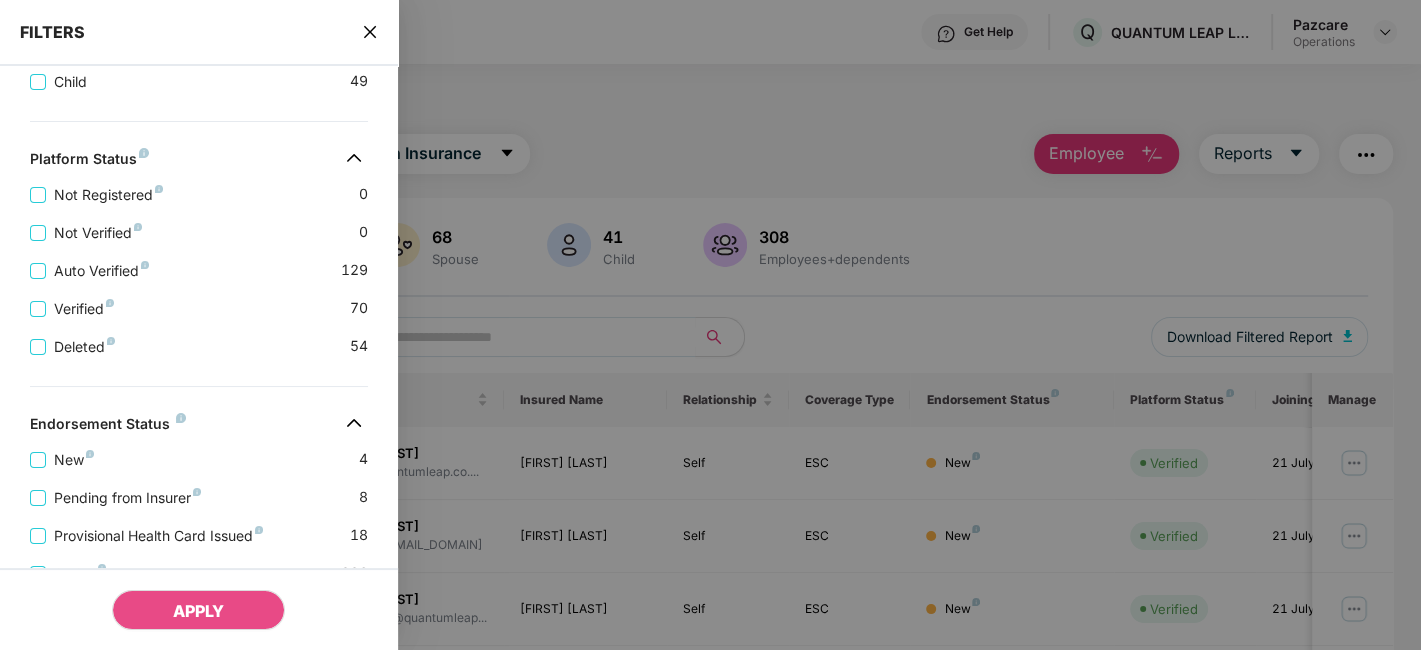 scroll, scrollTop: 651, scrollLeft: 0, axis: vertical 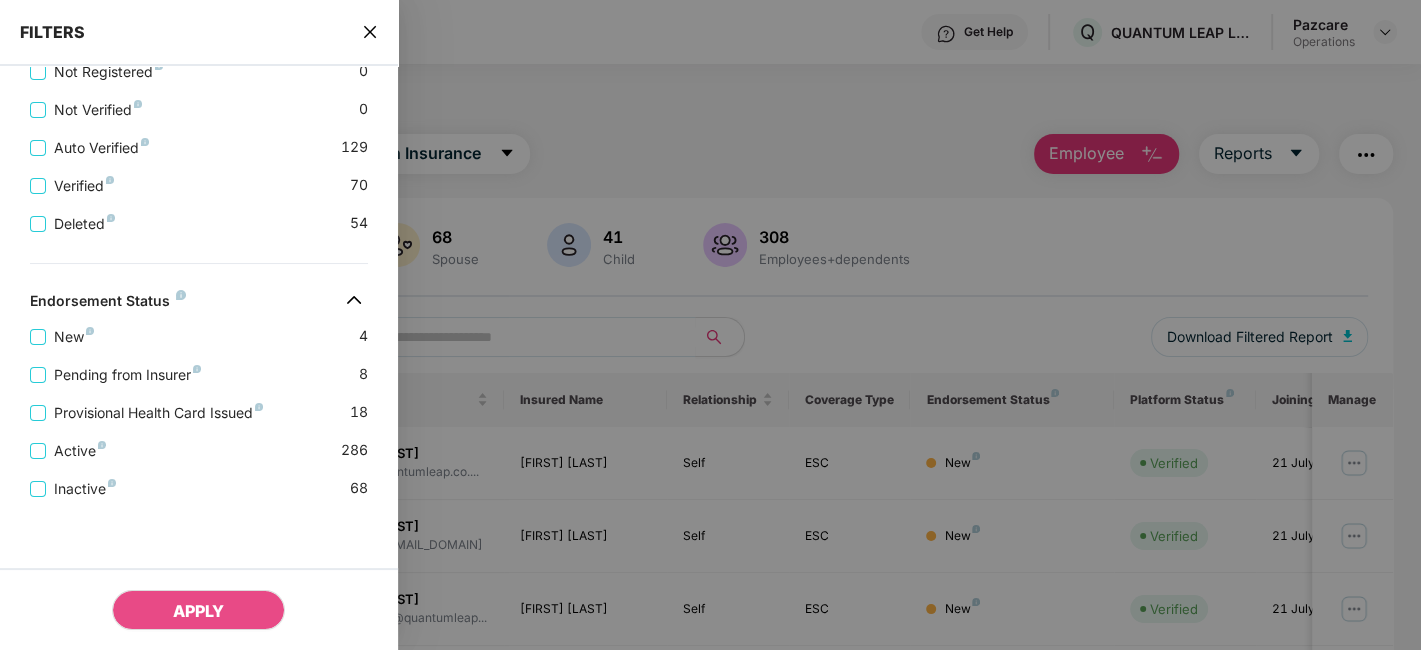 click 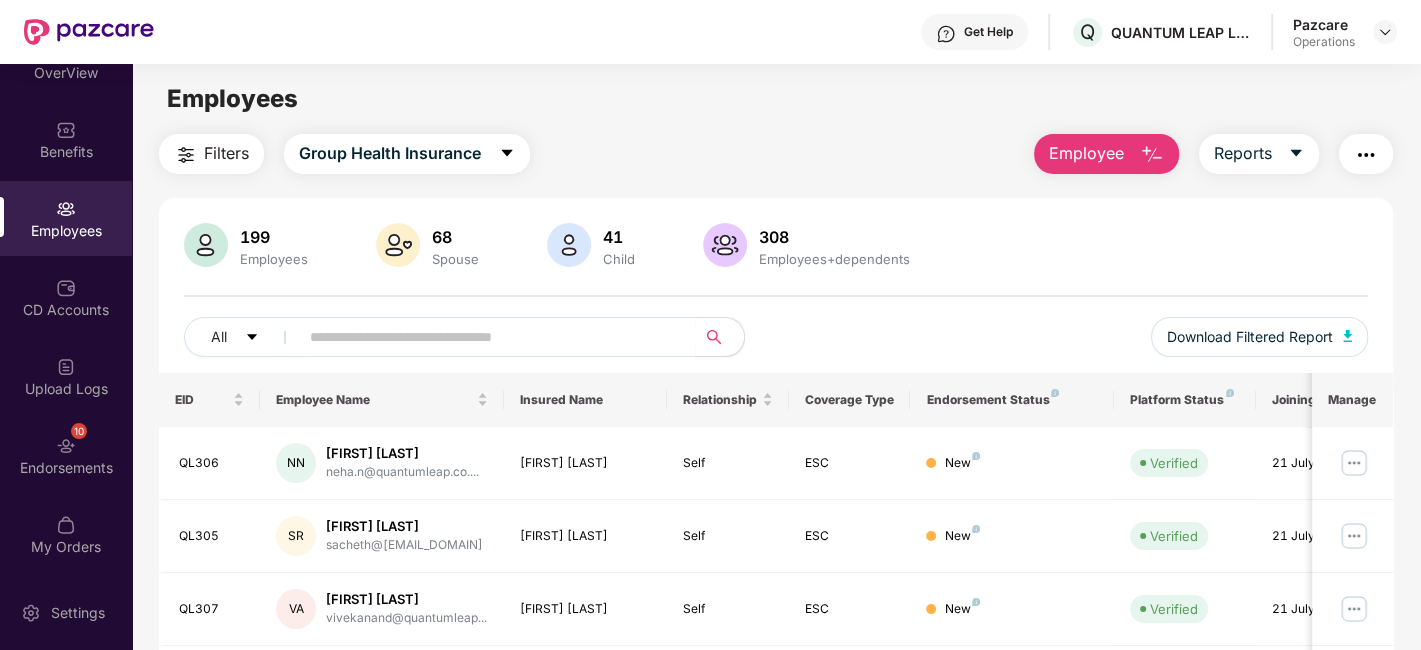 click at bounding box center (1366, 155) 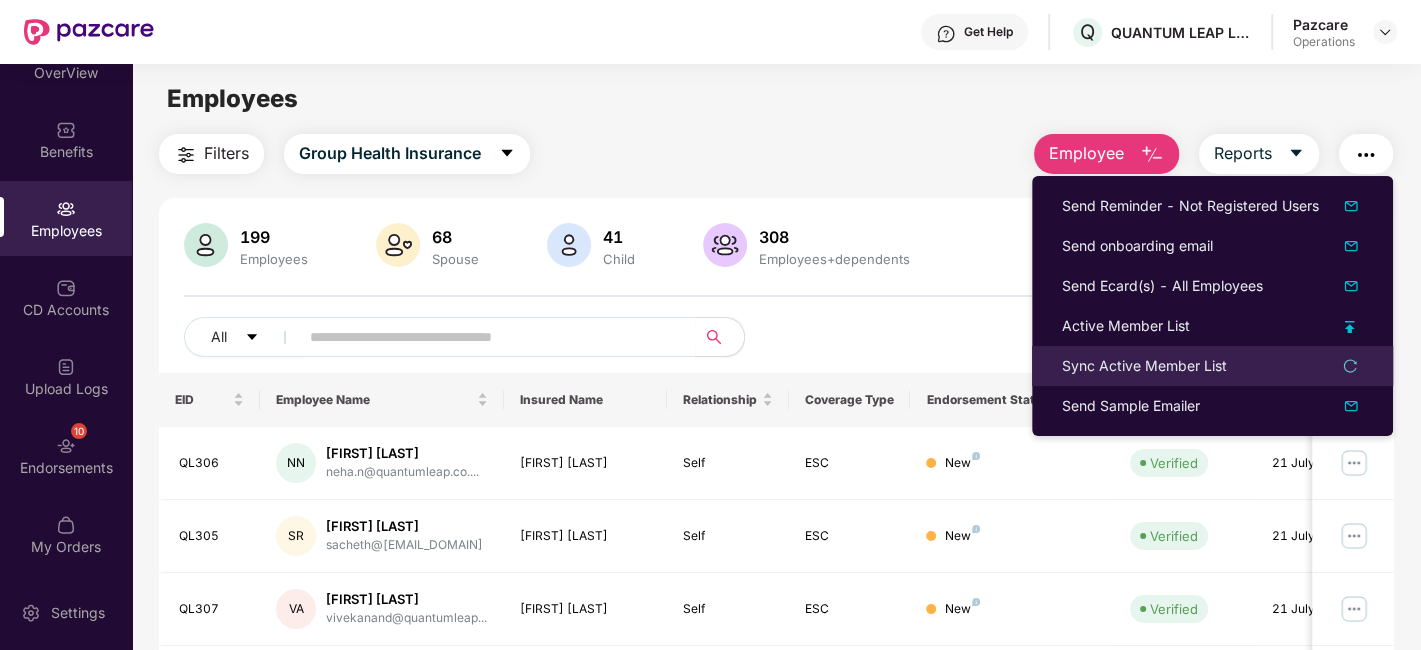 click on "Sync Active Member List" at bounding box center (1144, 366) 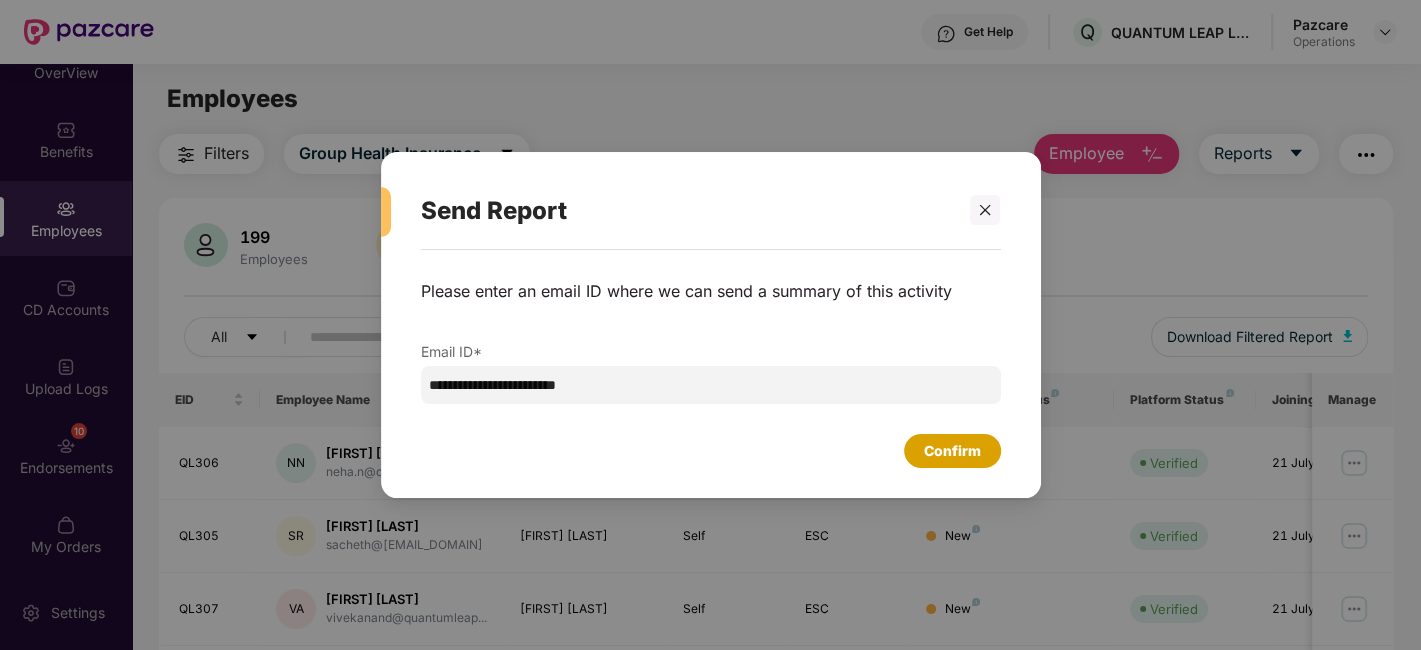 click on "Confirm" at bounding box center (952, 451) 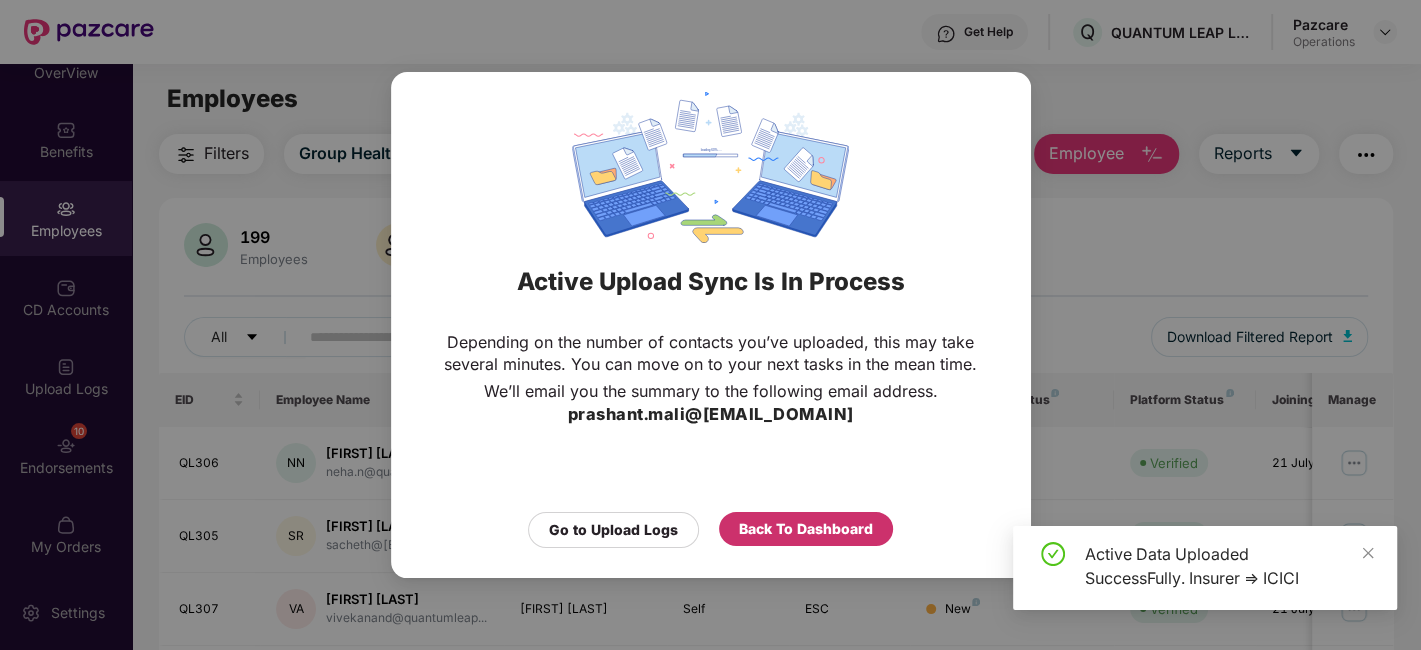 click on "Back To Dashboard" at bounding box center [806, 529] 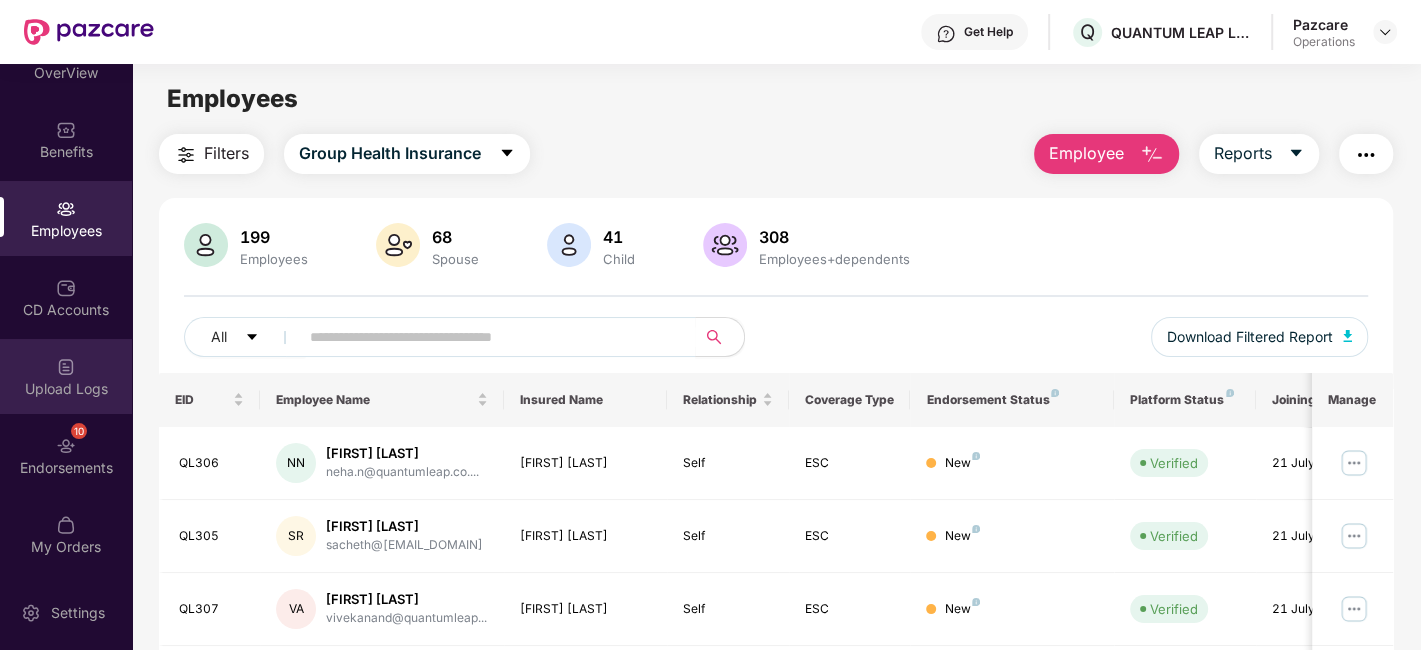 click on "Upload Logs" at bounding box center [66, 376] 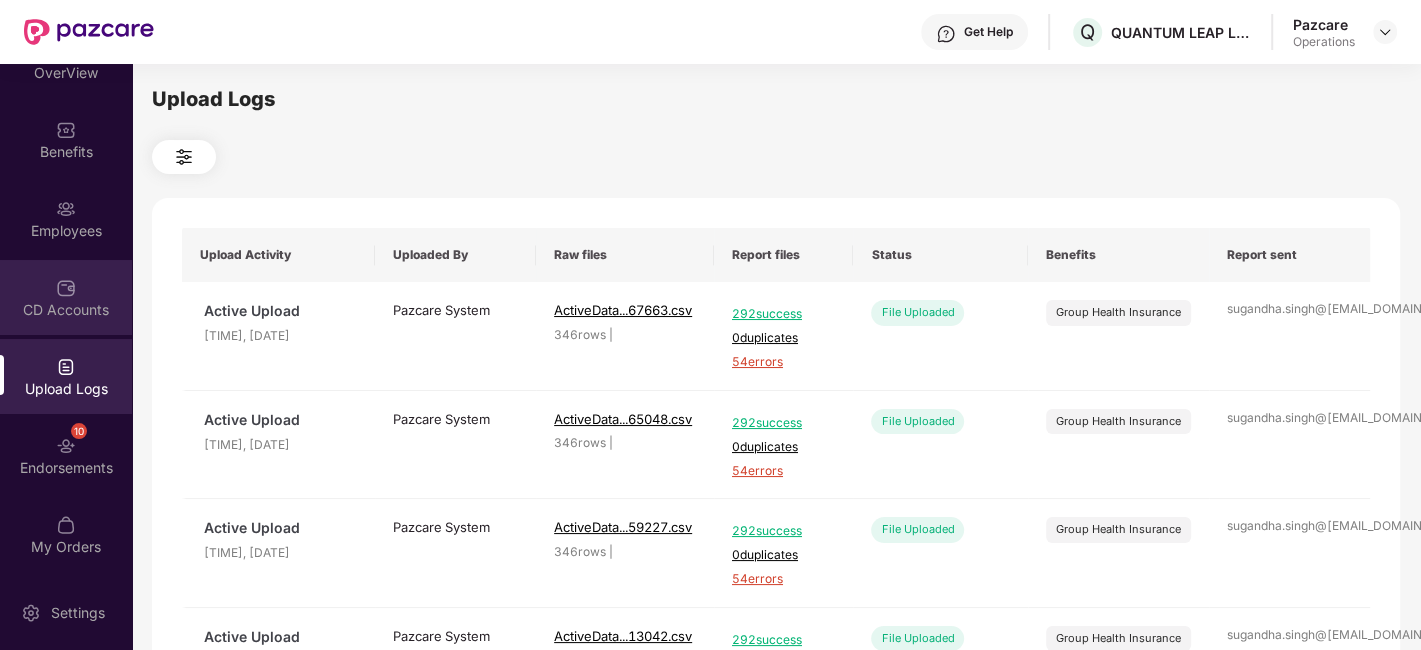 click at bounding box center (66, 288) 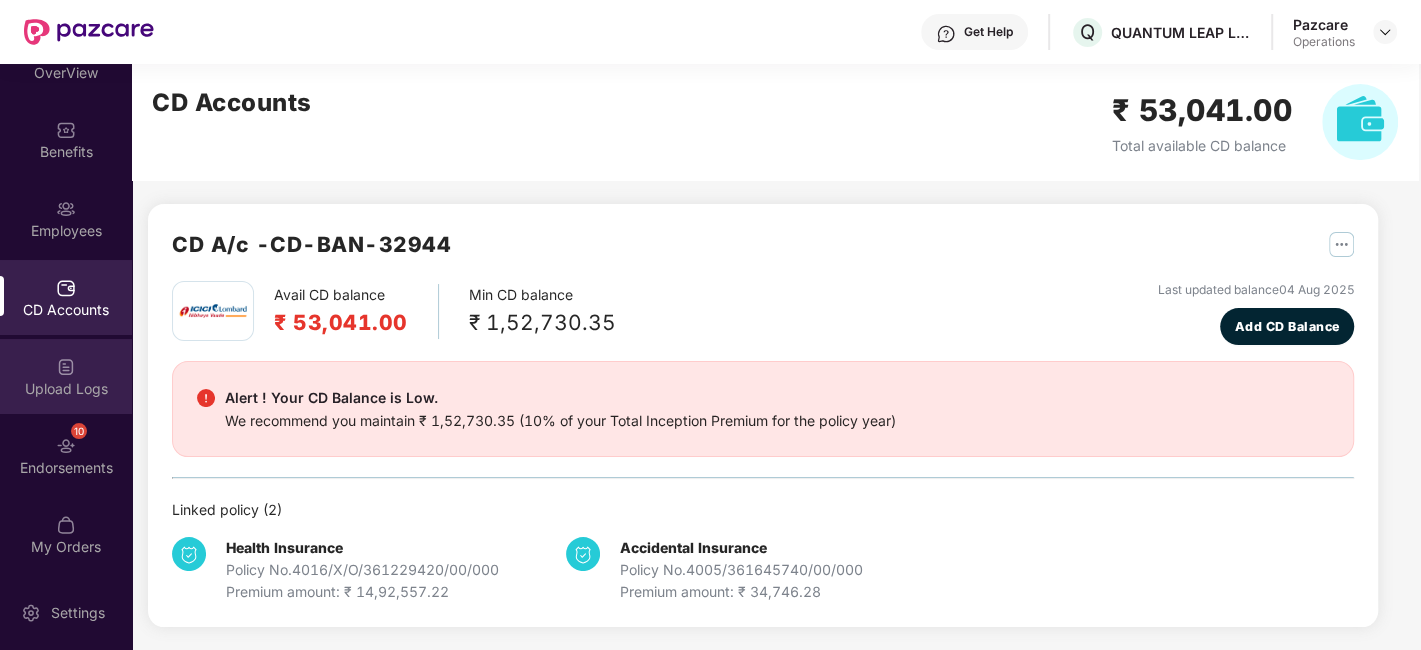 click on "Upload Logs" at bounding box center [66, 376] 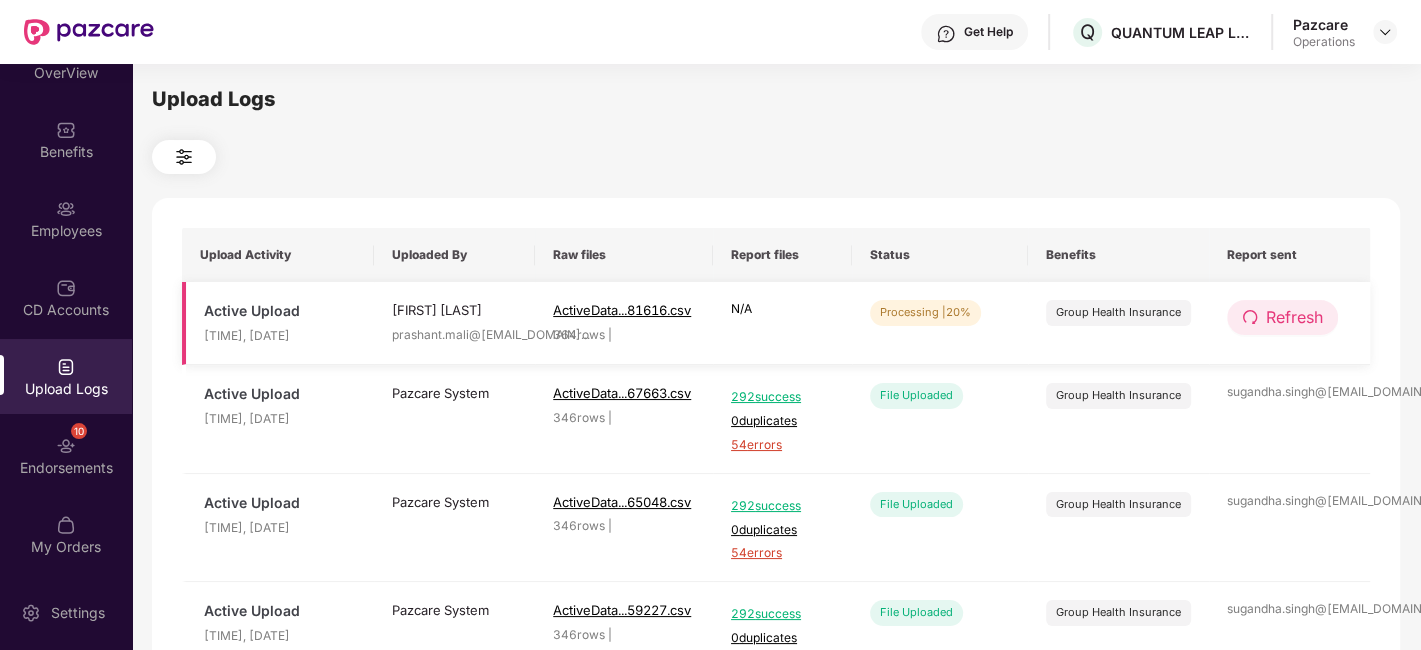 click on "Refresh" at bounding box center [1294, 317] 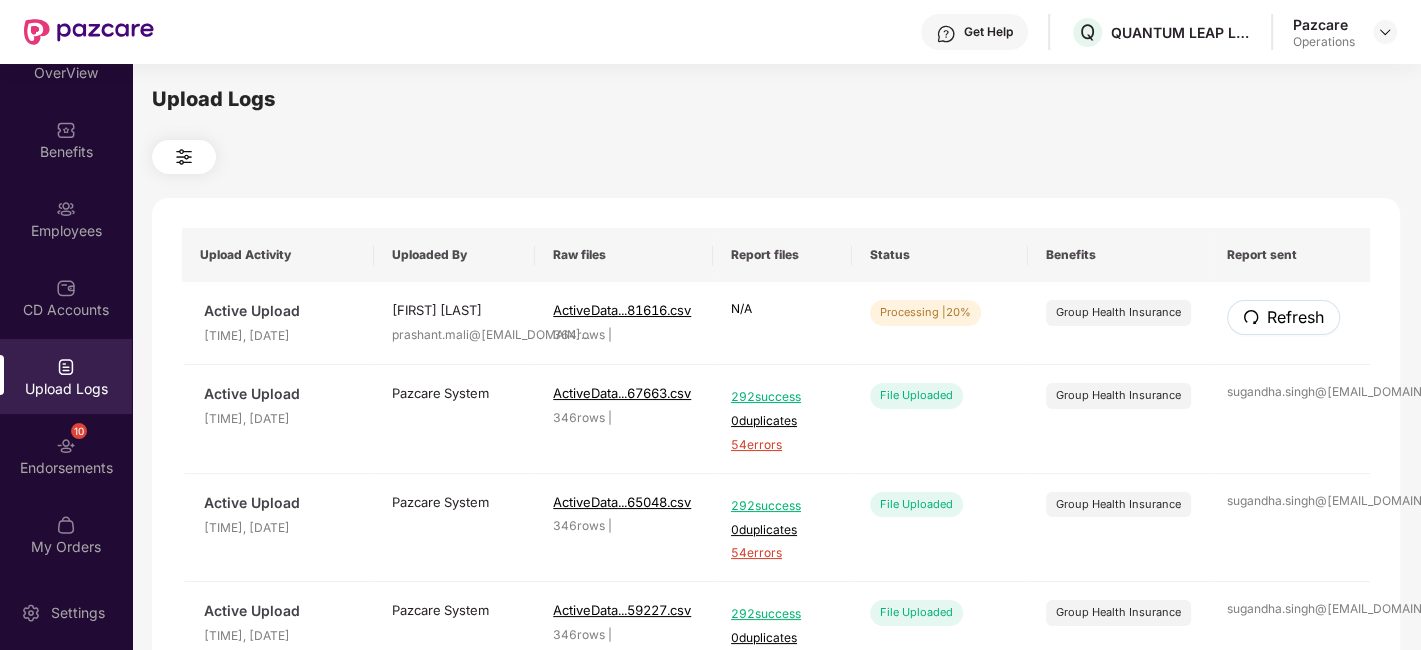 click on "Refresh" at bounding box center (1295, 317) 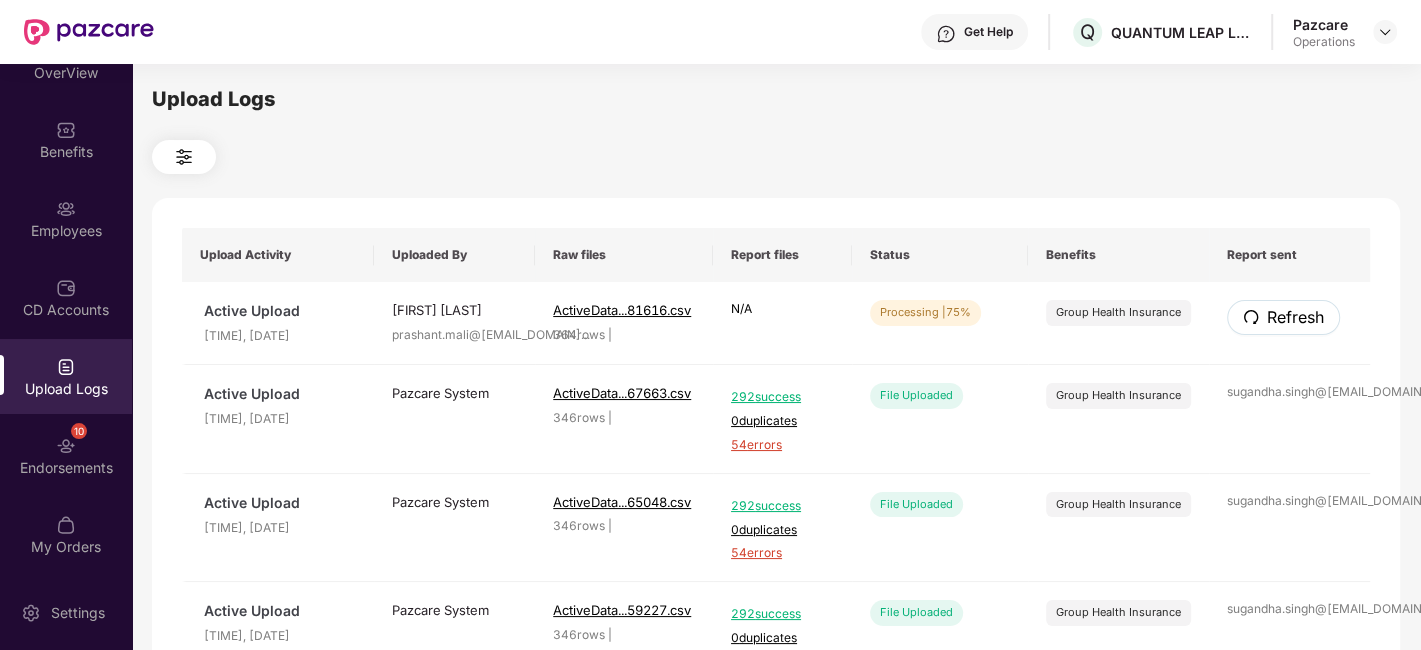 click on "Refresh" at bounding box center (1295, 317) 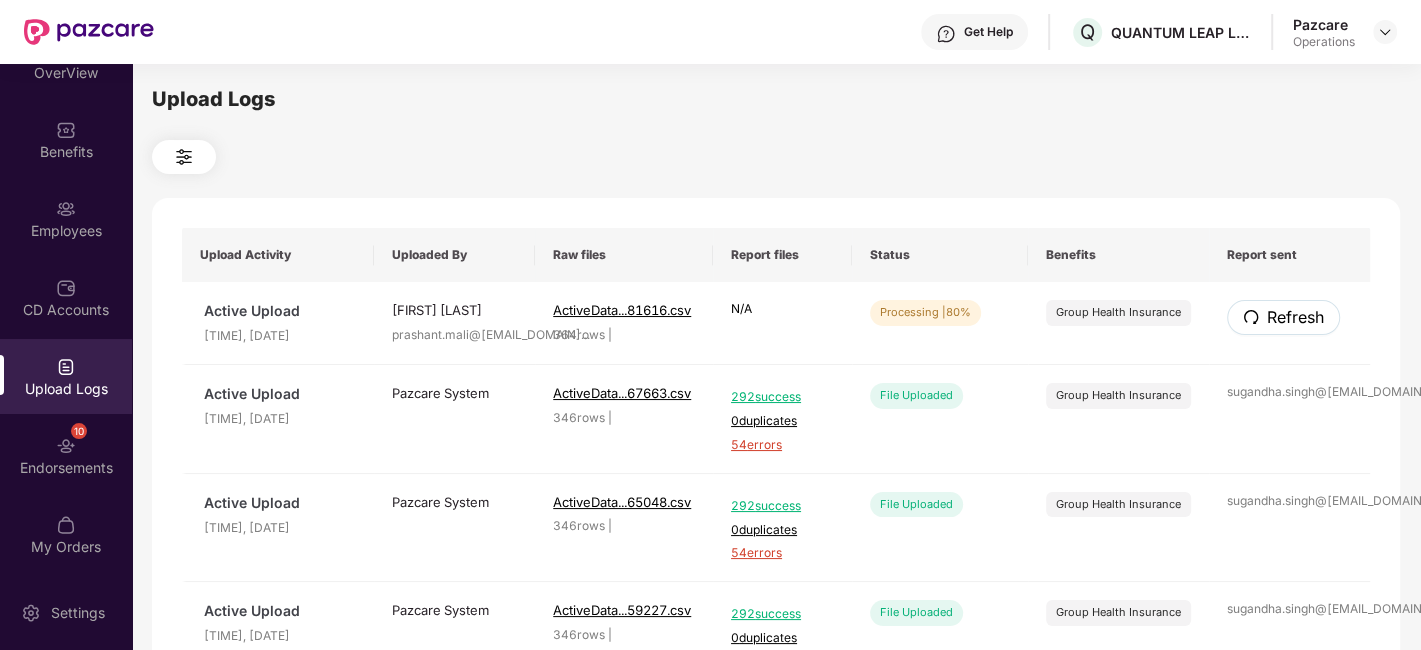 click on "Refresh" at bounding box center [1295, 317] 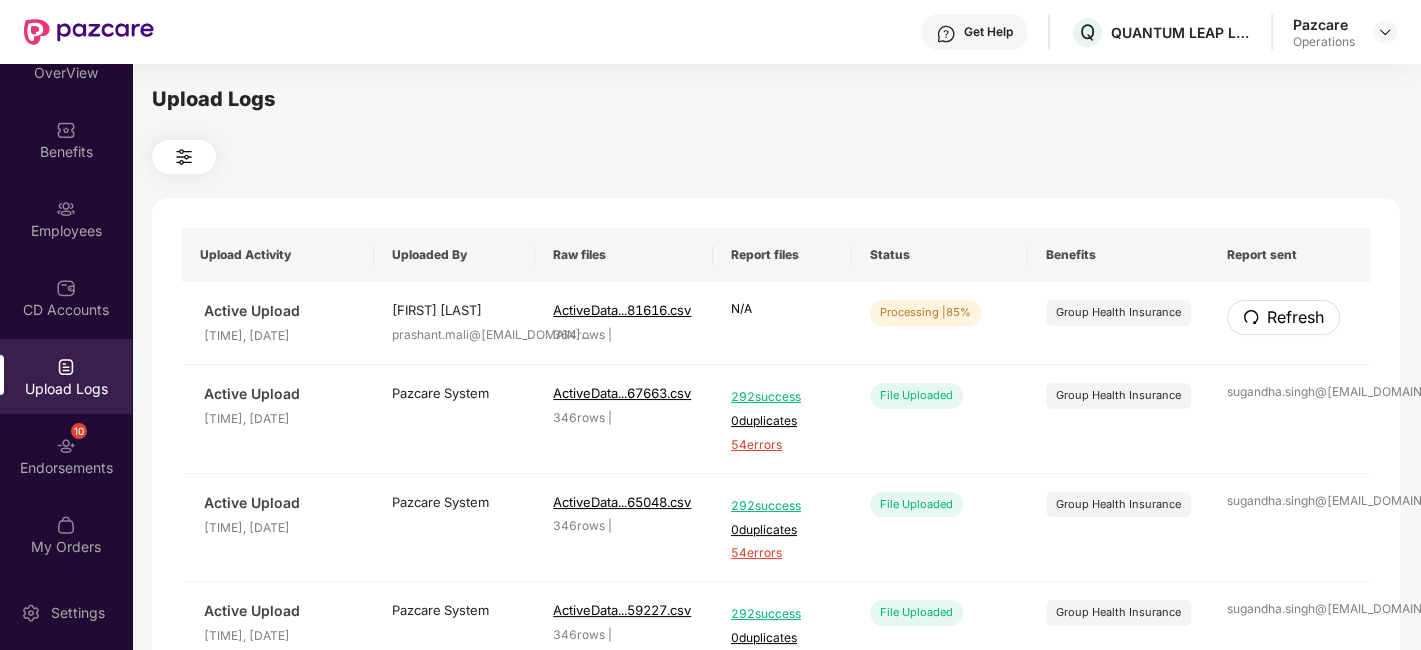 click on "Refresh" at bounding box center [1295, 317] 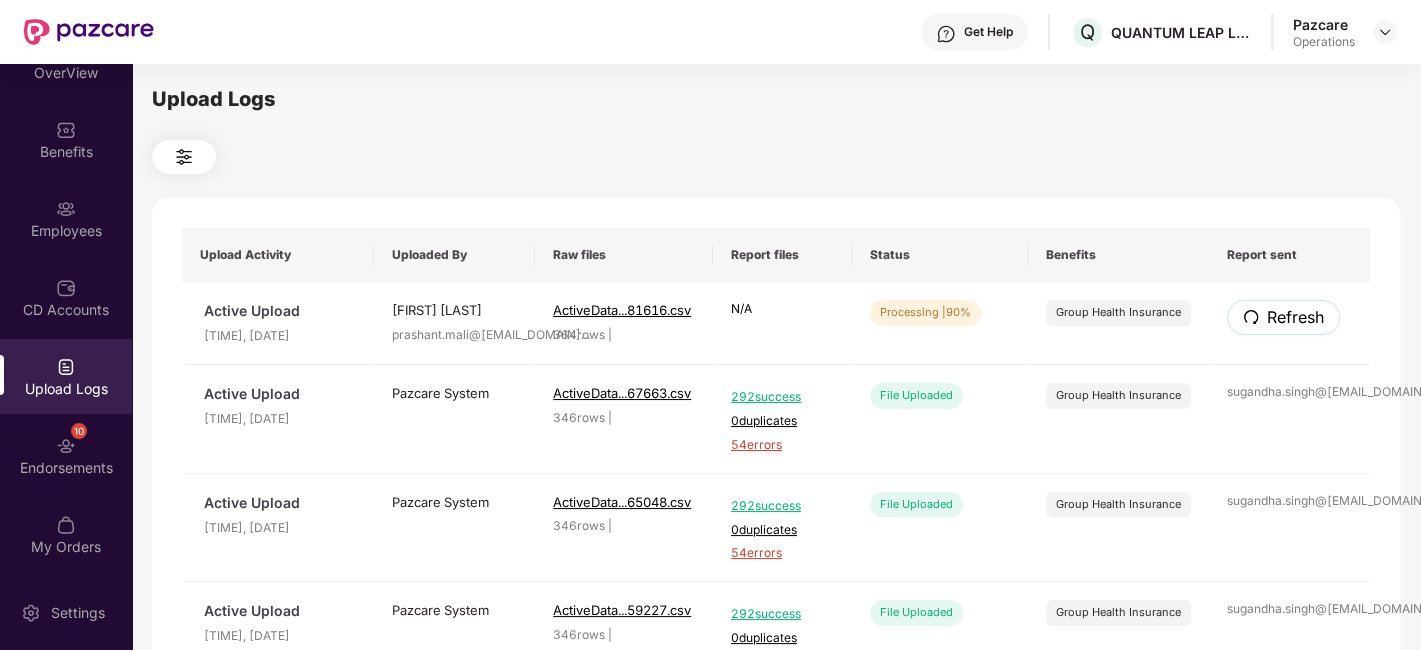 click on "Refresh" at bounding box center [1295, 317] 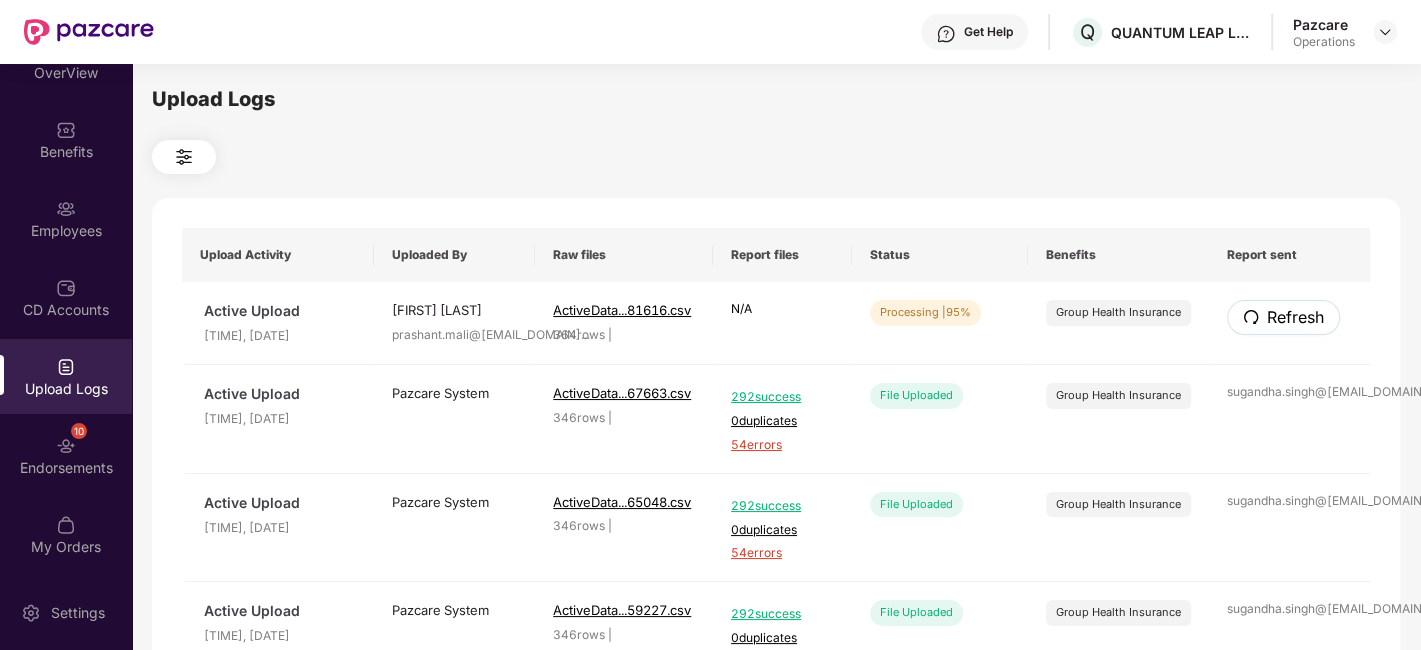 click on "Refresh" at bounding box center (1295, 317) 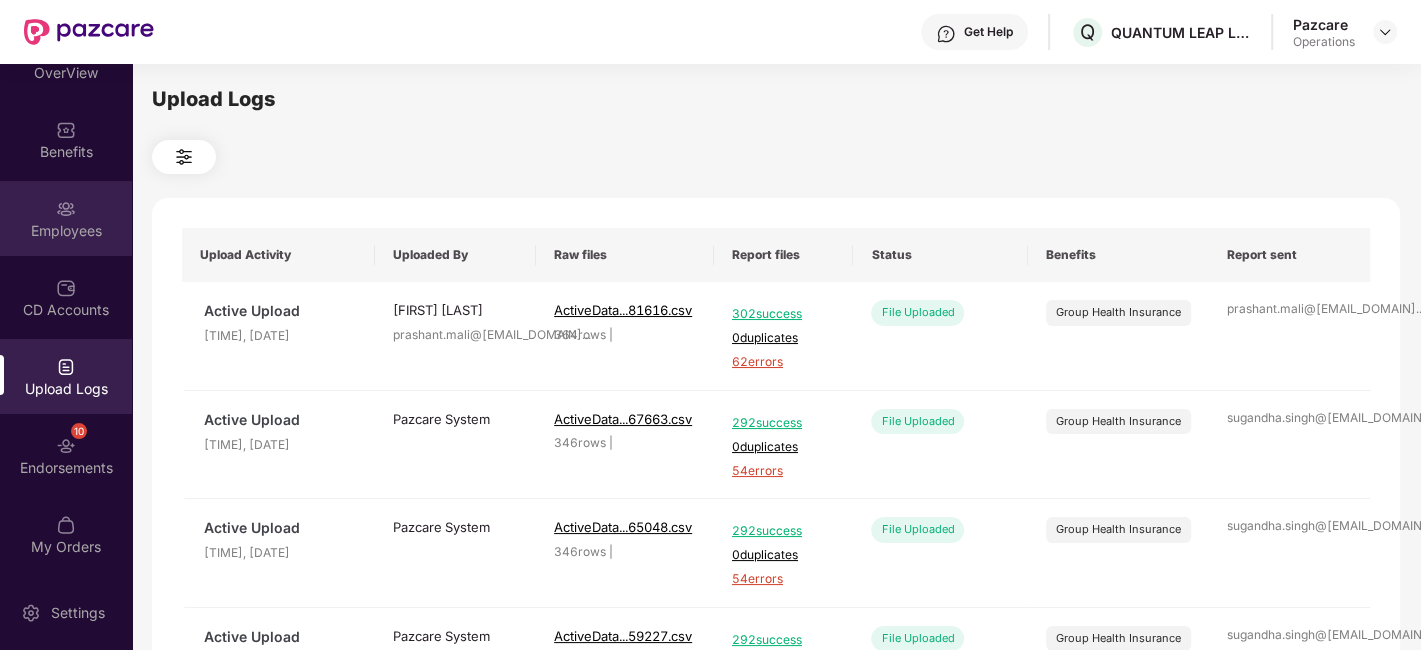 click on "Employees" at bounding box center (66, 218) 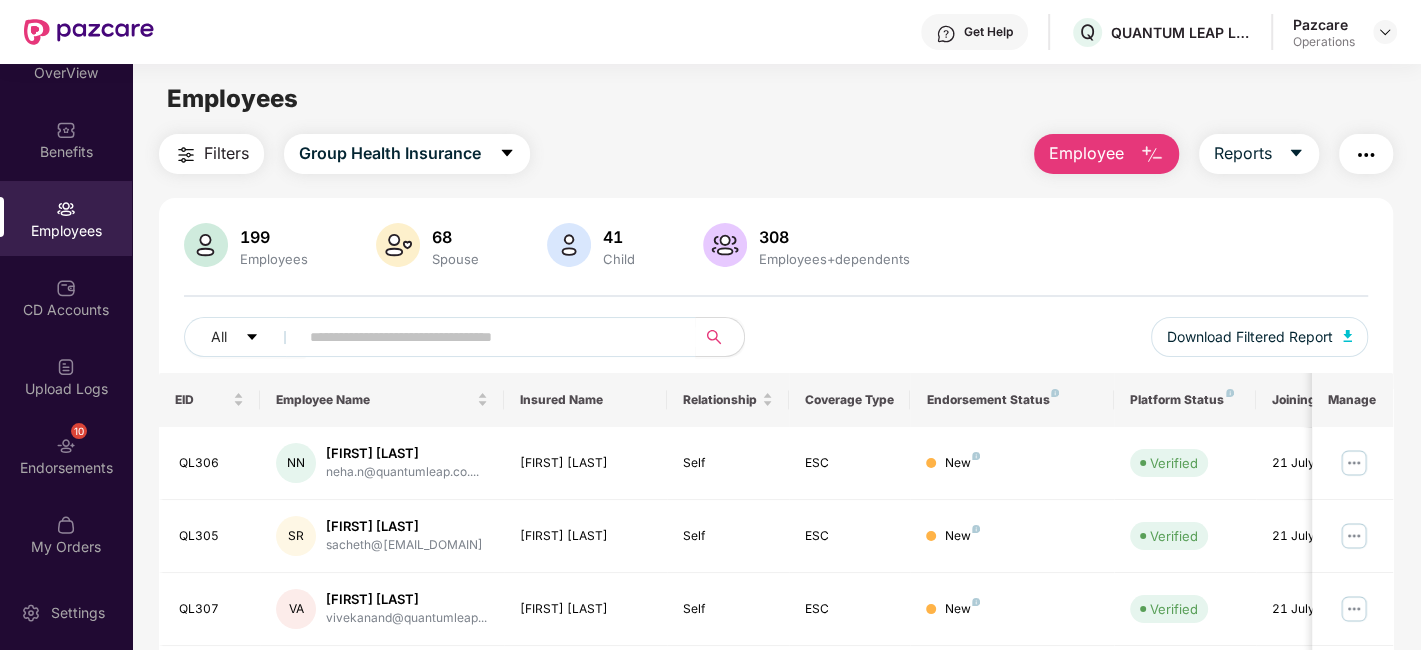 click on "Filters" at bounding box center [211, 154] 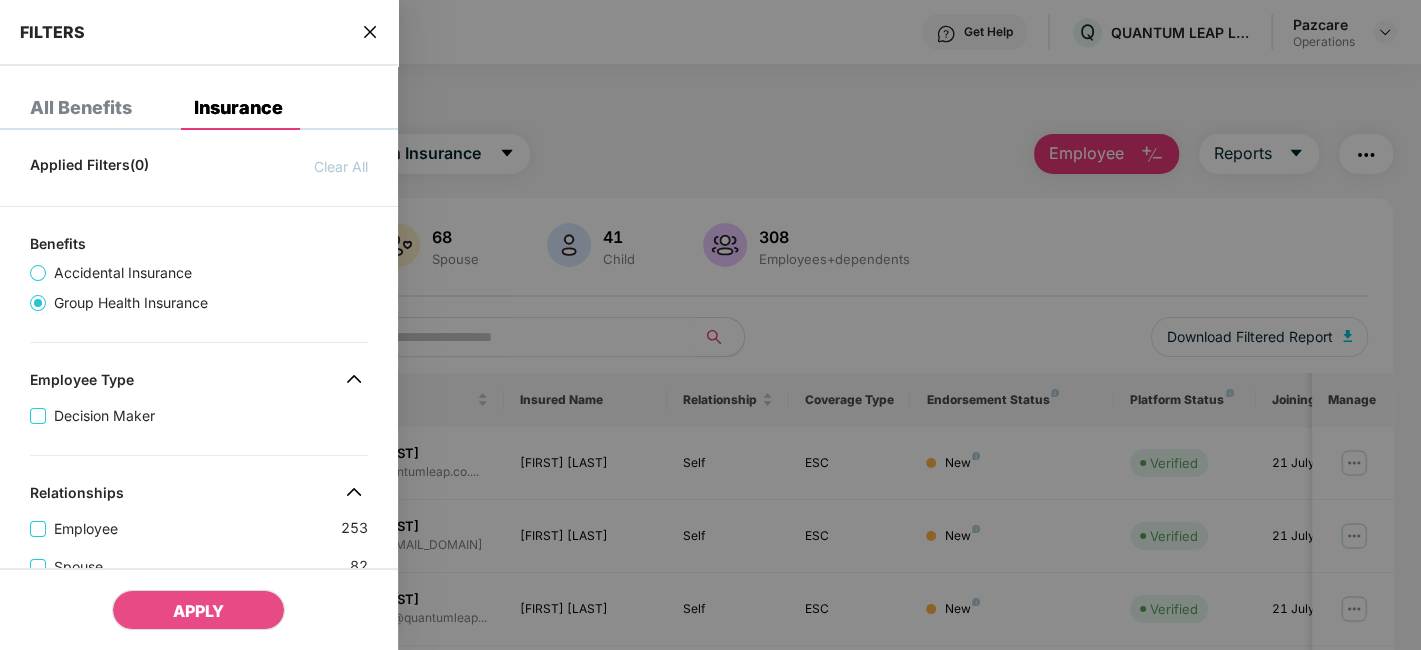 scroll, scrollTop: 651, scrollLeft: 0, axis: vertical 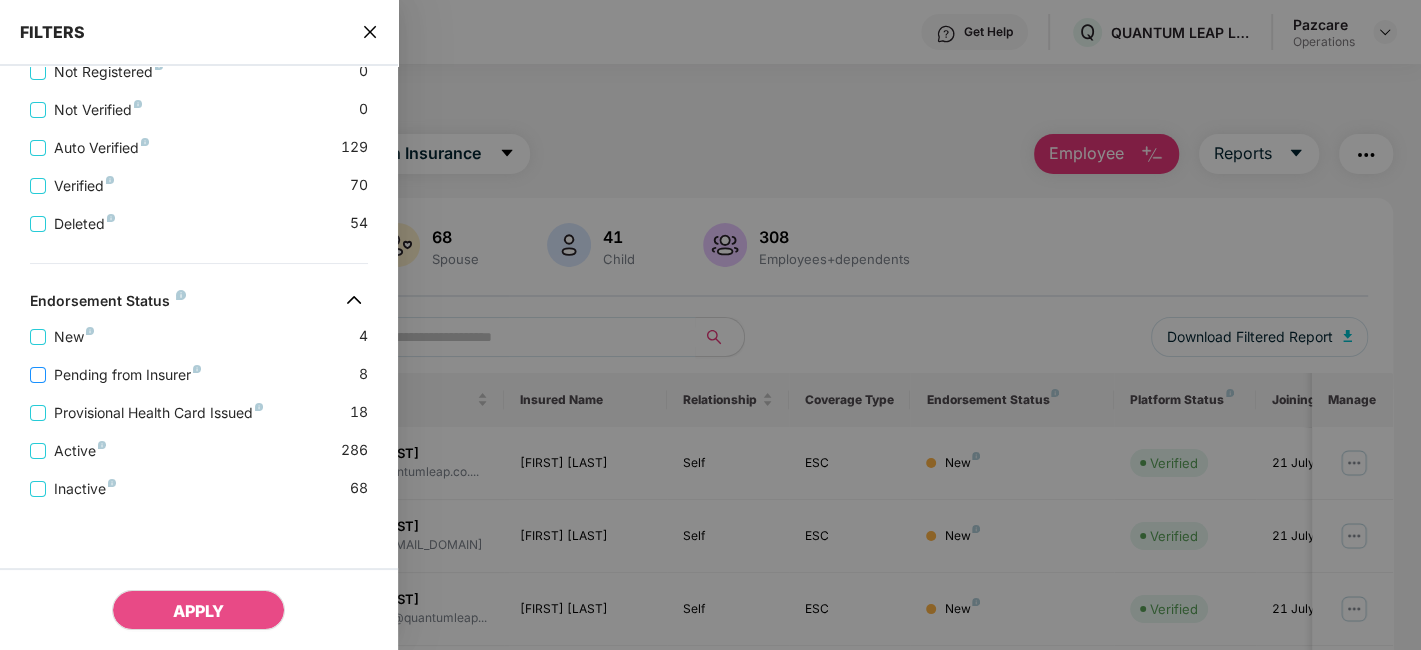 click on "Pending from Insurer" at bounding box center (127, 375) 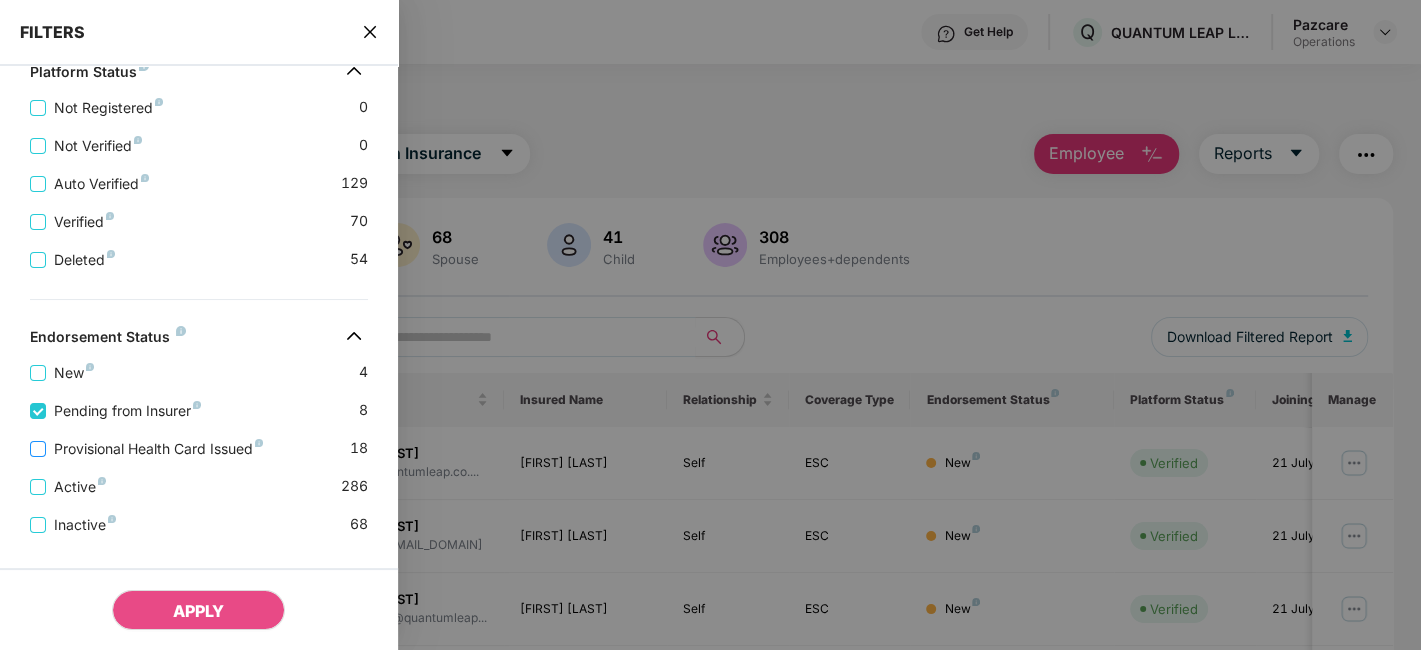 click on "Provisional Health Card Issued" at bounding box center [158, 449] 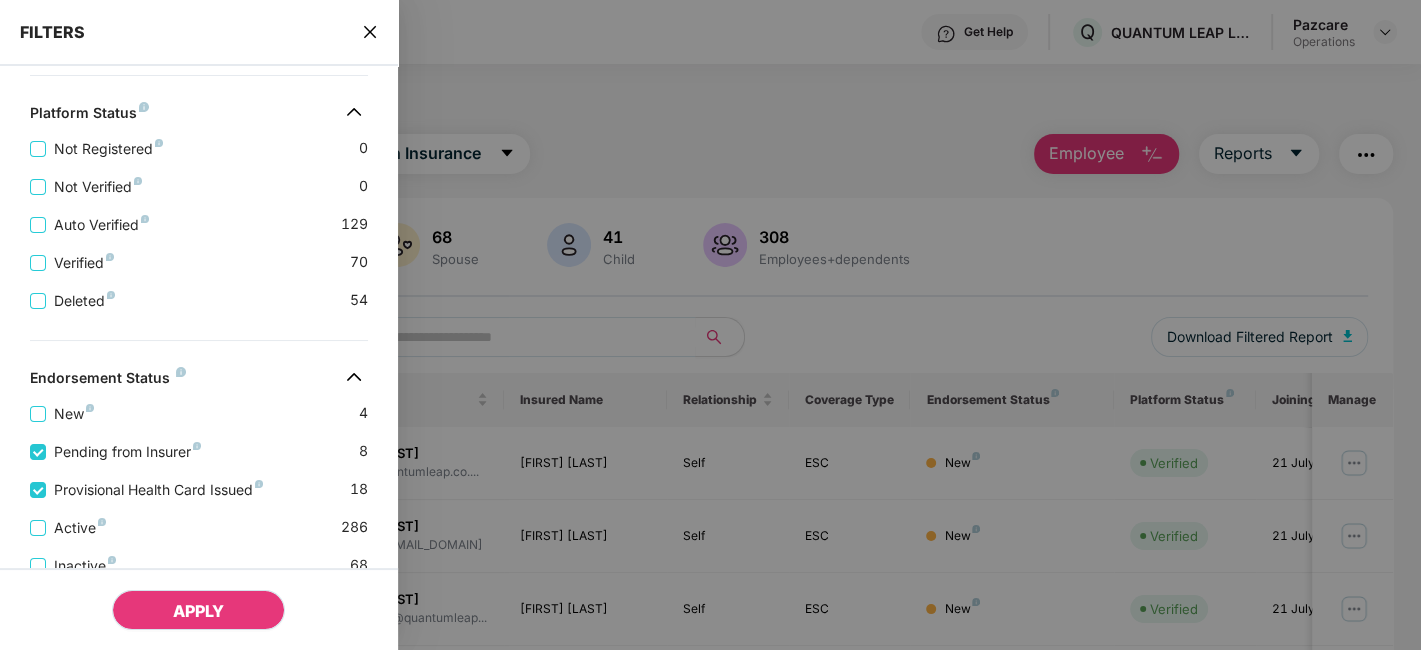 click on "APPLY" at bounding box center [198, 611] 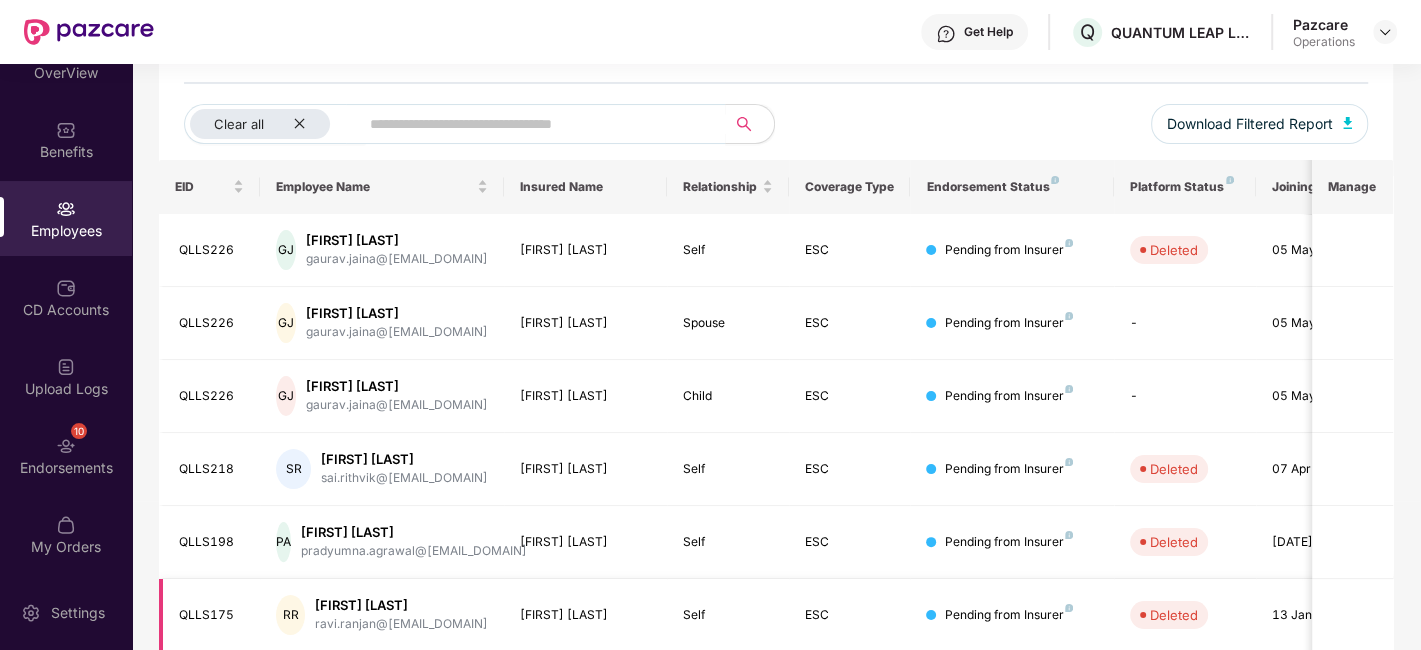scroll, scrollTop: 211, scrollLeft: 0, axis: vertical 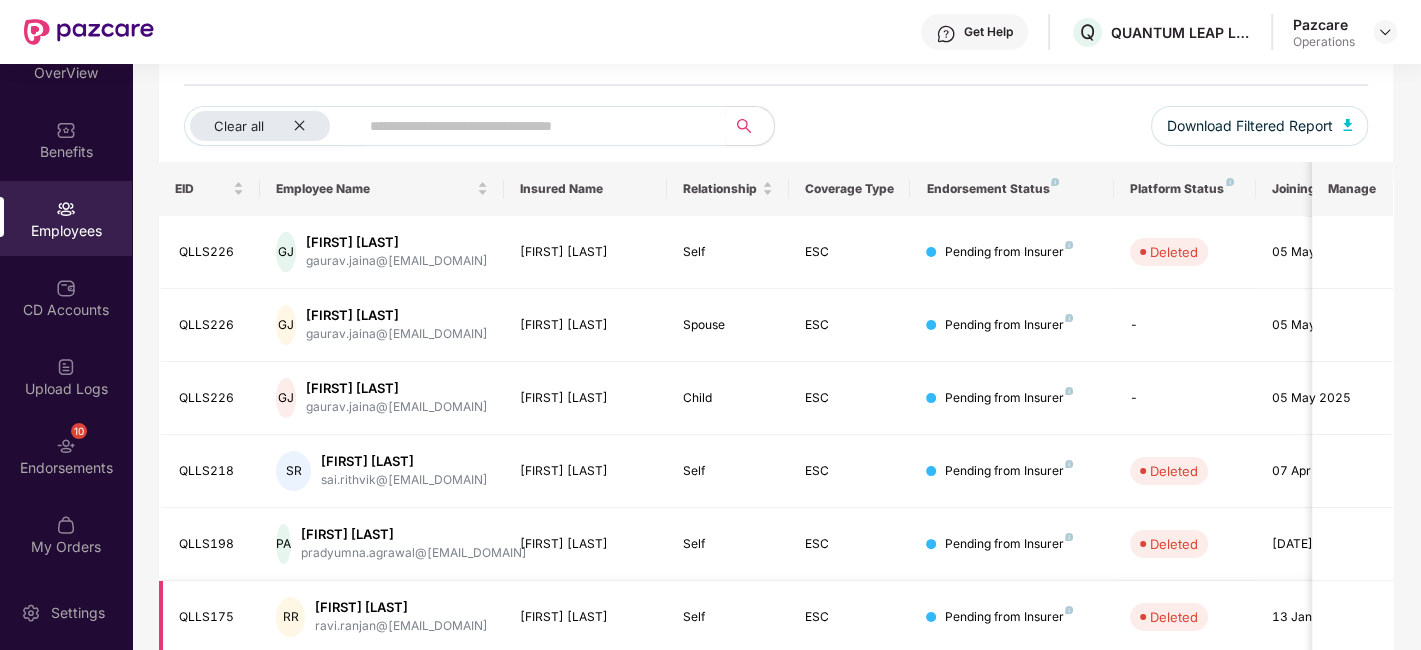 type 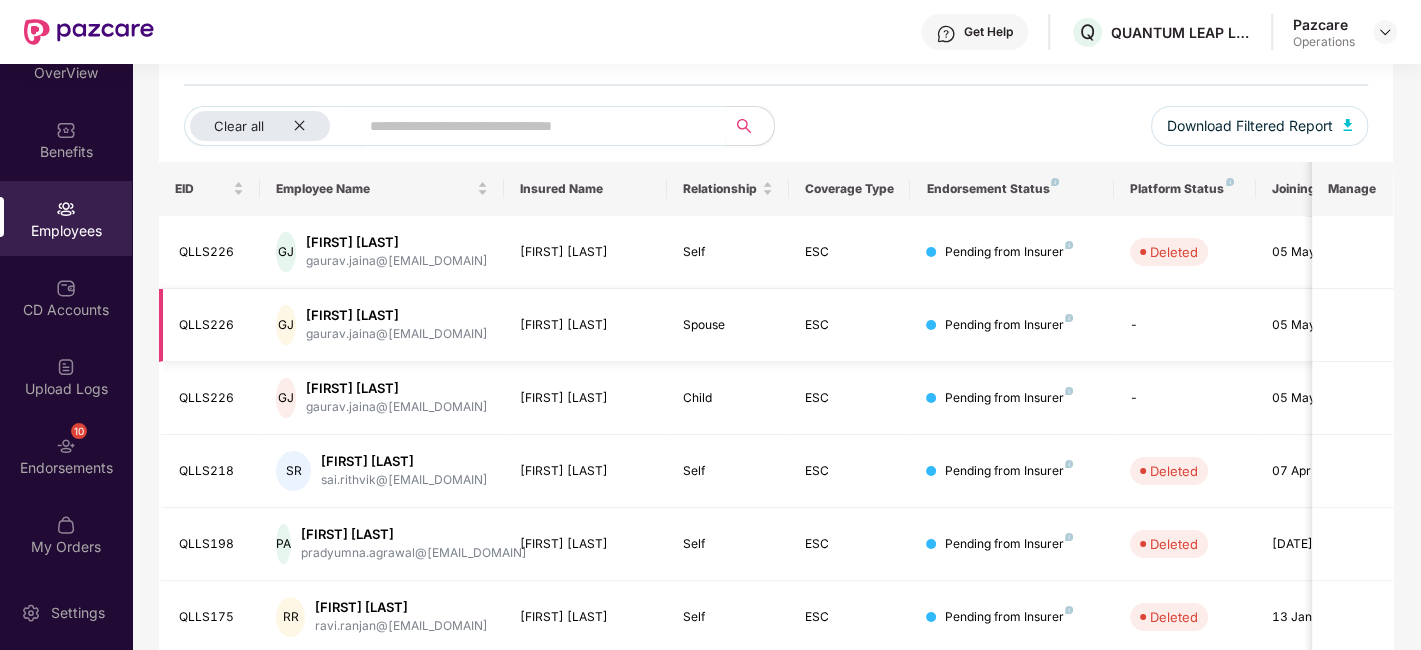 scroll, scrollTop: 0, scrollLeft: 0, axis: both 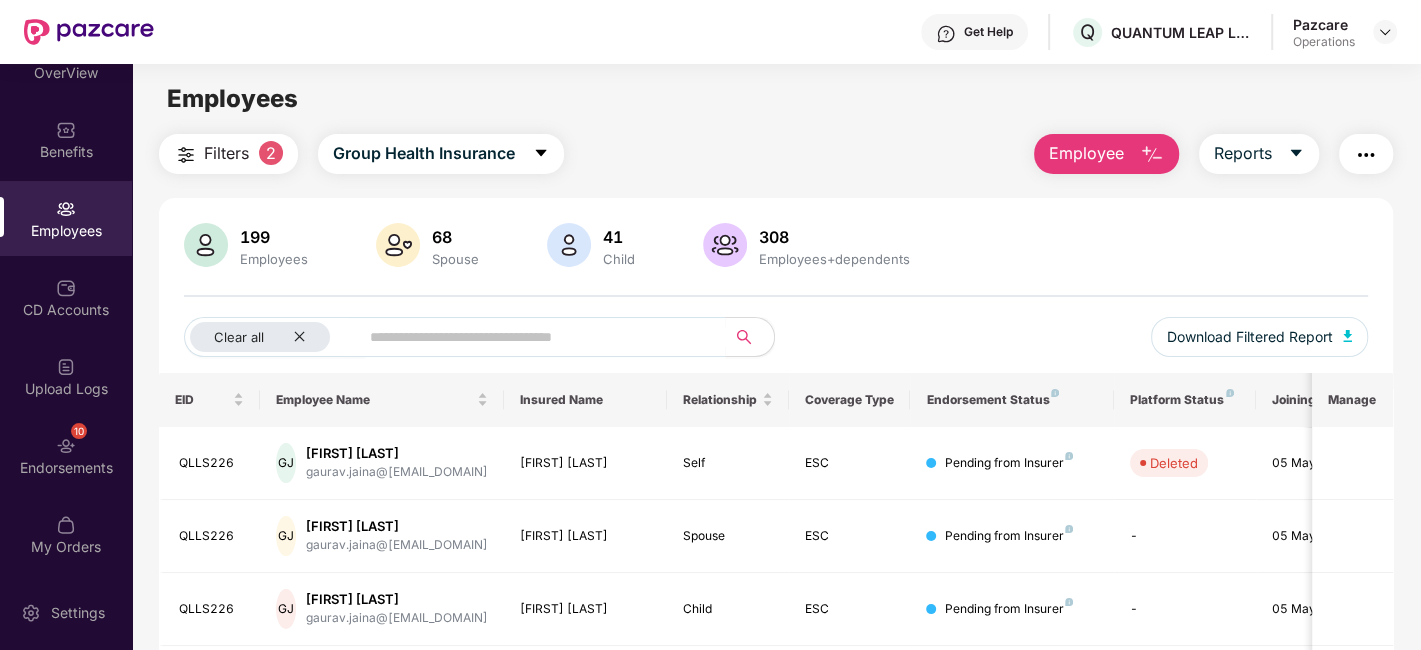 click at bounding box center [1366, 154] 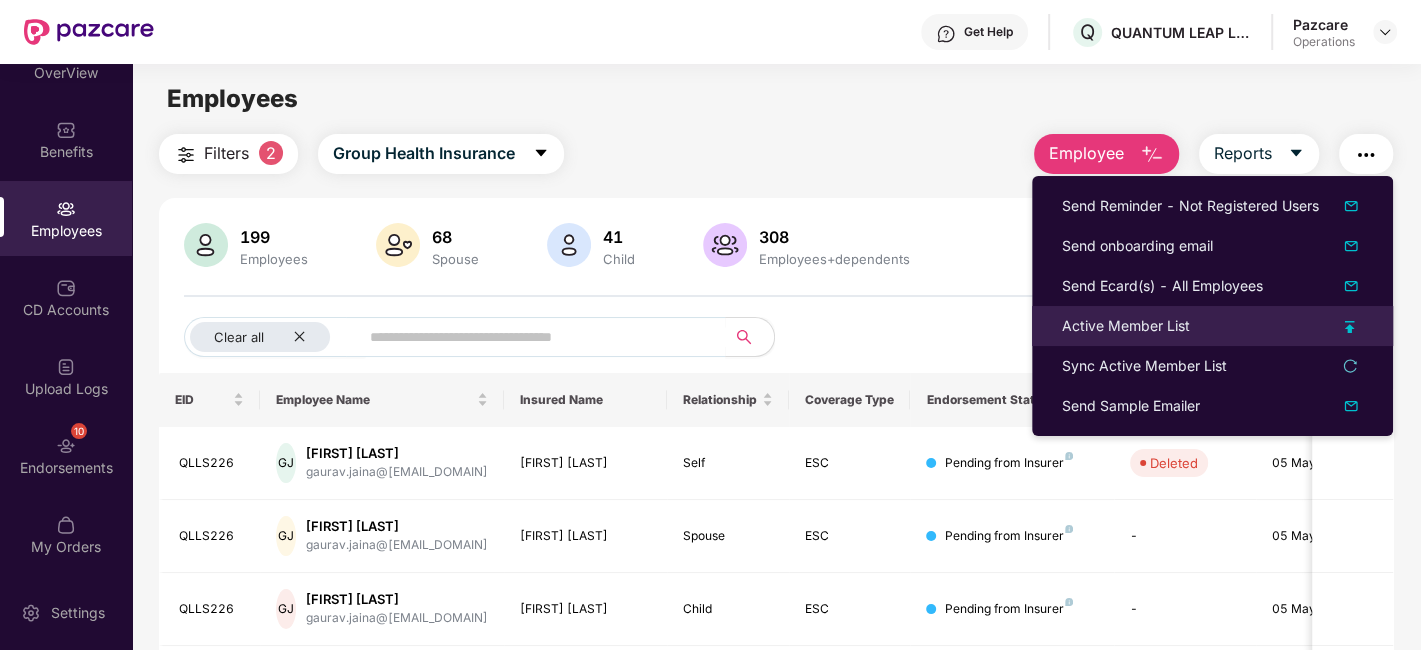 click on "Active Member List" at bounding box center (1126, 326) 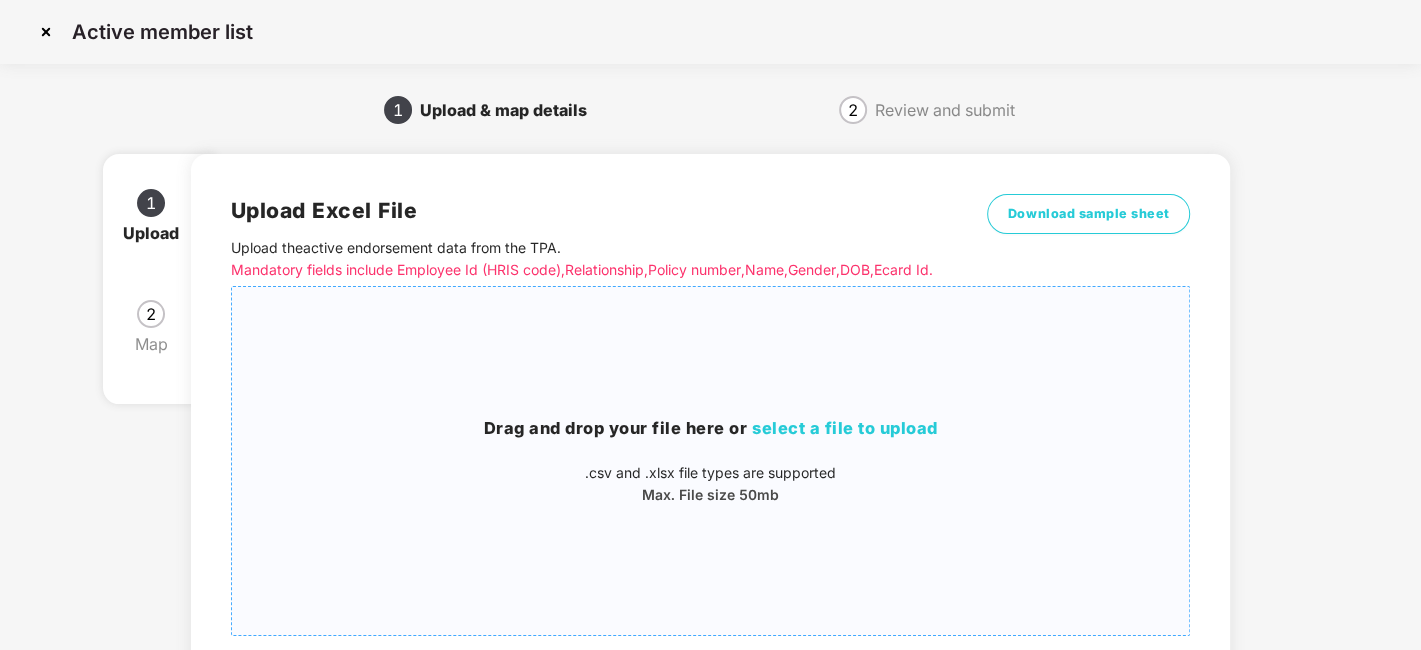 click on "Drag and drop your file here or  select a file to upload .csv and .xlsx file types are supported Max. File size 50mb" at bounding box center [711, 461] 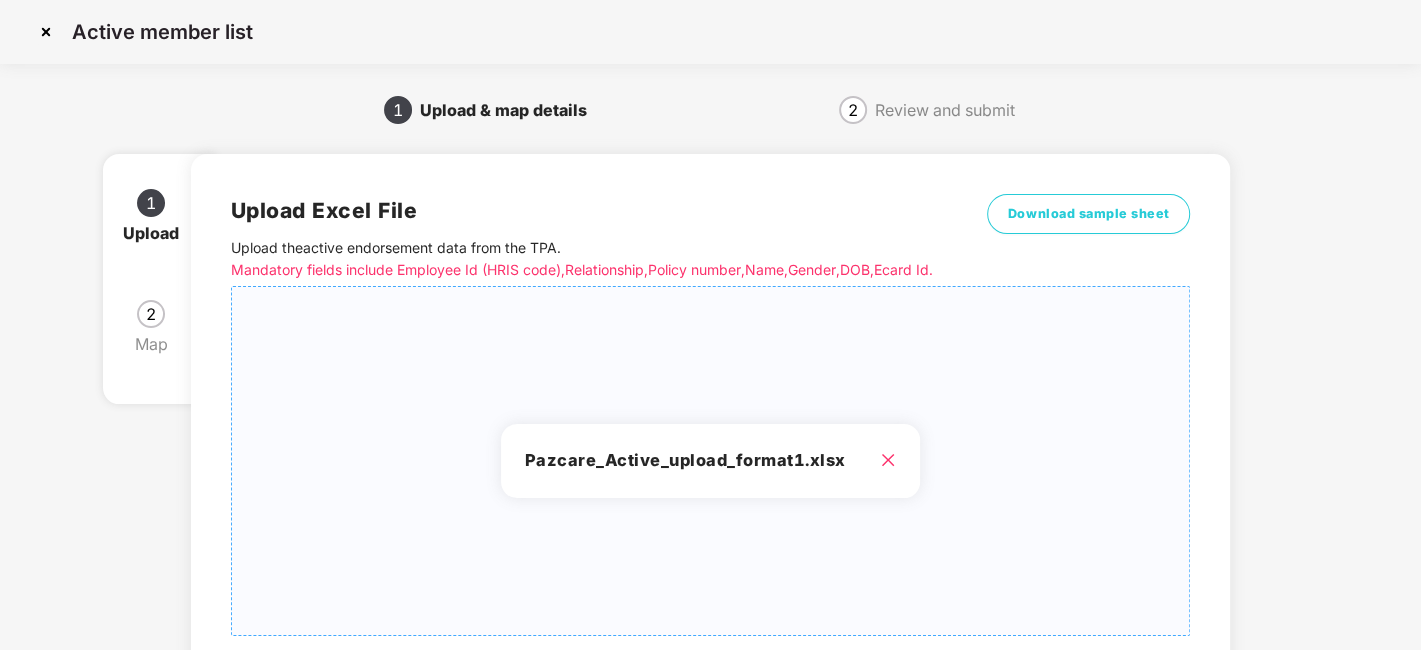 click on "Pazcare_Active_upload_format1.xlsx" at bounding box center [711, 461] 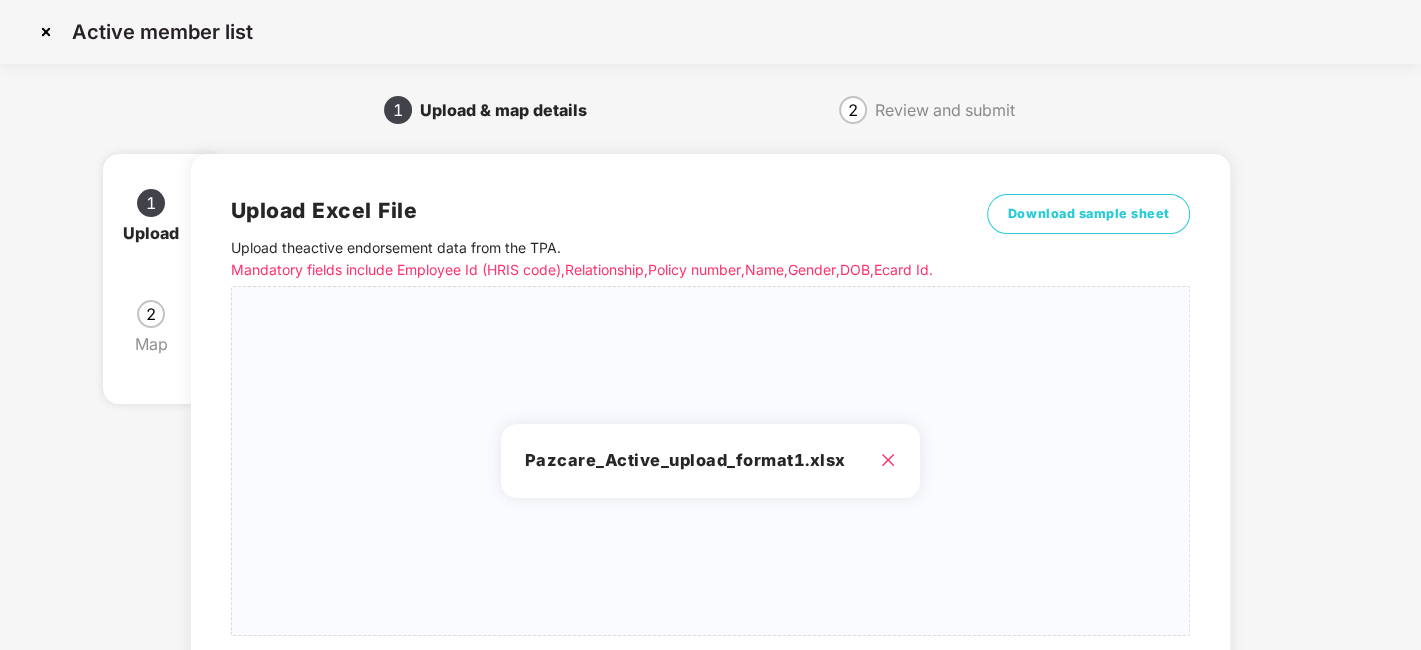 scroll, scrollTop: 214, scrollLeft: 0, axis: vertical 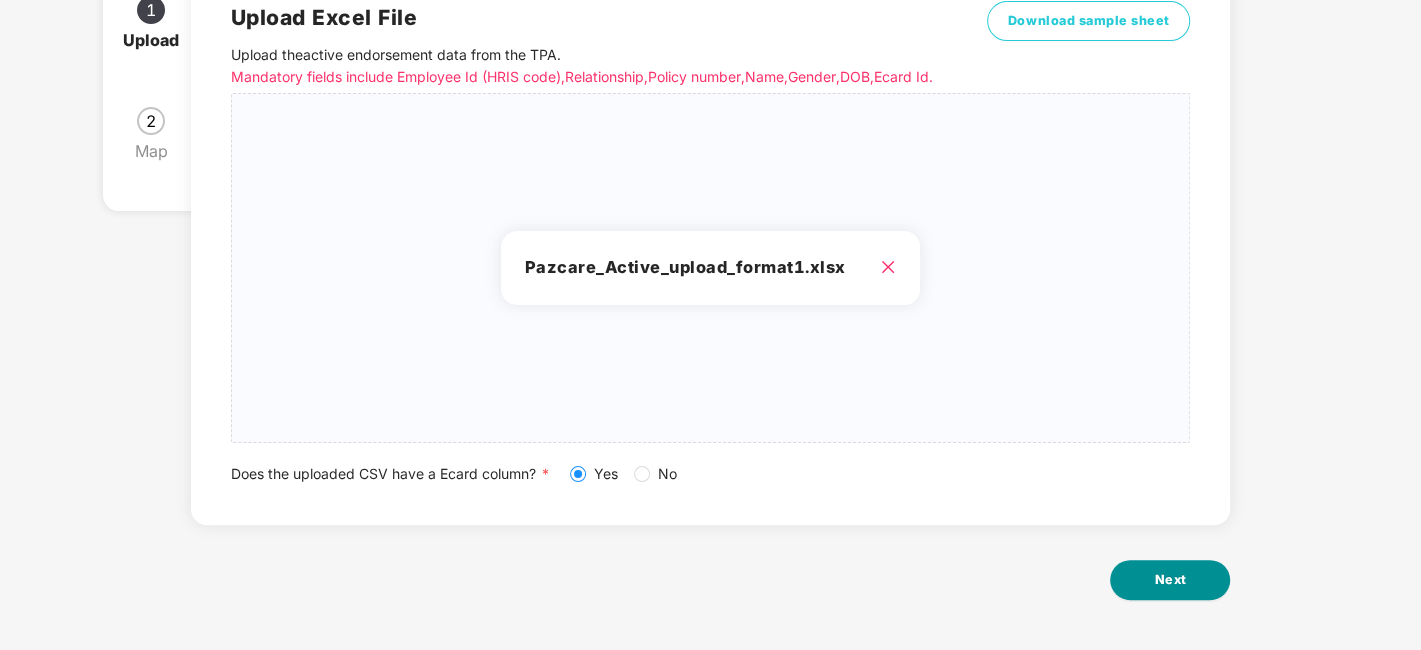 click on "Next" at bounding box center (1170, 580) 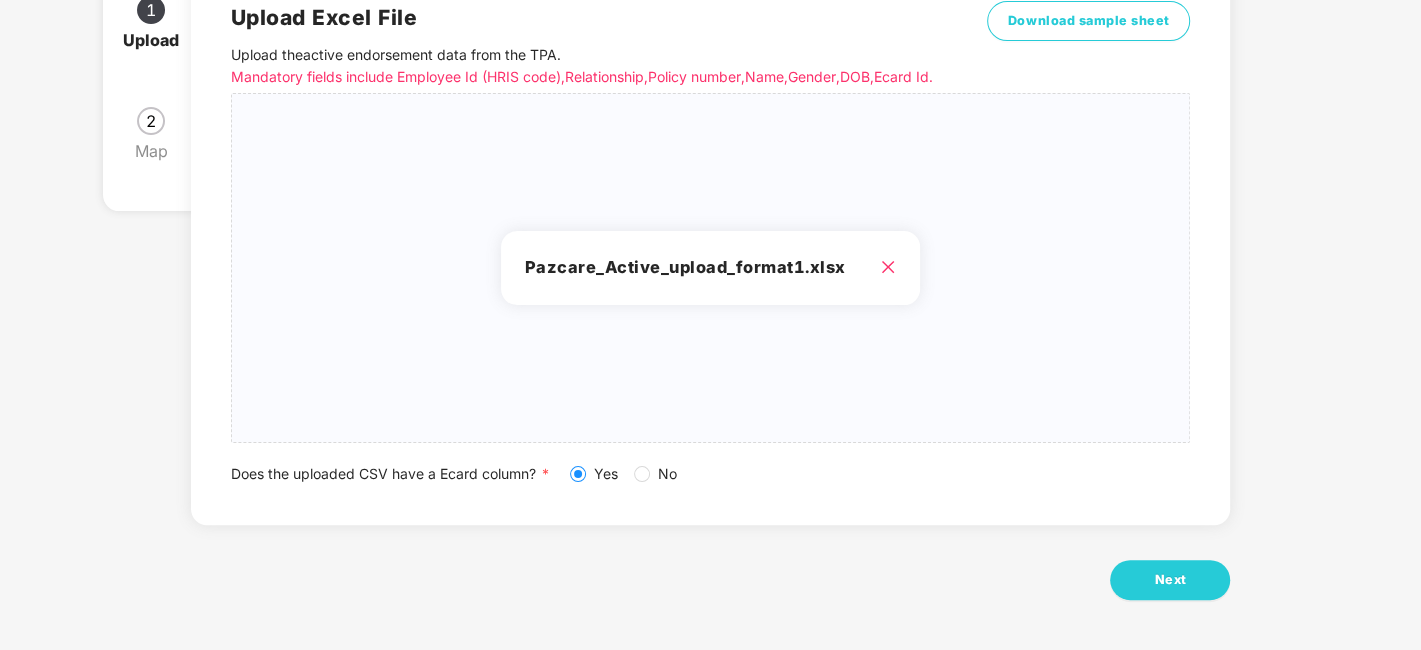 scroll, scrollTop: 0, scrollLeft: 0, axis: both 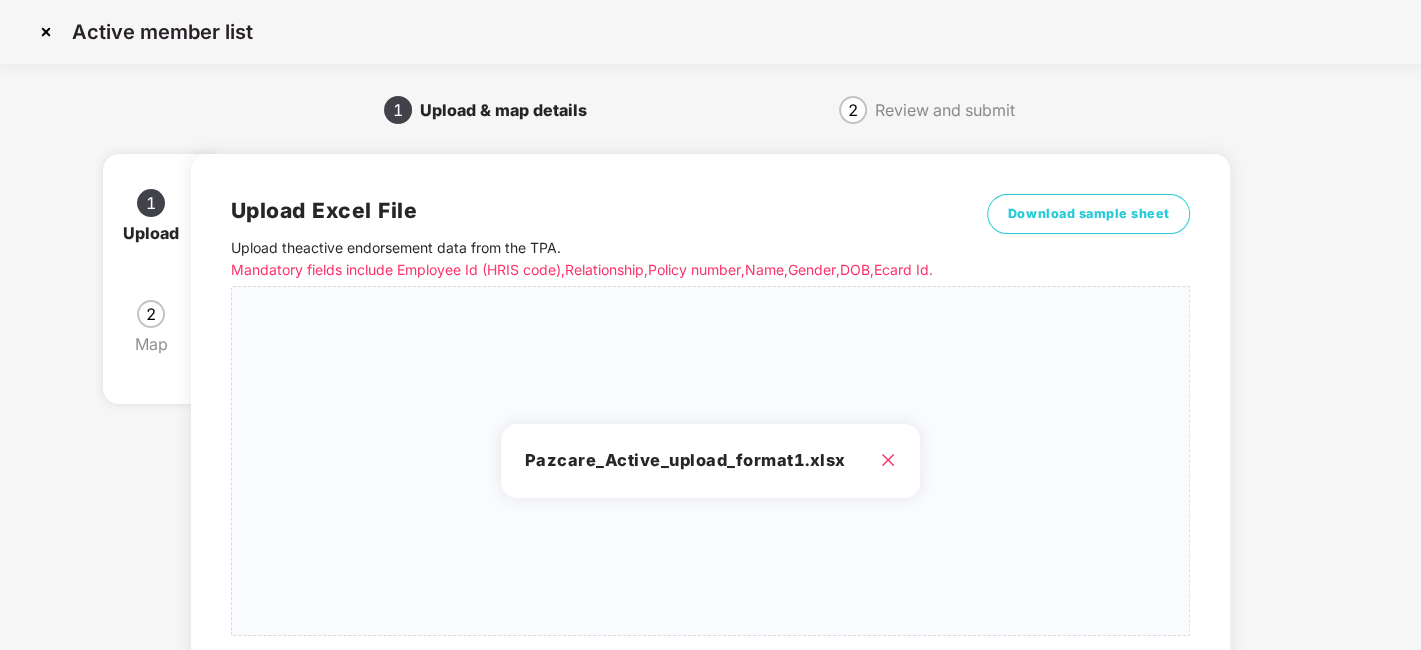 click at bounding box center [46, 32] 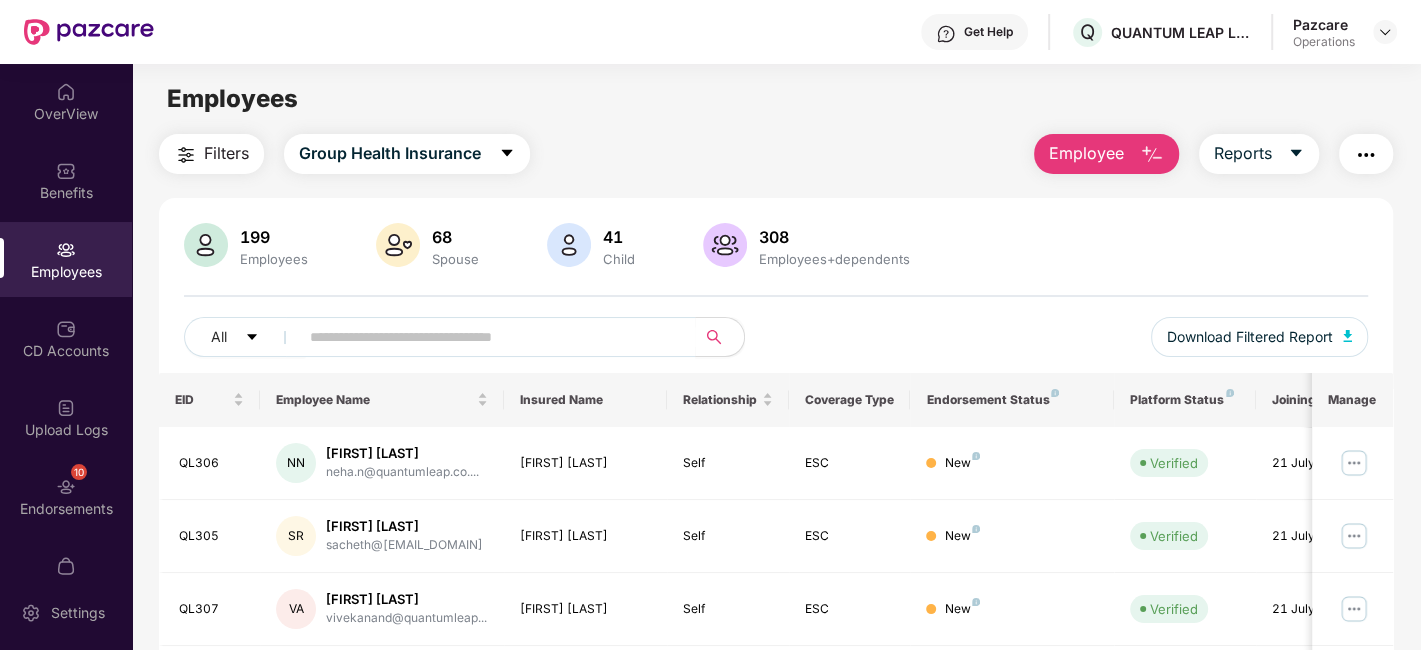 click at bounding box center [1366, 155] 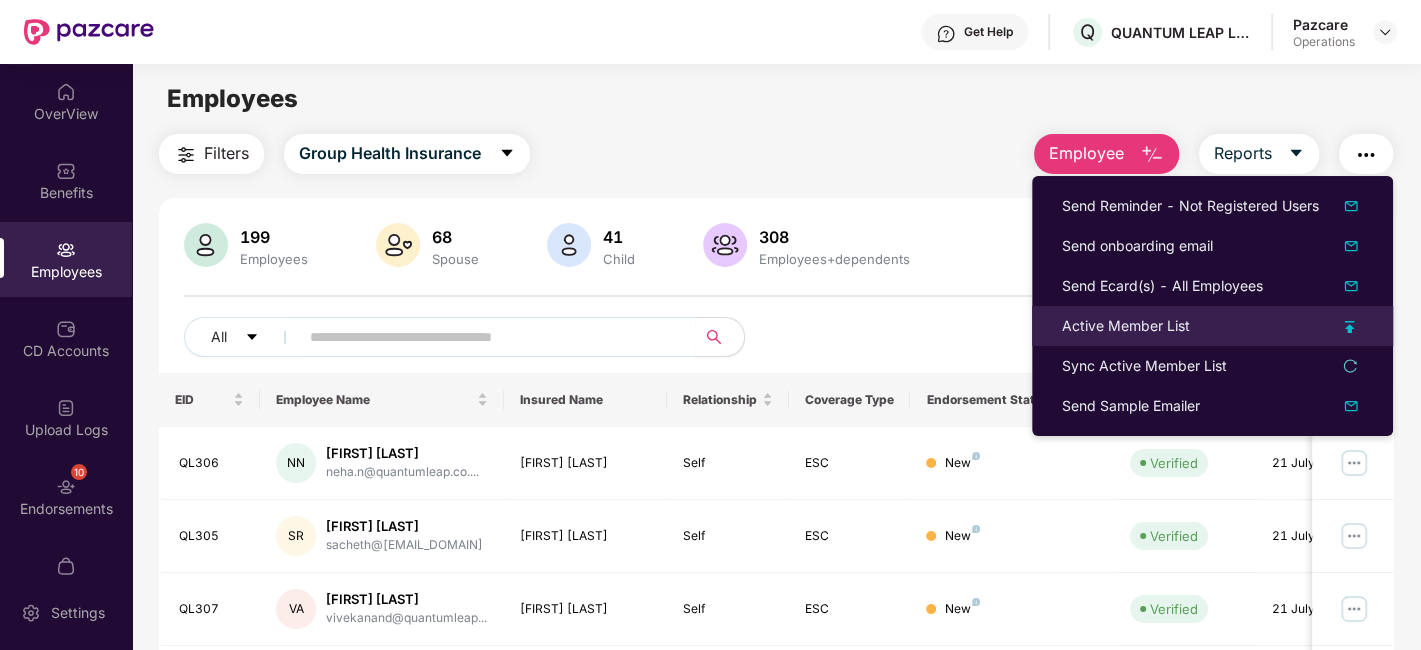 click on "Active Member List" at bounding box center [1126, 326] 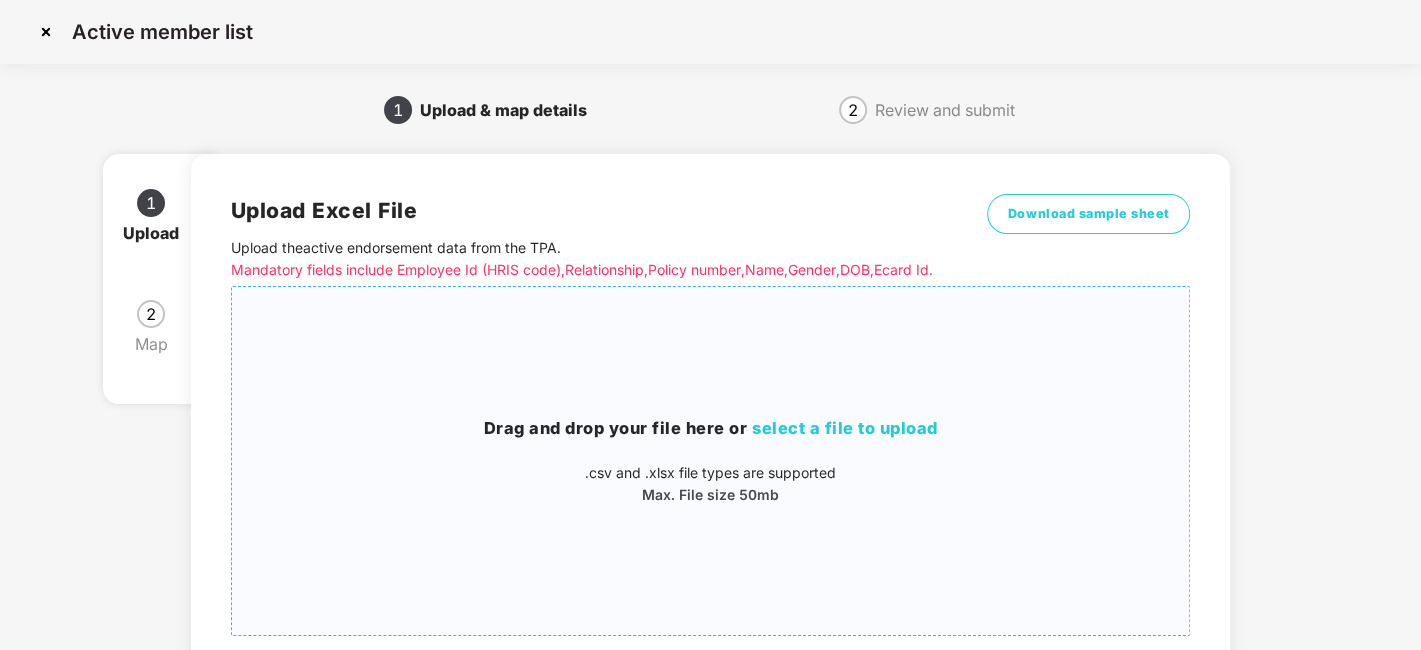 click on "Drag and drop your file here or  select a file to upload .csv and .xlsx file types are supported Max. File size 50mb" at bounding box center (711, 461) 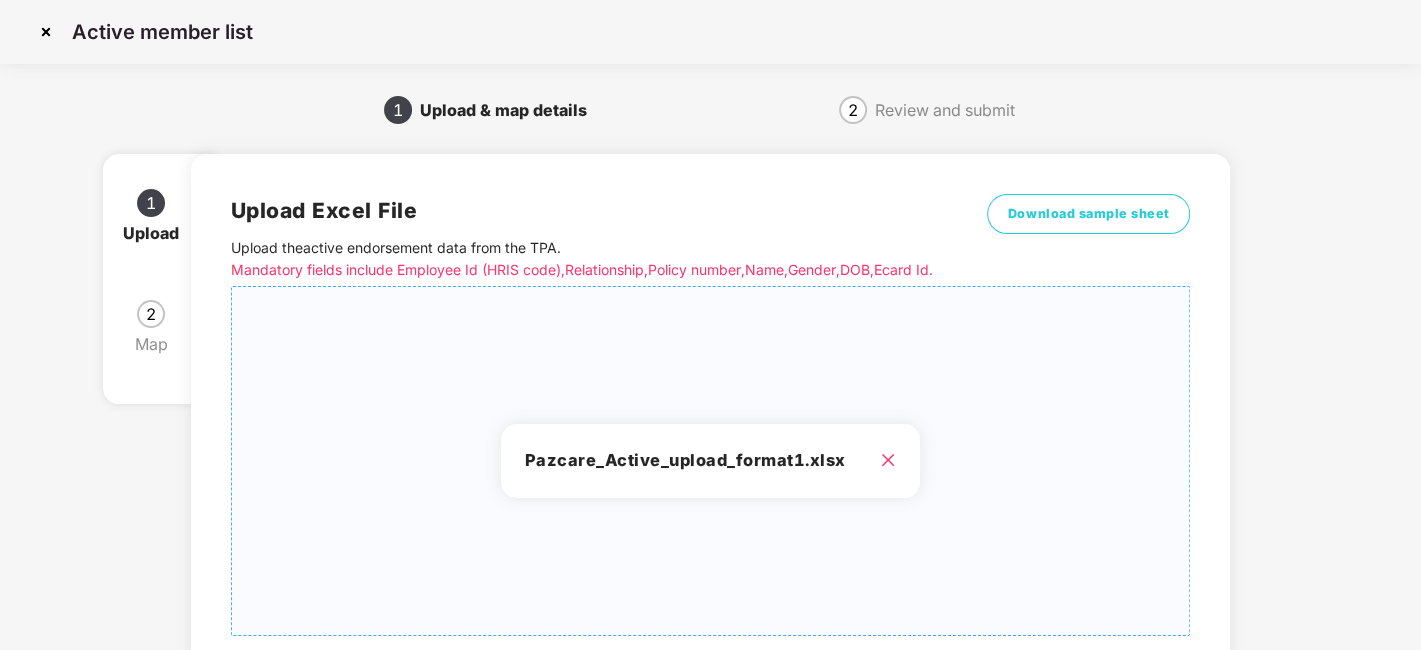 scroll, scrollTop: 214, scrollLeft: 0, axis: vertical 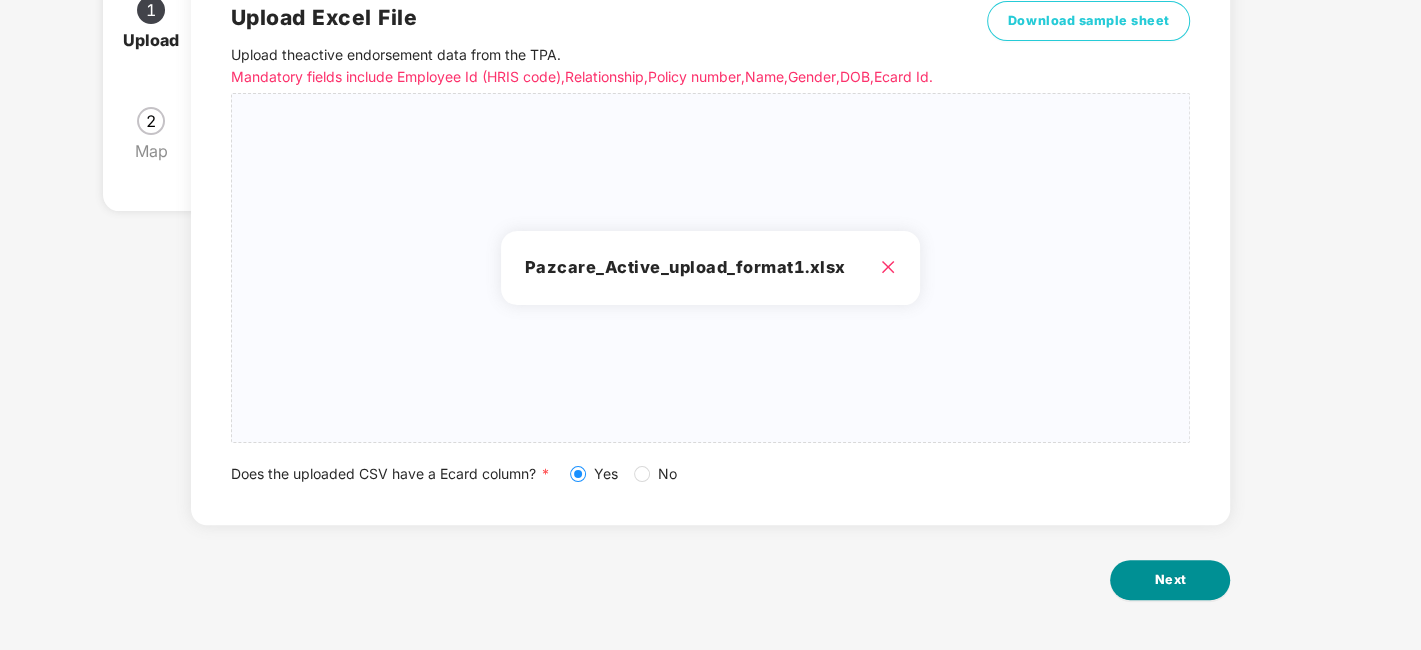 click on "Next" at bounding box center [1170, 580] 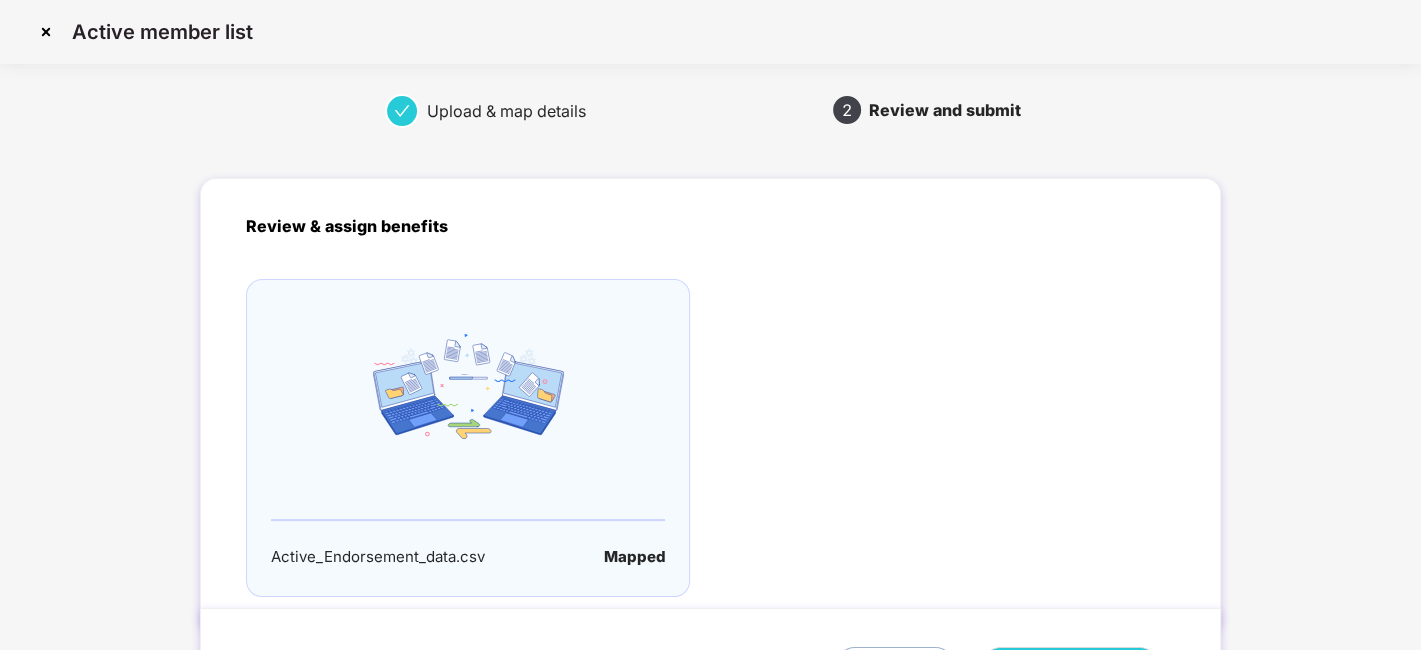 scroll, scrollTop: 132, scrollLeft: 0, axis: vertical 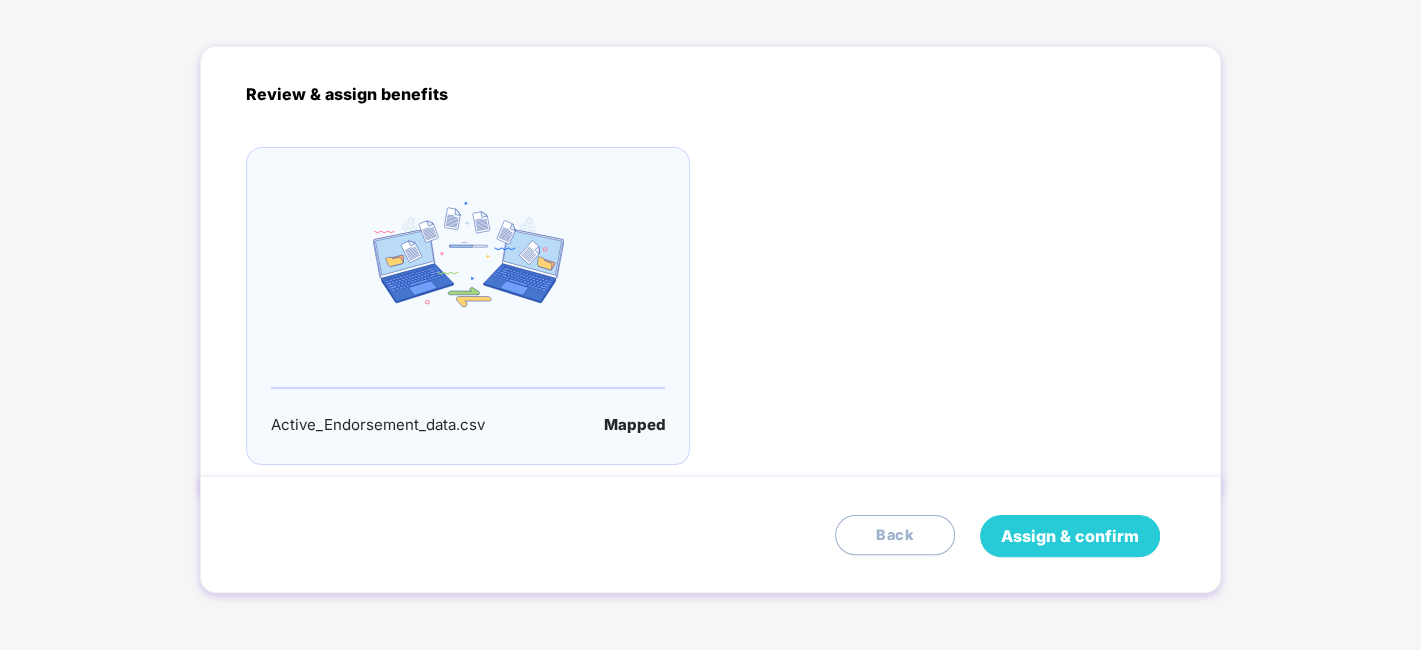 click on "Assign & confirm" at bounding box center [1070, 536] 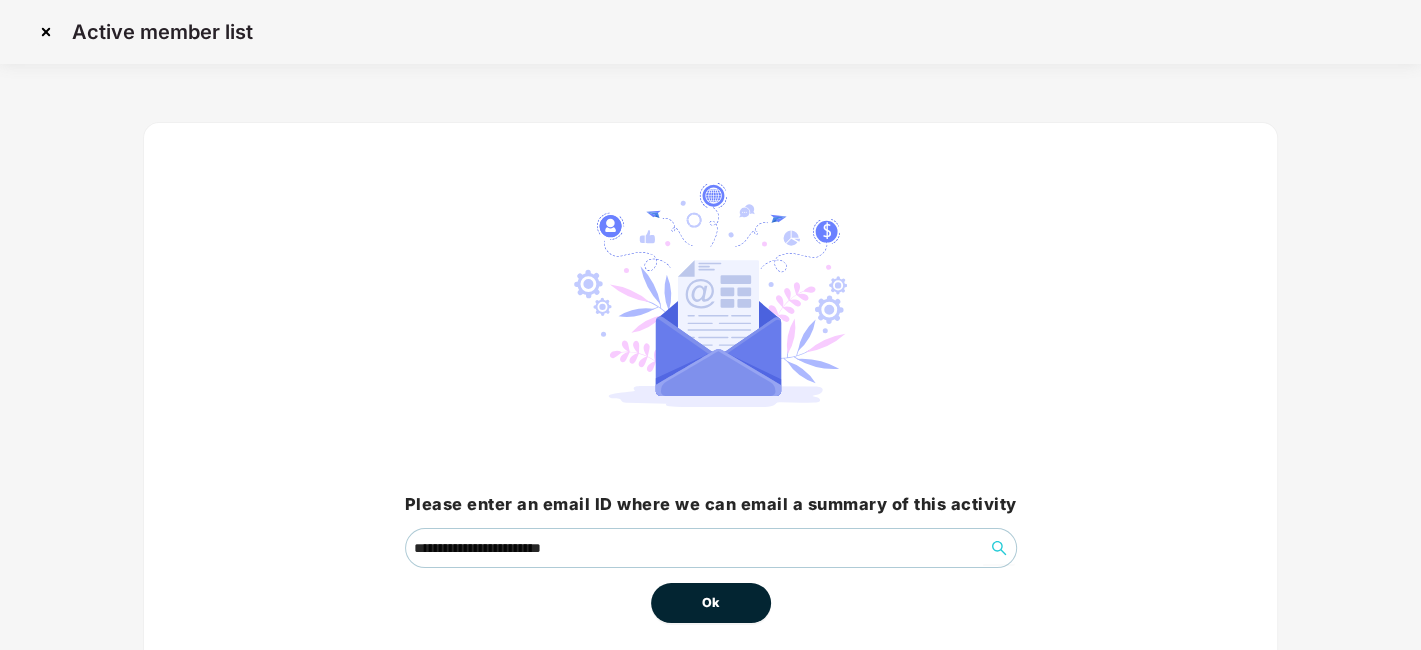 click on "Ok" at bounding box center (711, 603) 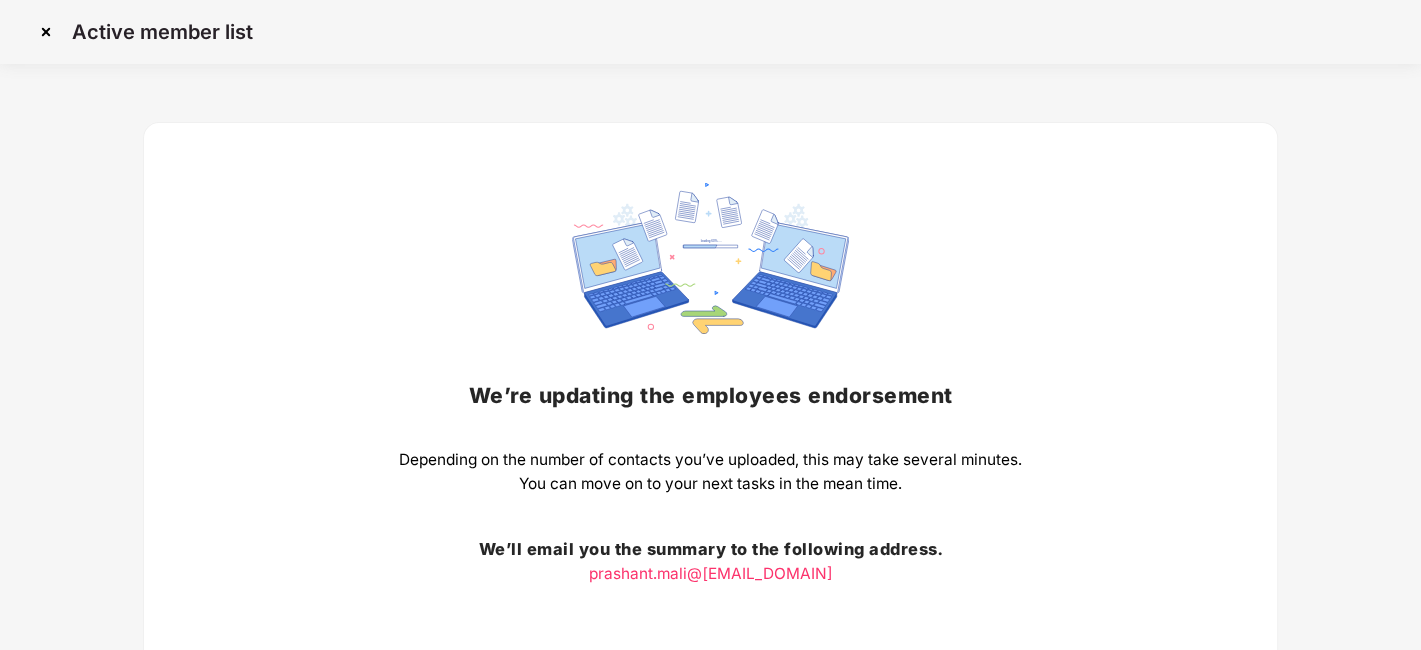 scroll, scrollTop: 156, scrollLeft: 0, axis: vertical 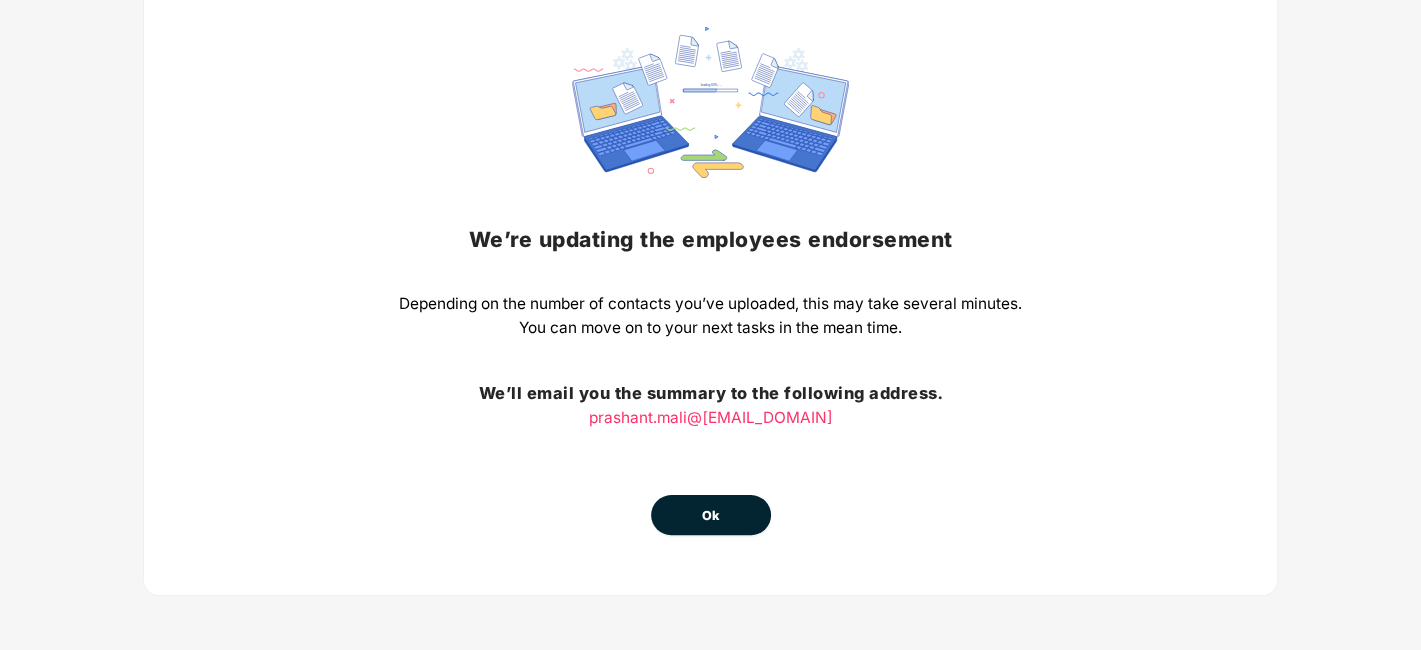 click on "Ok" at bounding box center [711, 516] 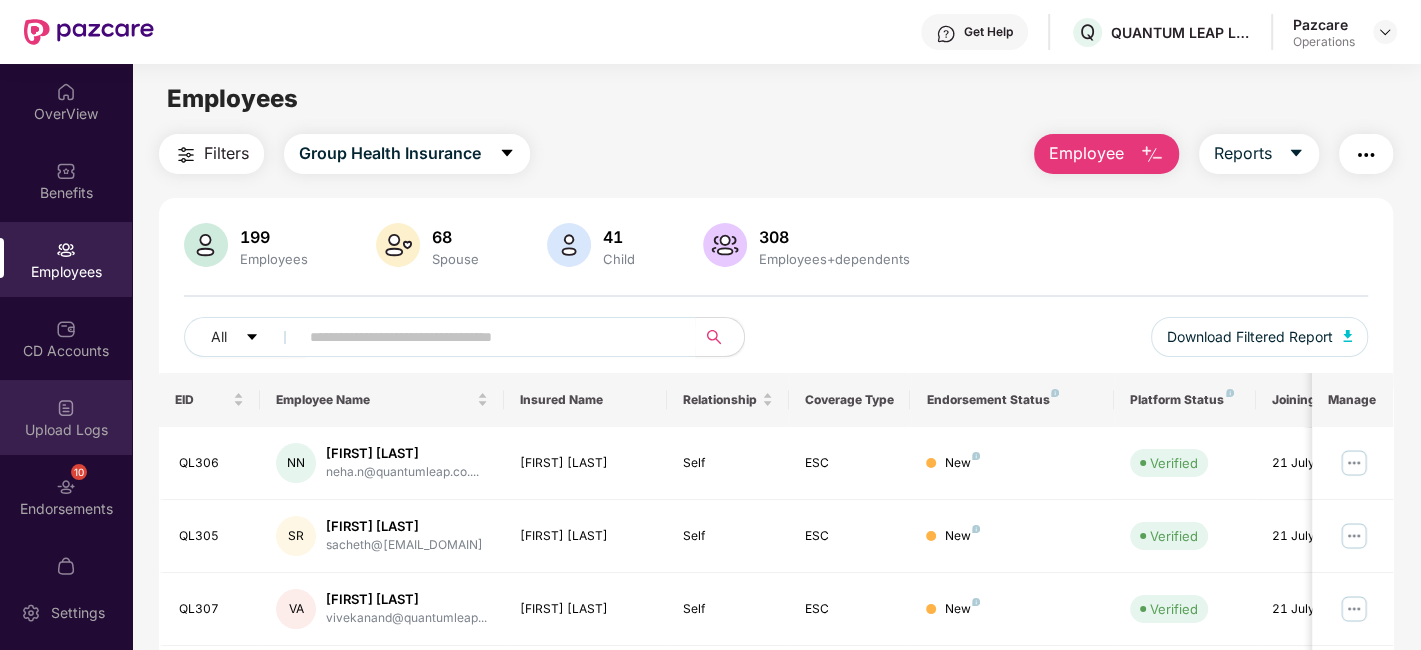 click on "Upload Logs" at bounding box center (66, 430) 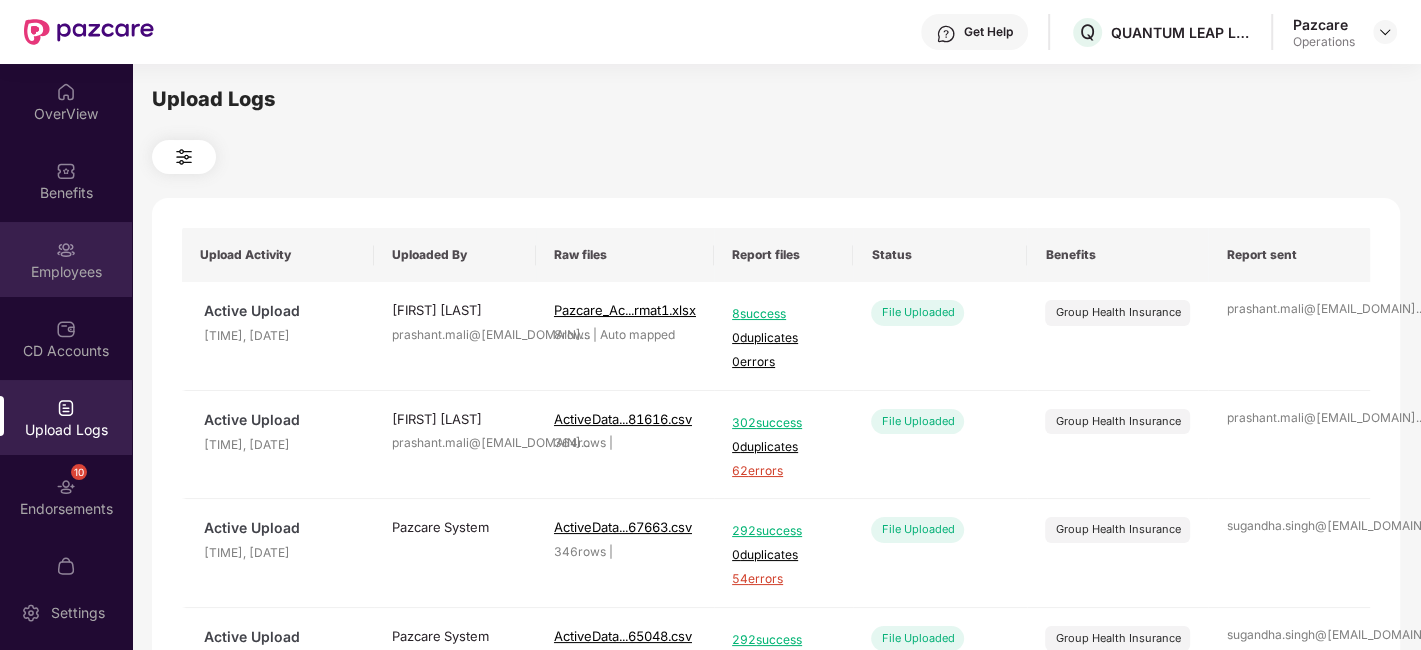 click on "Employees" at bounding box center [66, 259] 